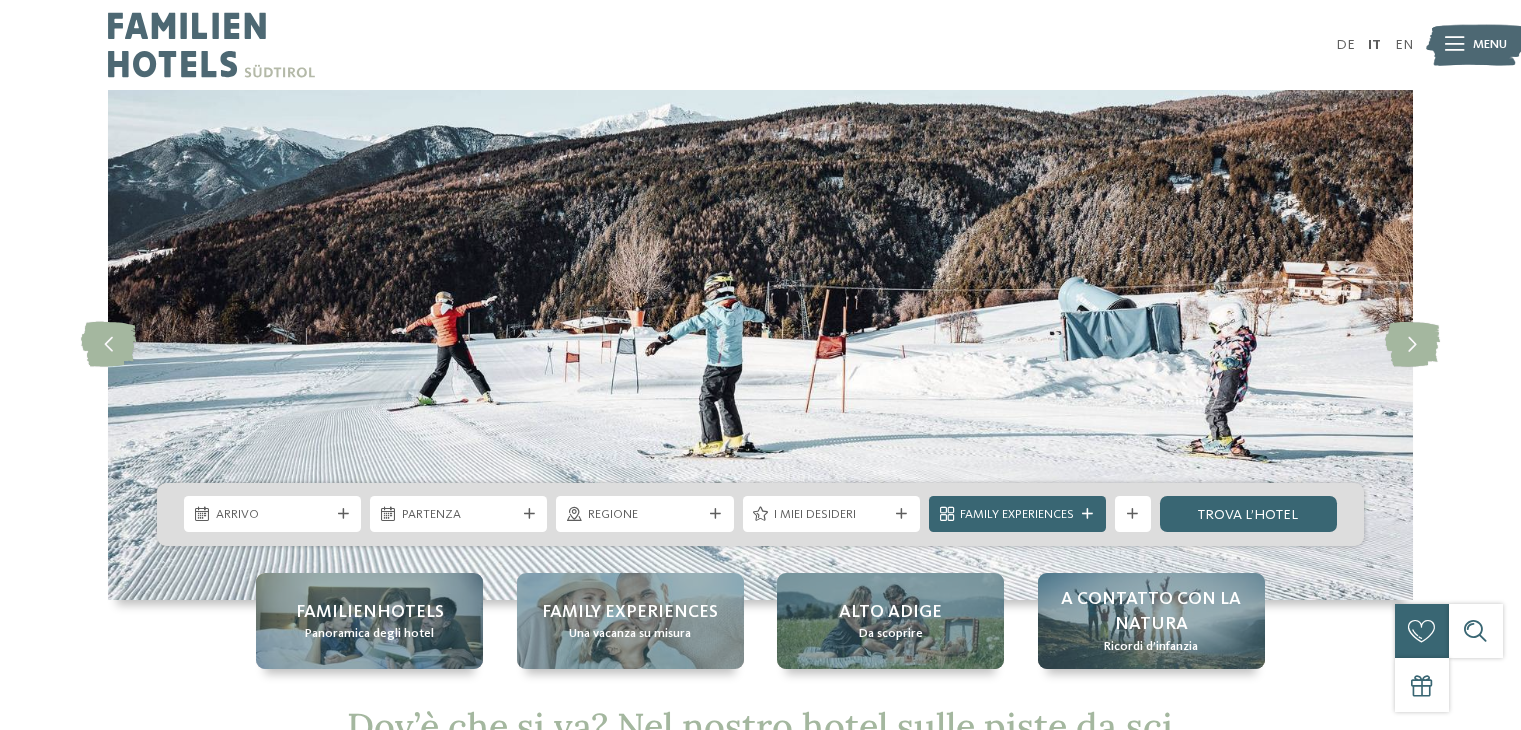 scroll, scrollTop: 0, scrollLeft: 0, axis: both 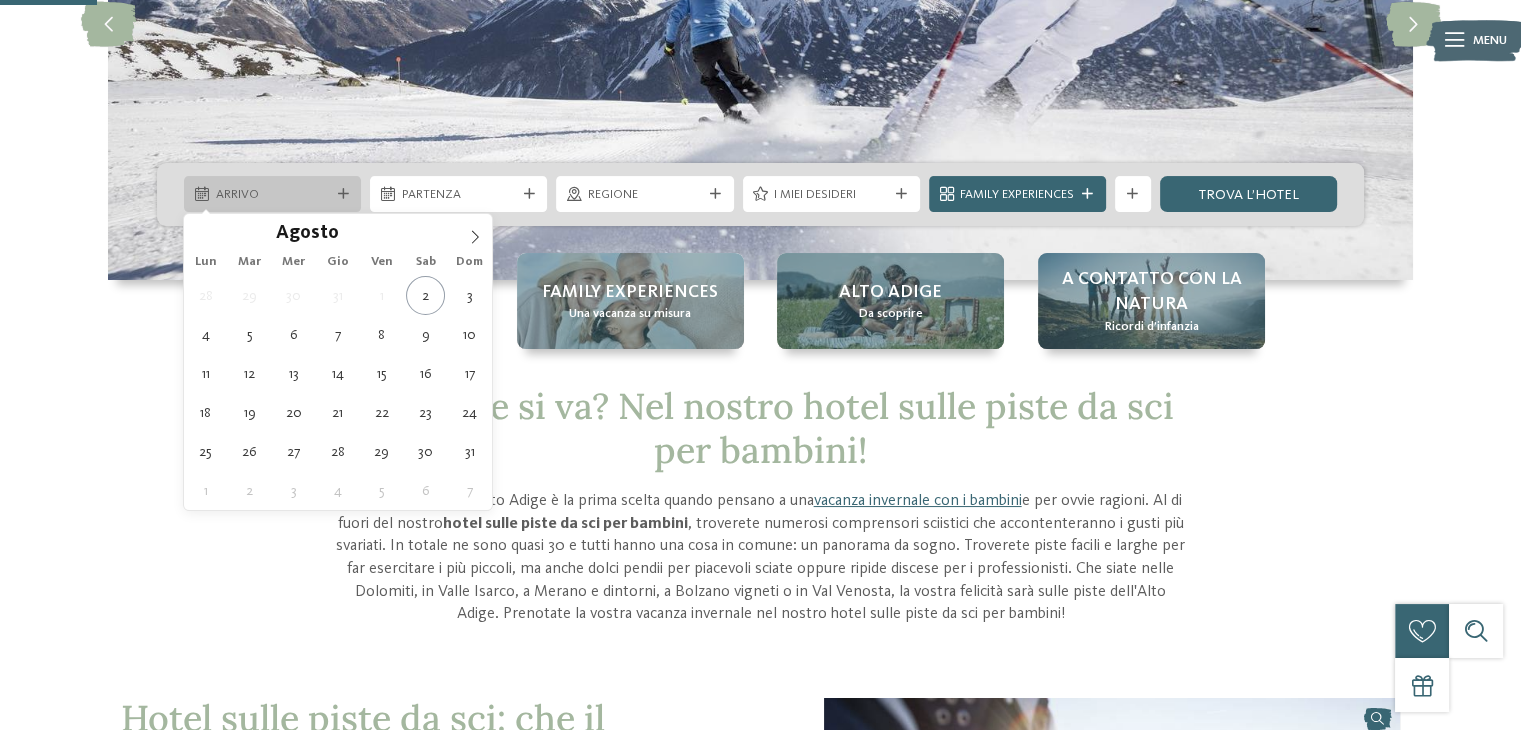 click at bounding box center (202, 194) 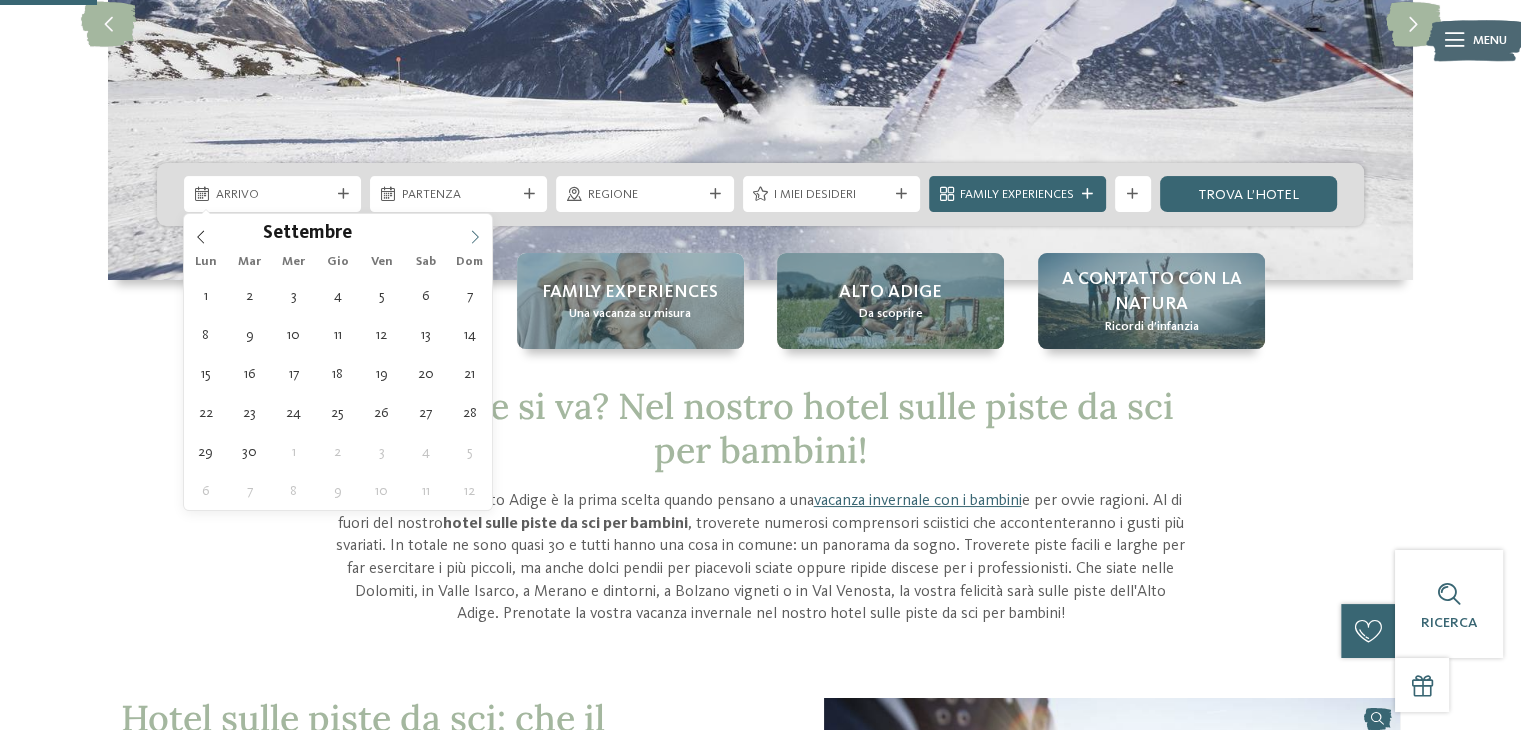 click 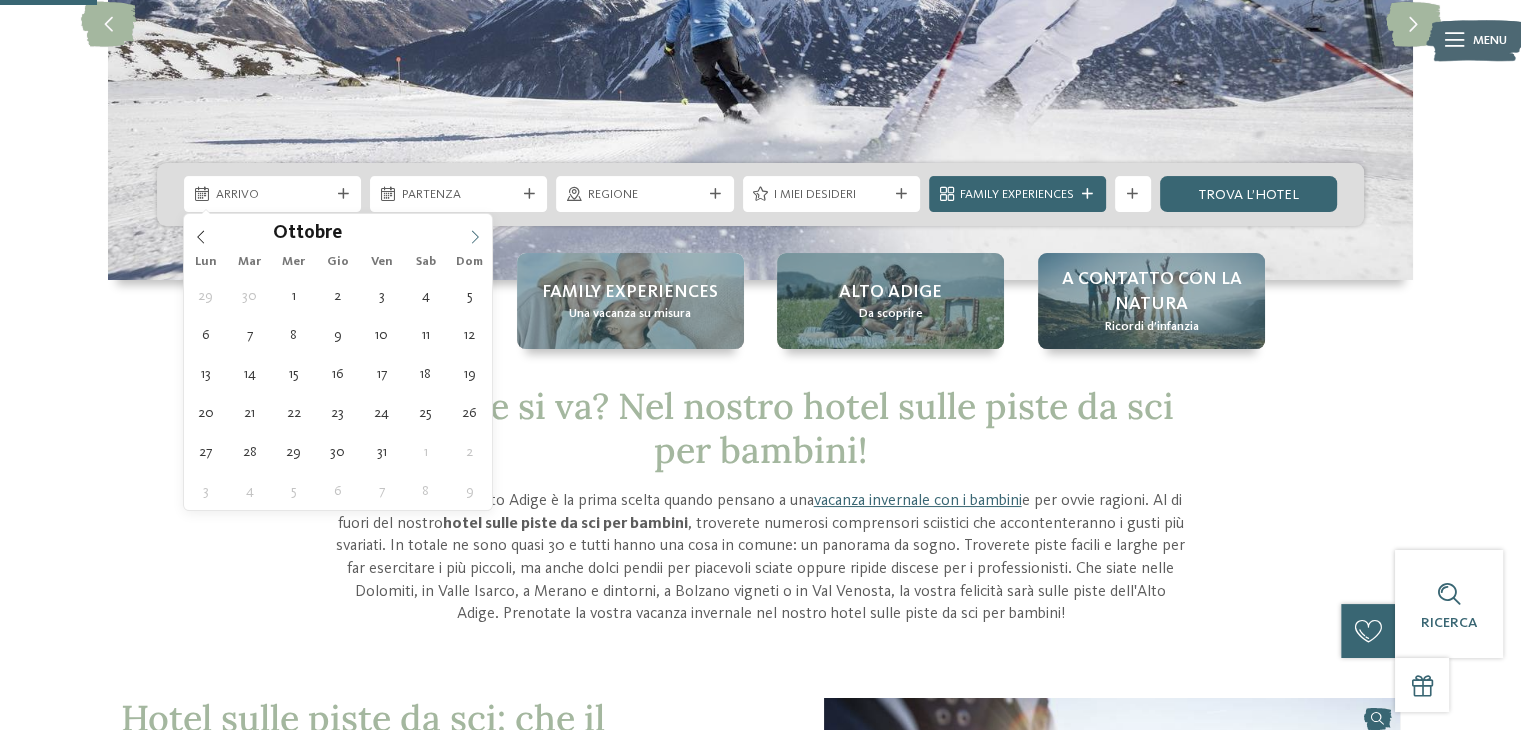 click 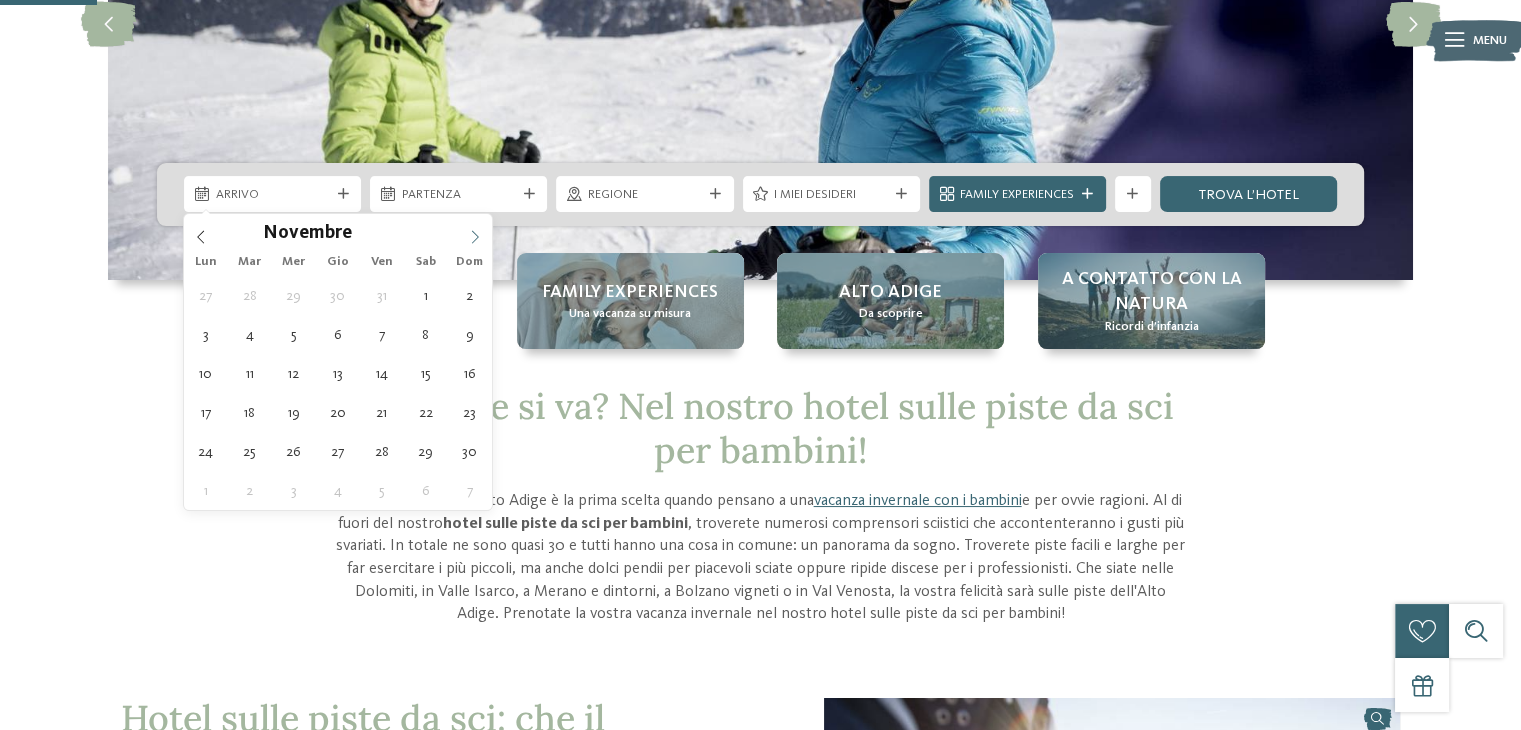 click 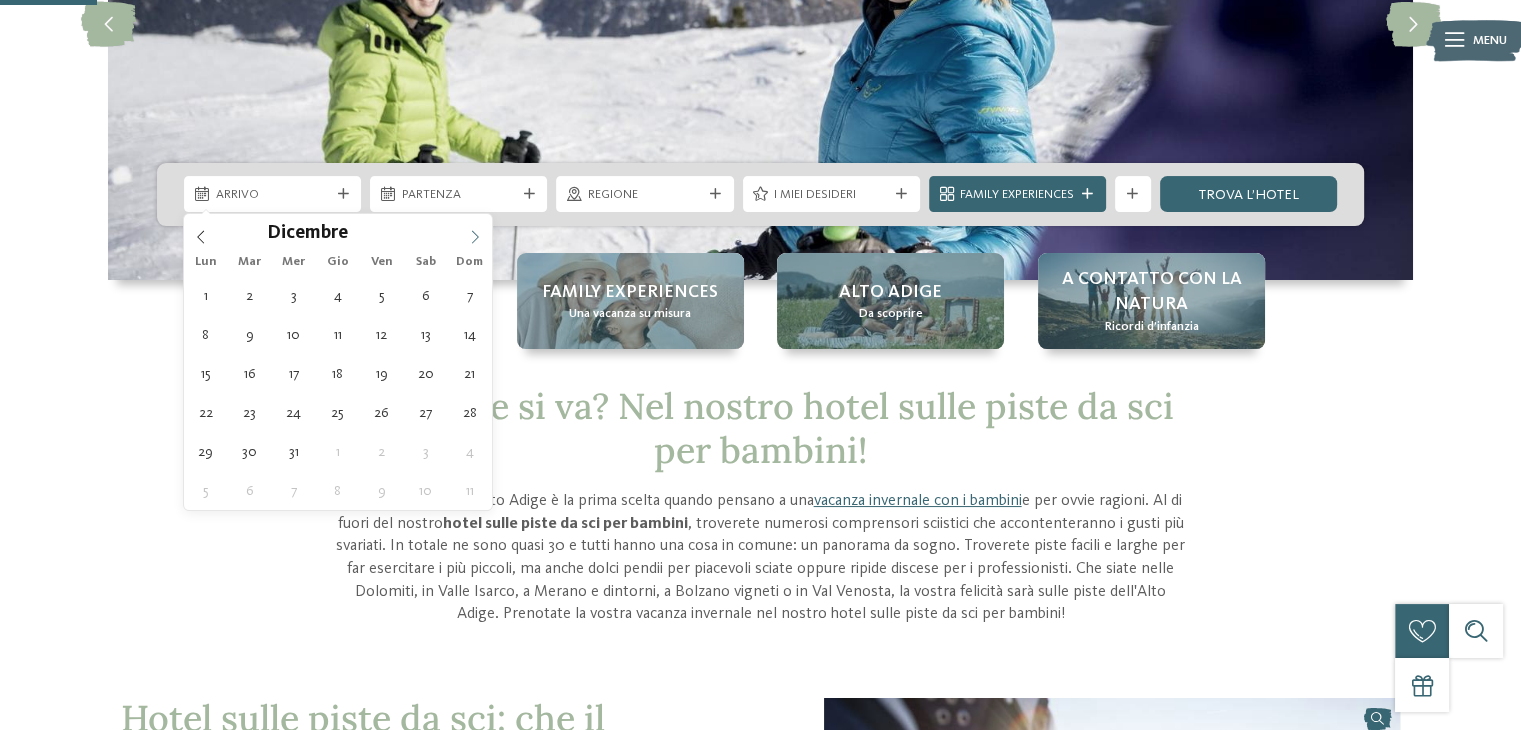 click 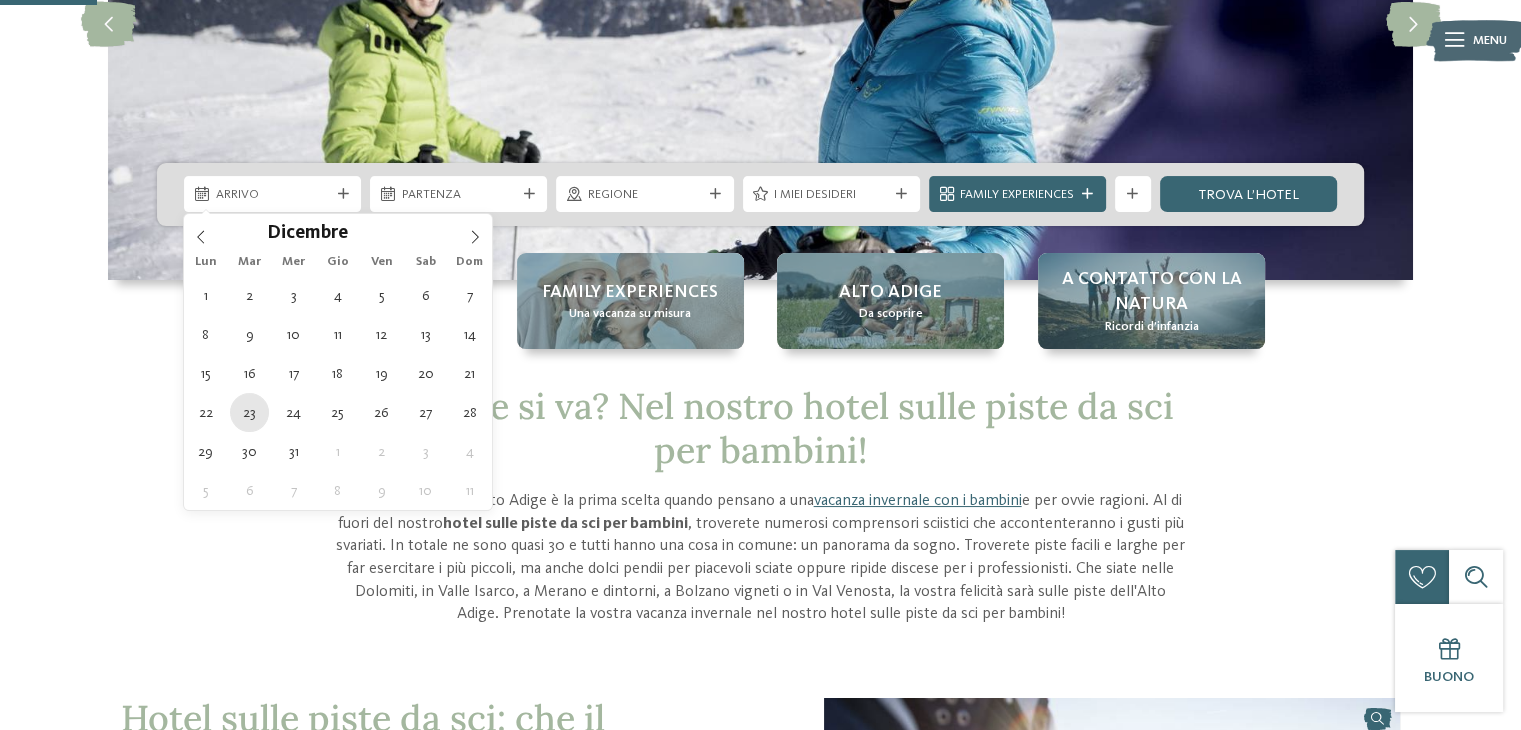 type on "23.12.2025" 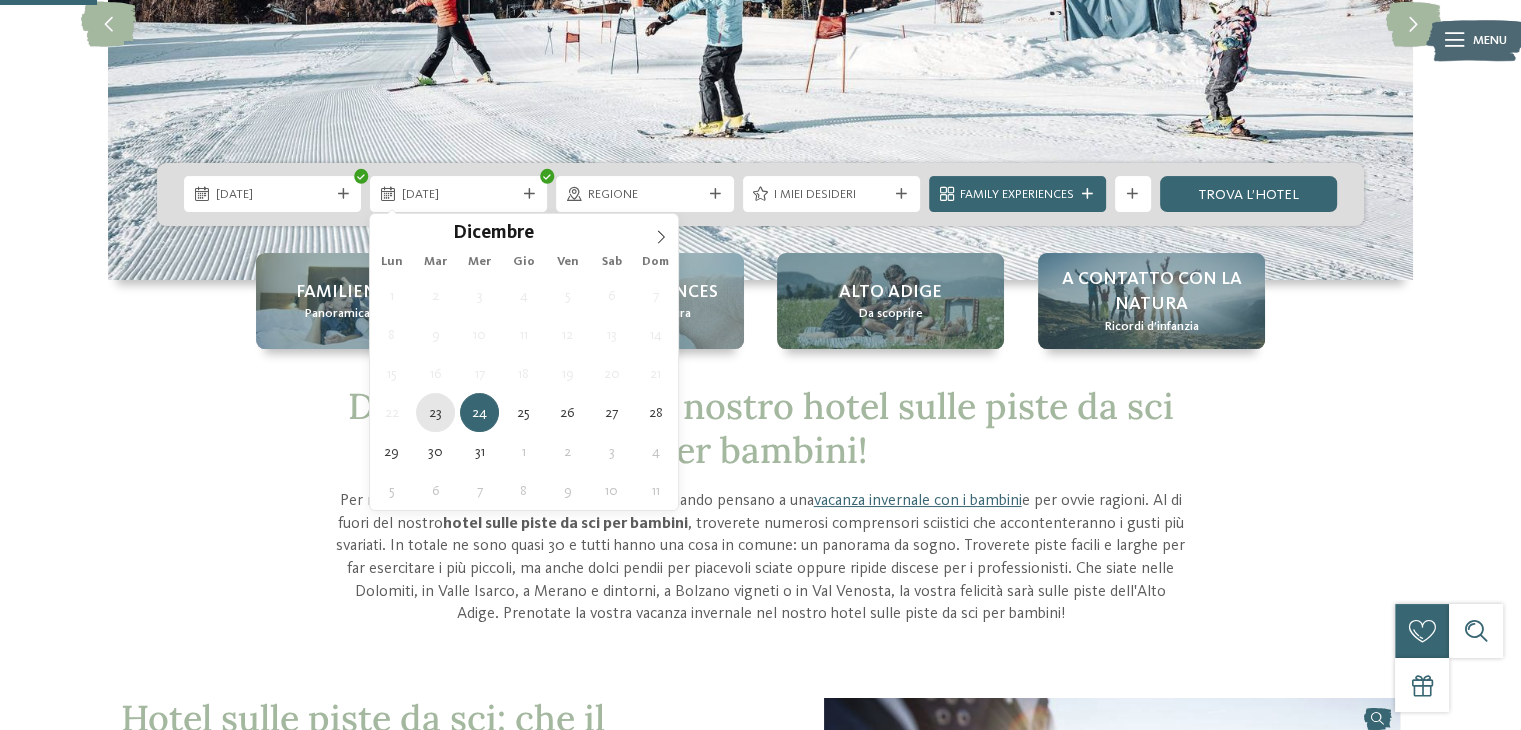 type on "23.12.2025" 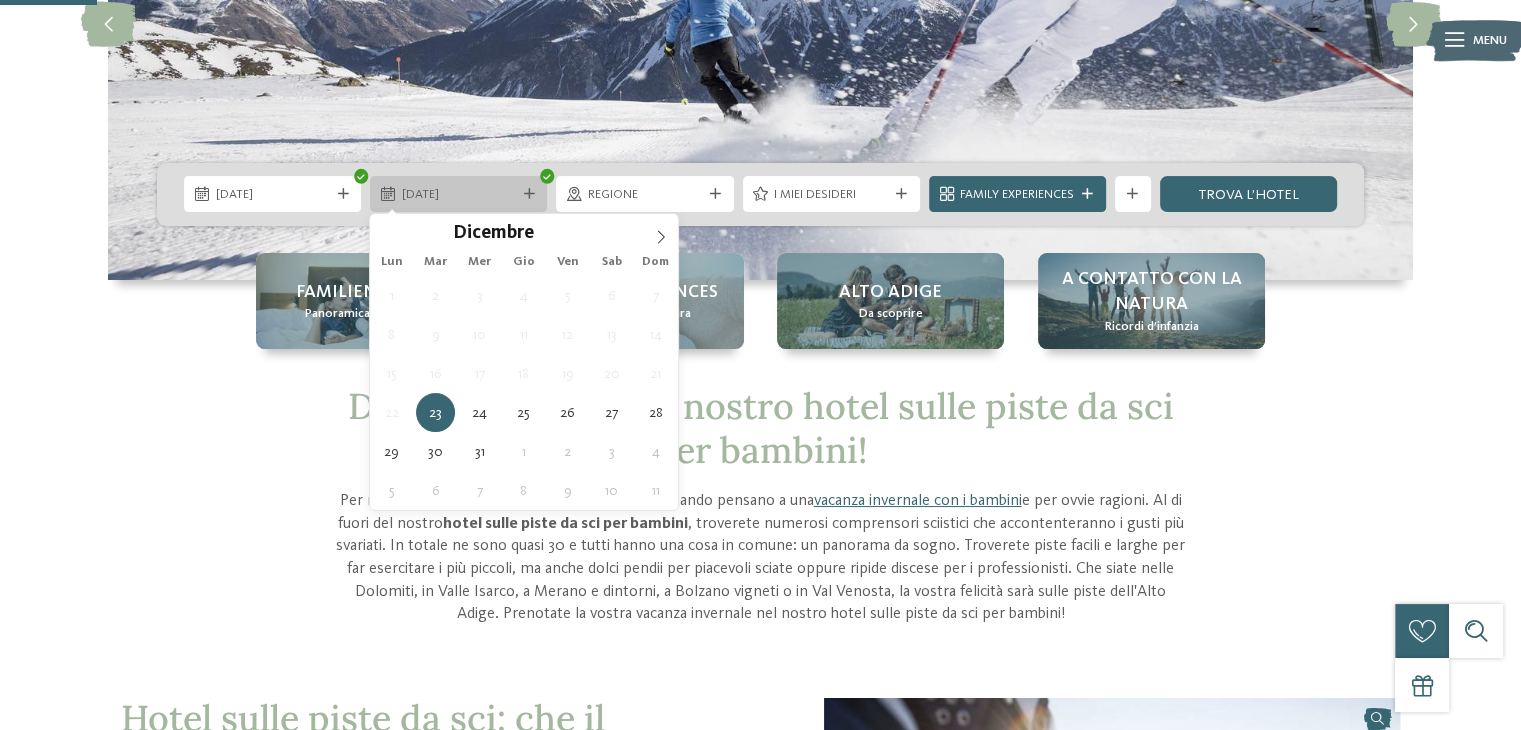 click on "23.12.2025" at bounding box center [459, 195] 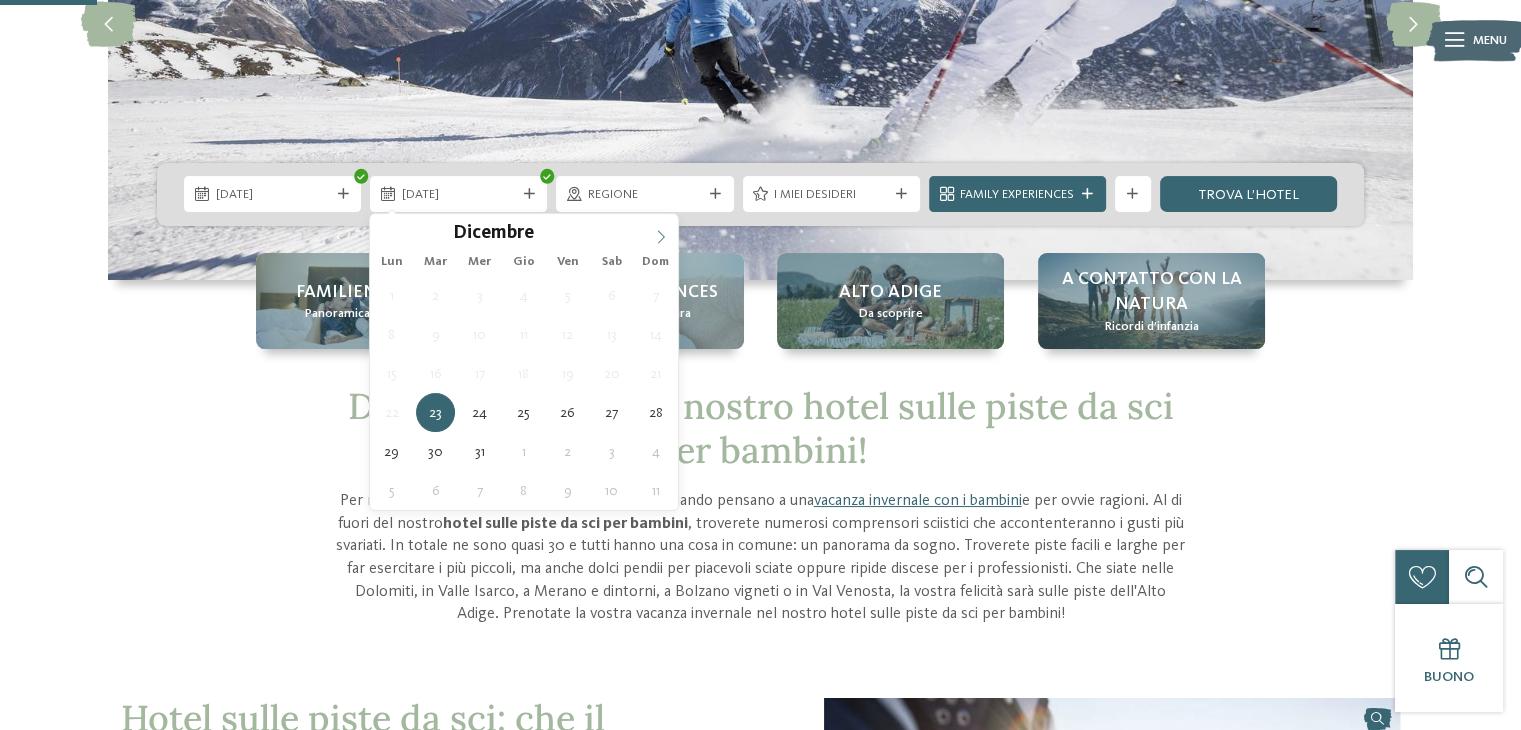 type on "****" 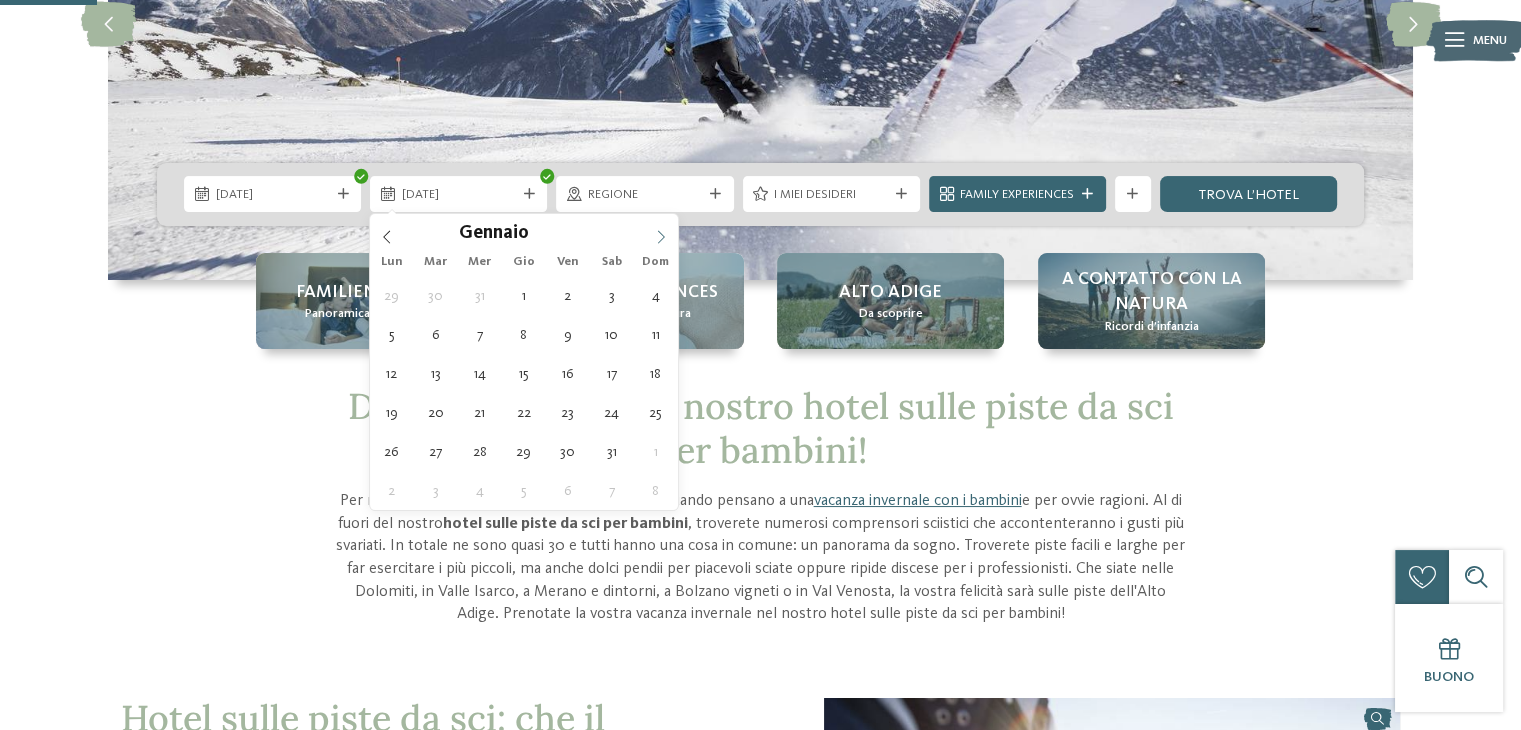 click 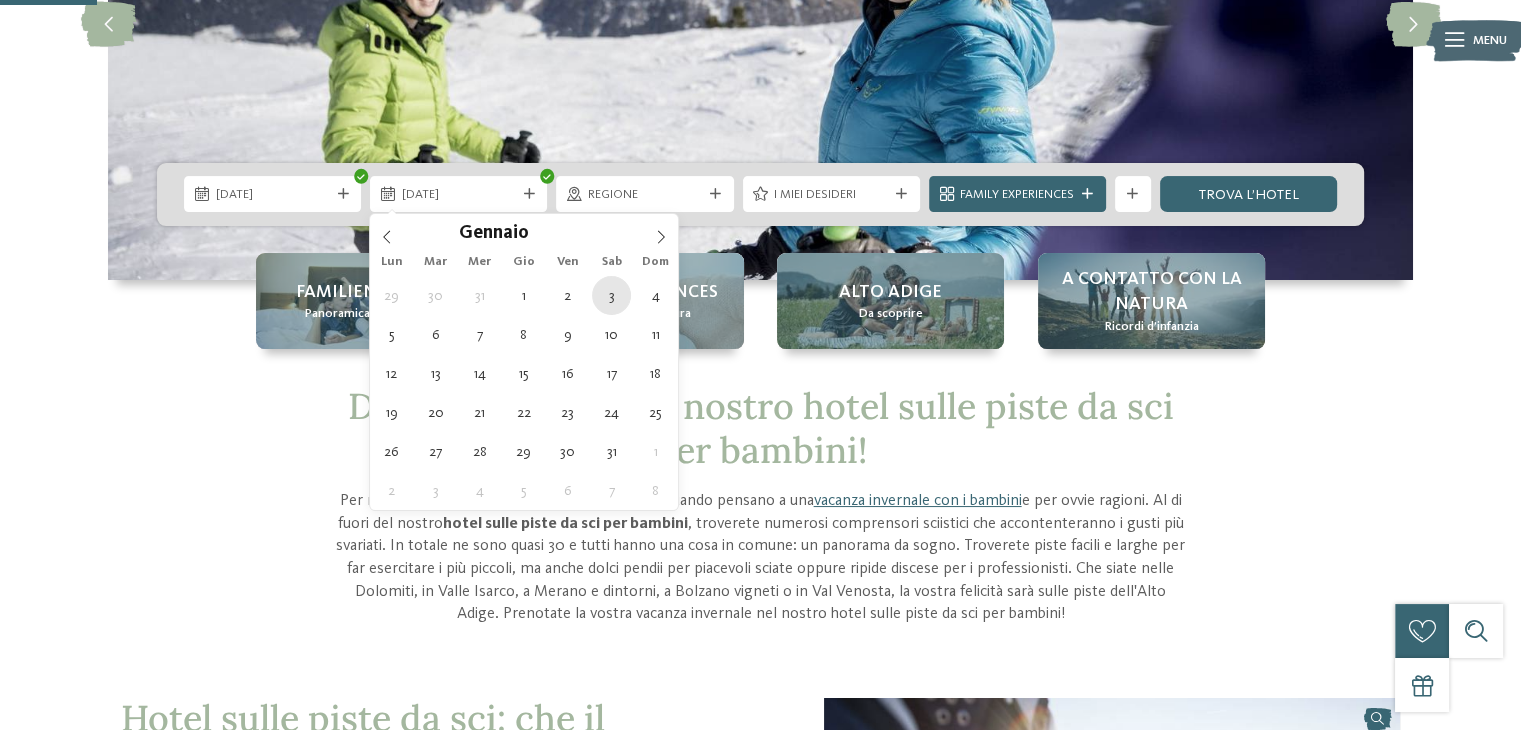 type on "03.01.2026" 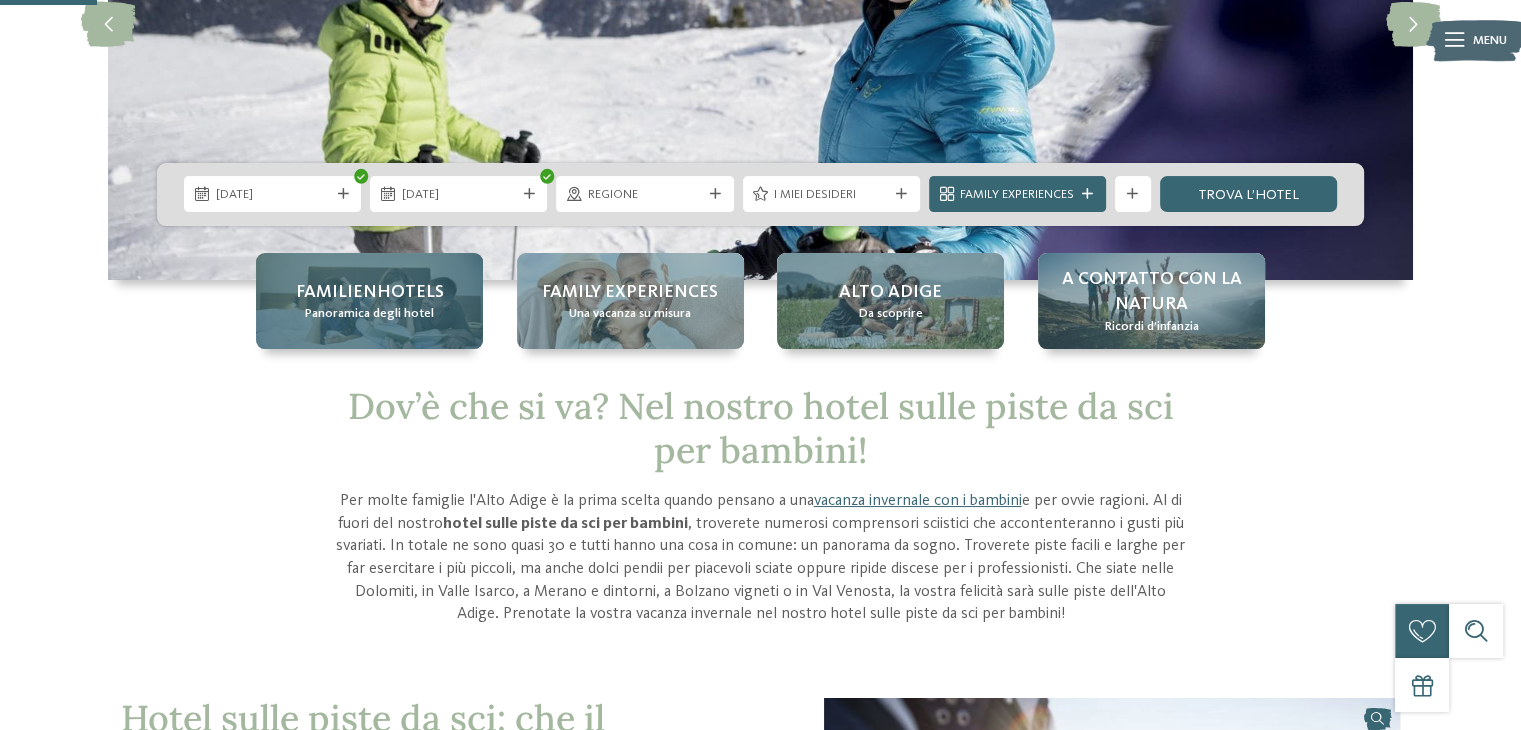 click on "Familienhotels
Panoramica degli hotel" at bounding box center (369, 301) 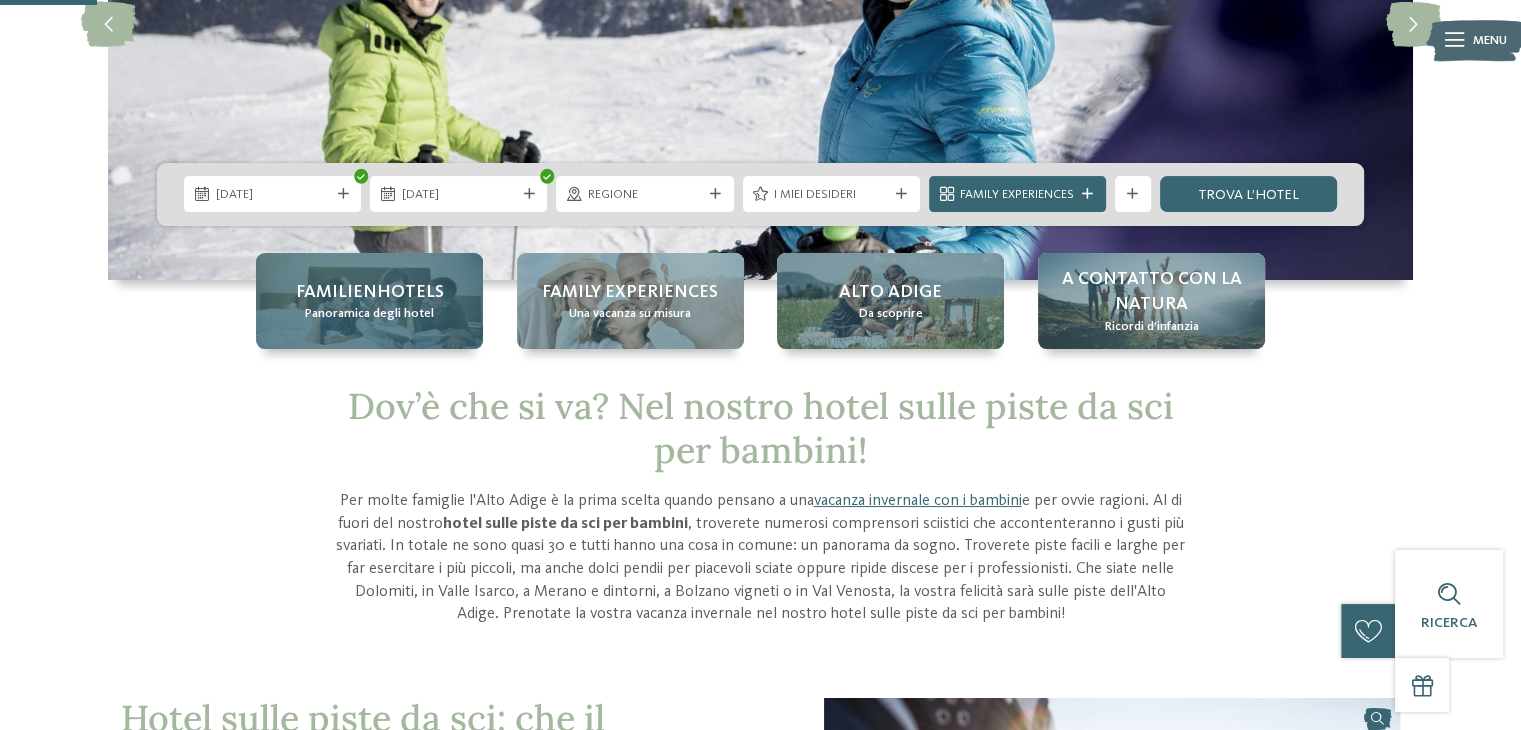 click on "Familienhotels
Panoramica degli hotel" at bounding box center [369, 301] 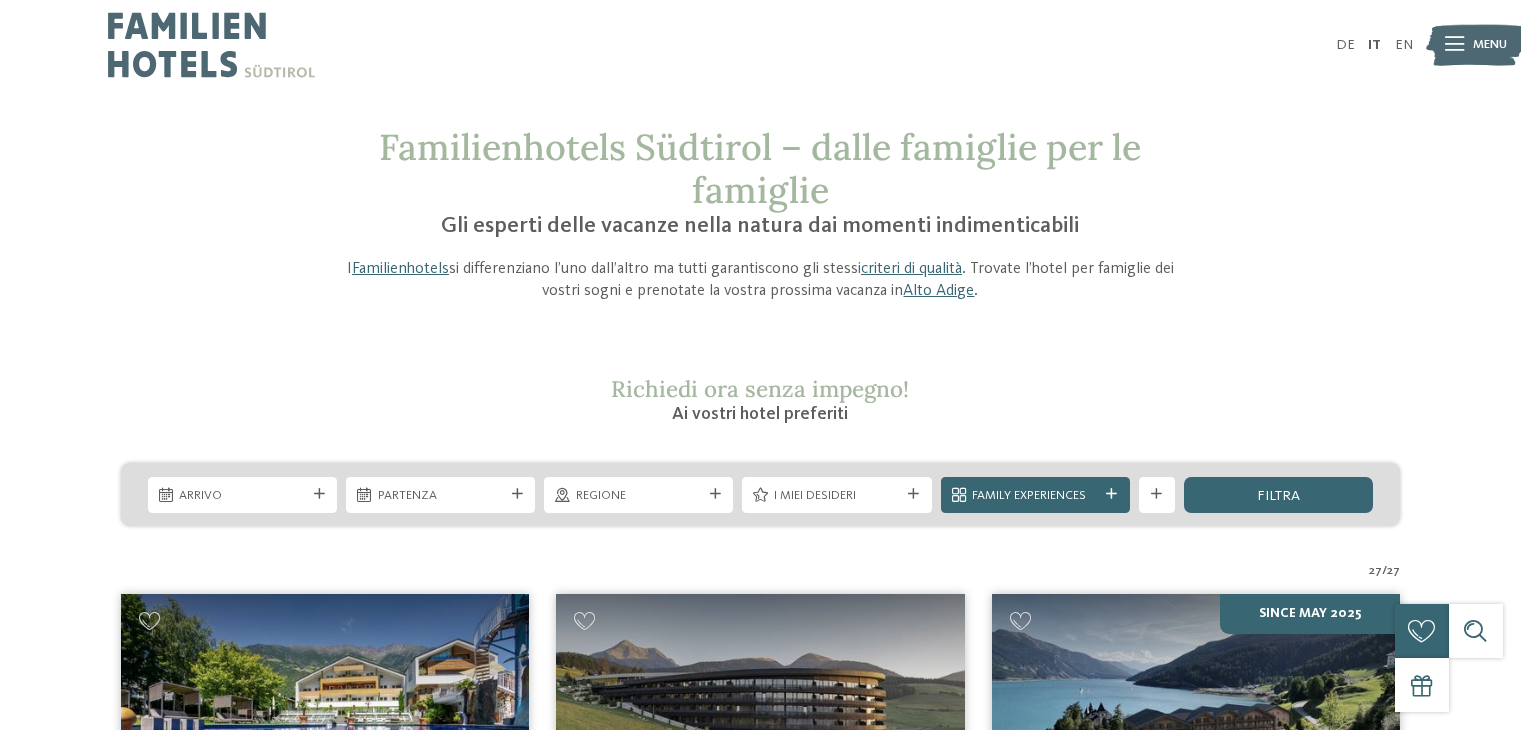 scroll, scrollTop: 0, scrollLeft: 0, axis: both 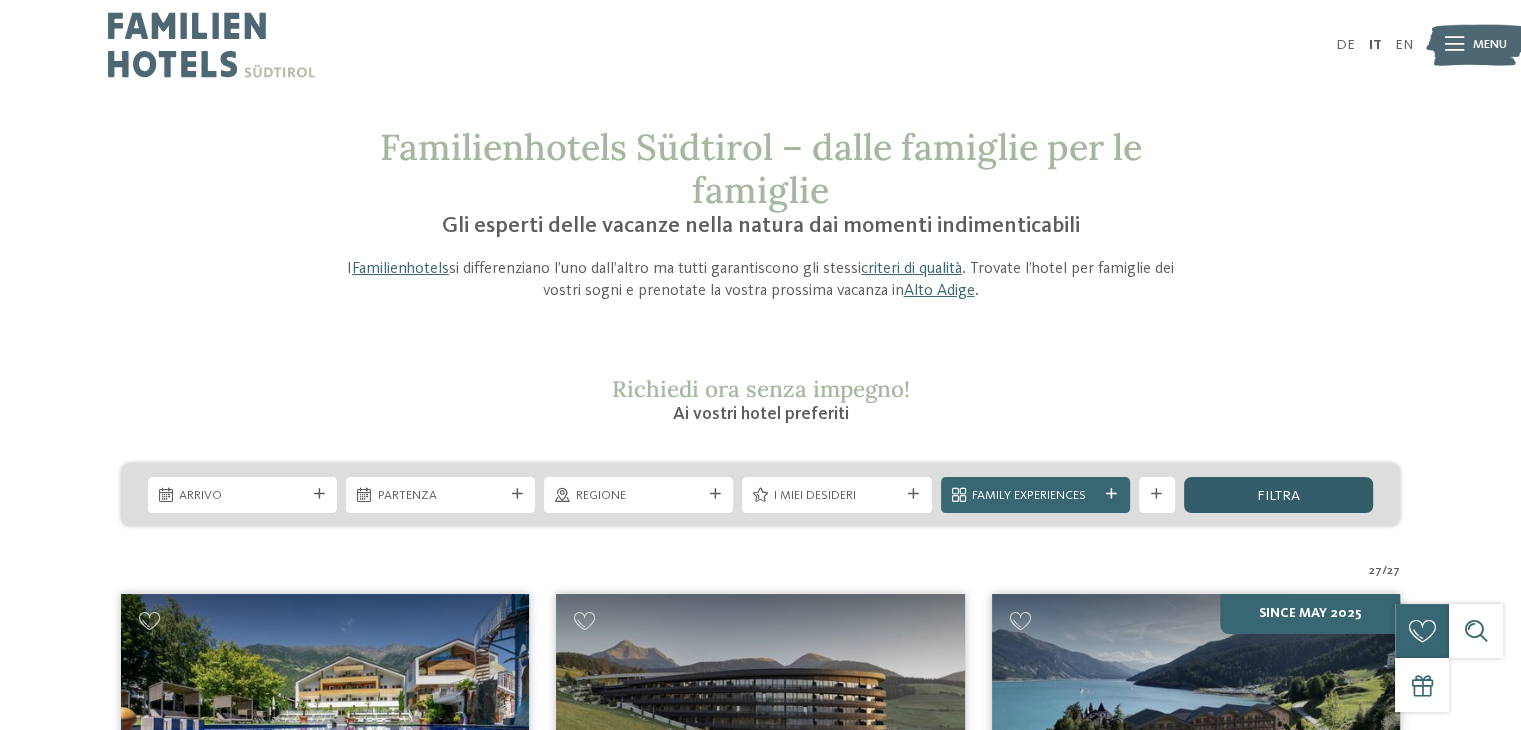click on "filtra" at bounding box center [1278, 495] 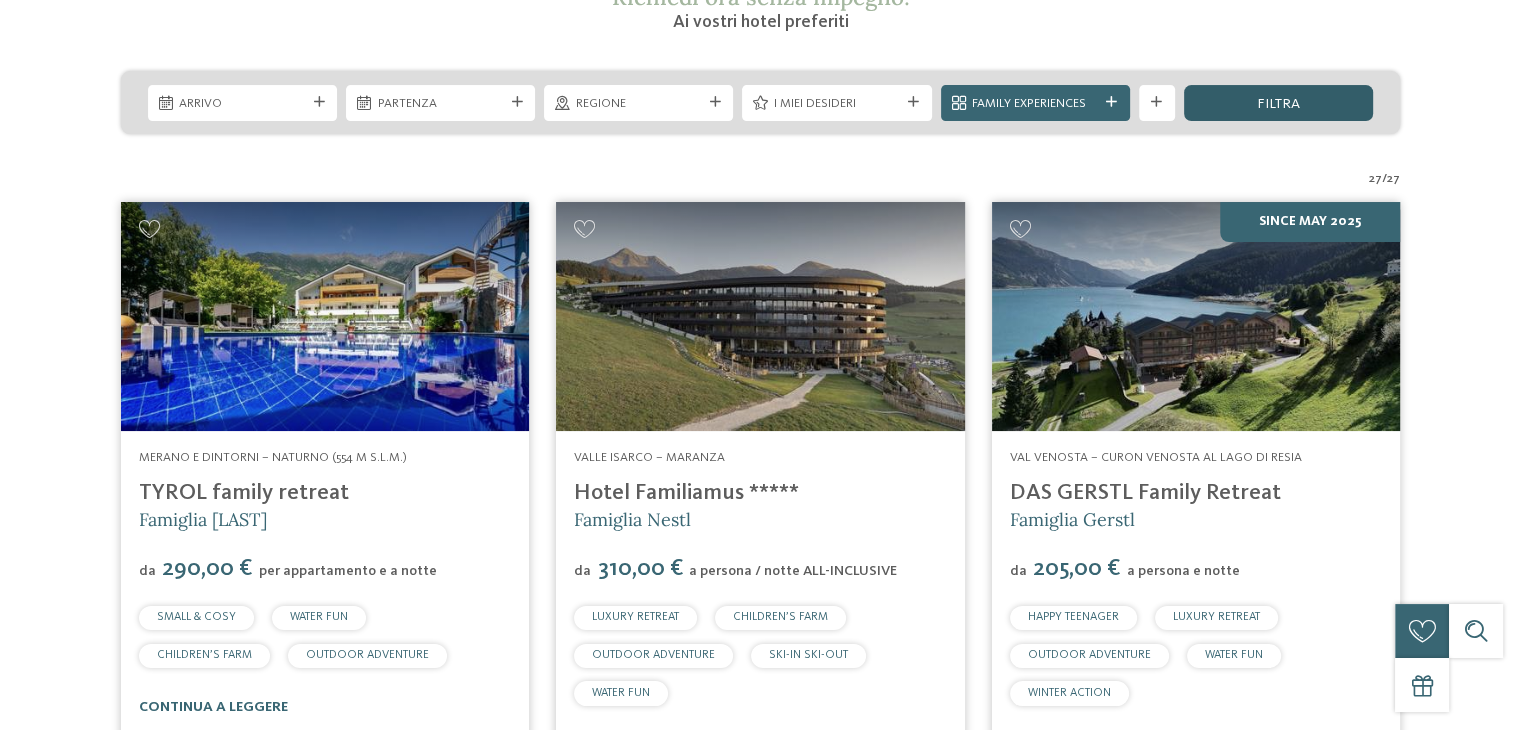 scroll, scrollTop: 470, scrollLeft: 0, axis: vertical 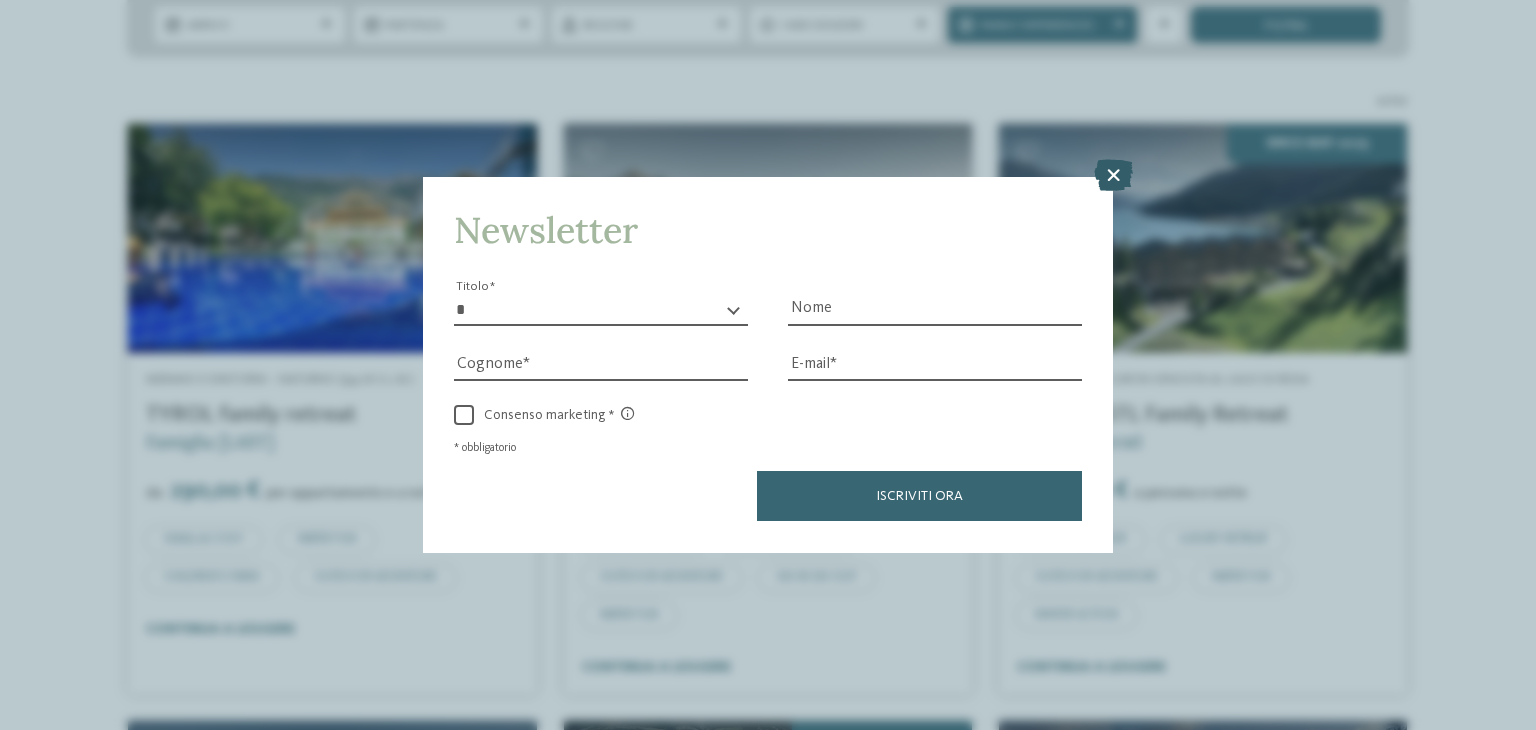 click at bounding box center (1113, 176) 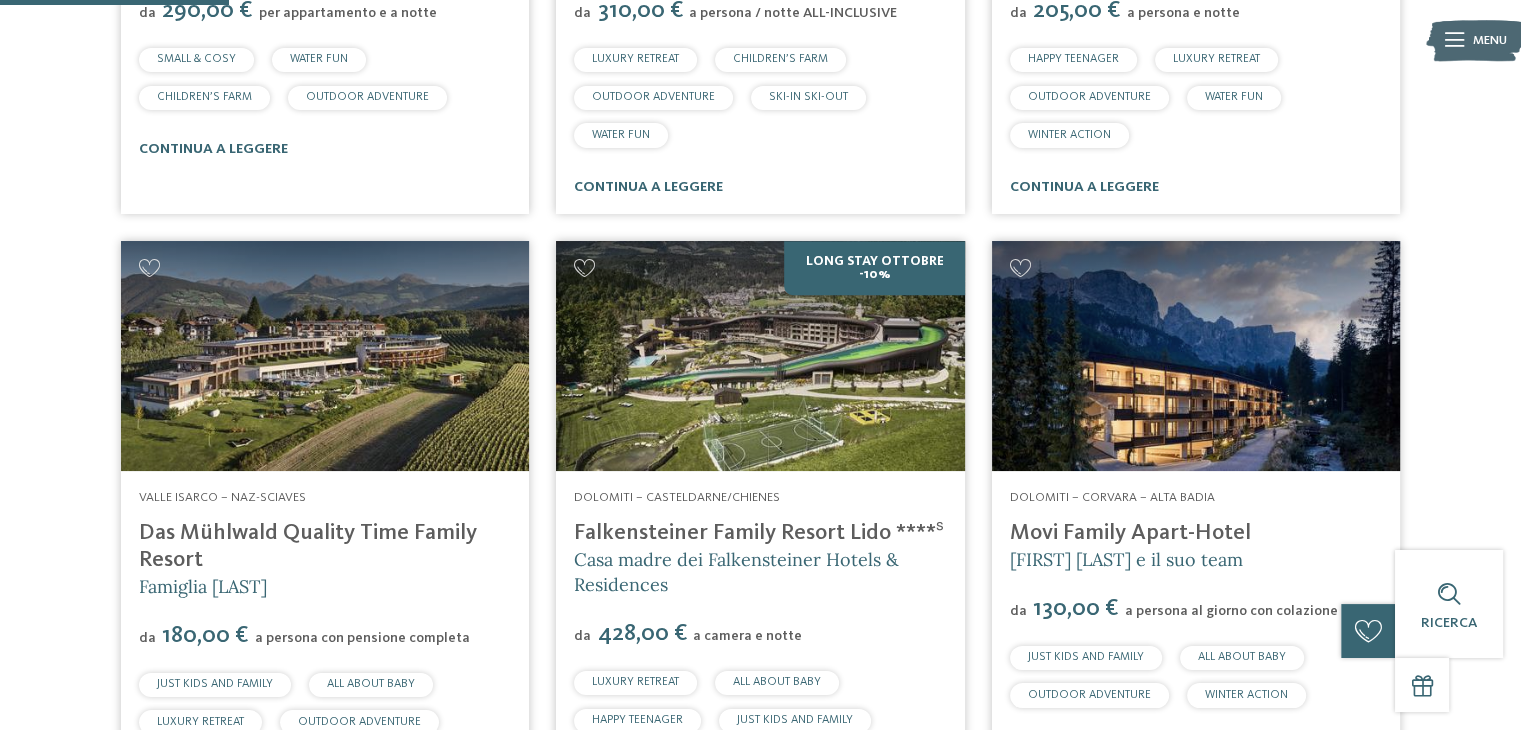 scroll, scrollTop: 990, scrollLeft: 0, axis: vertical 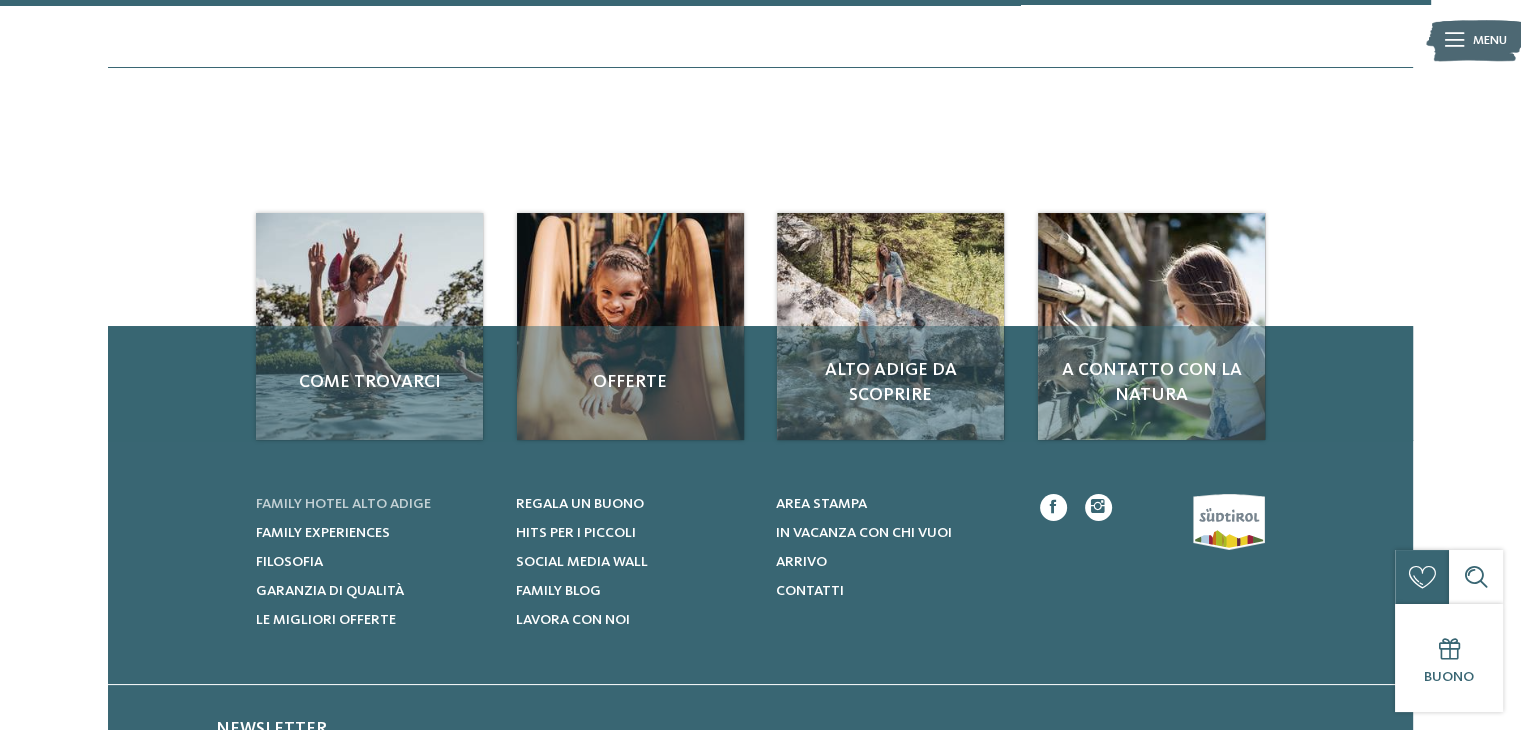click on "Family hotel Alto Adige" at bounding box center (374, 504) 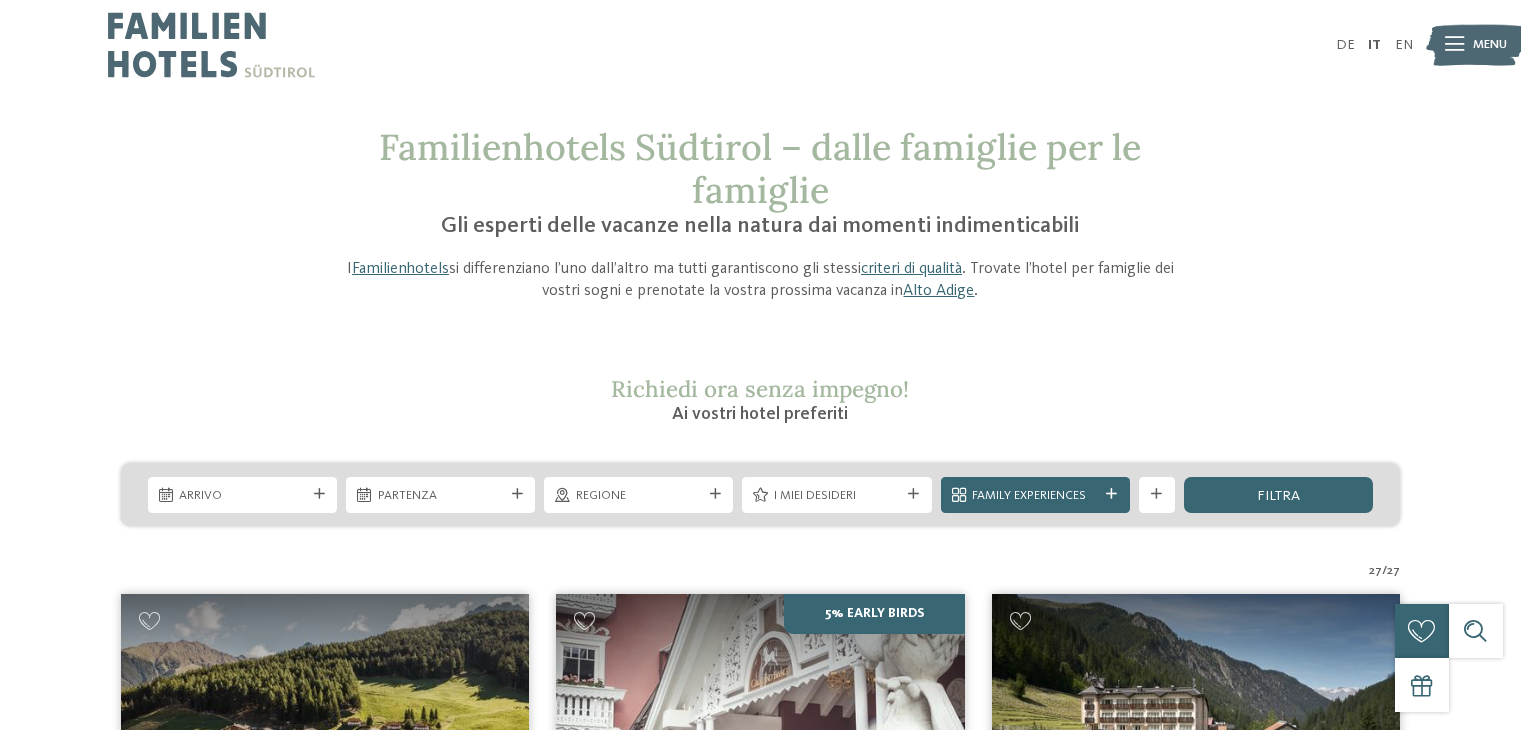 scroll, scrollTop: 0, scrollLeft: 0, axis: both 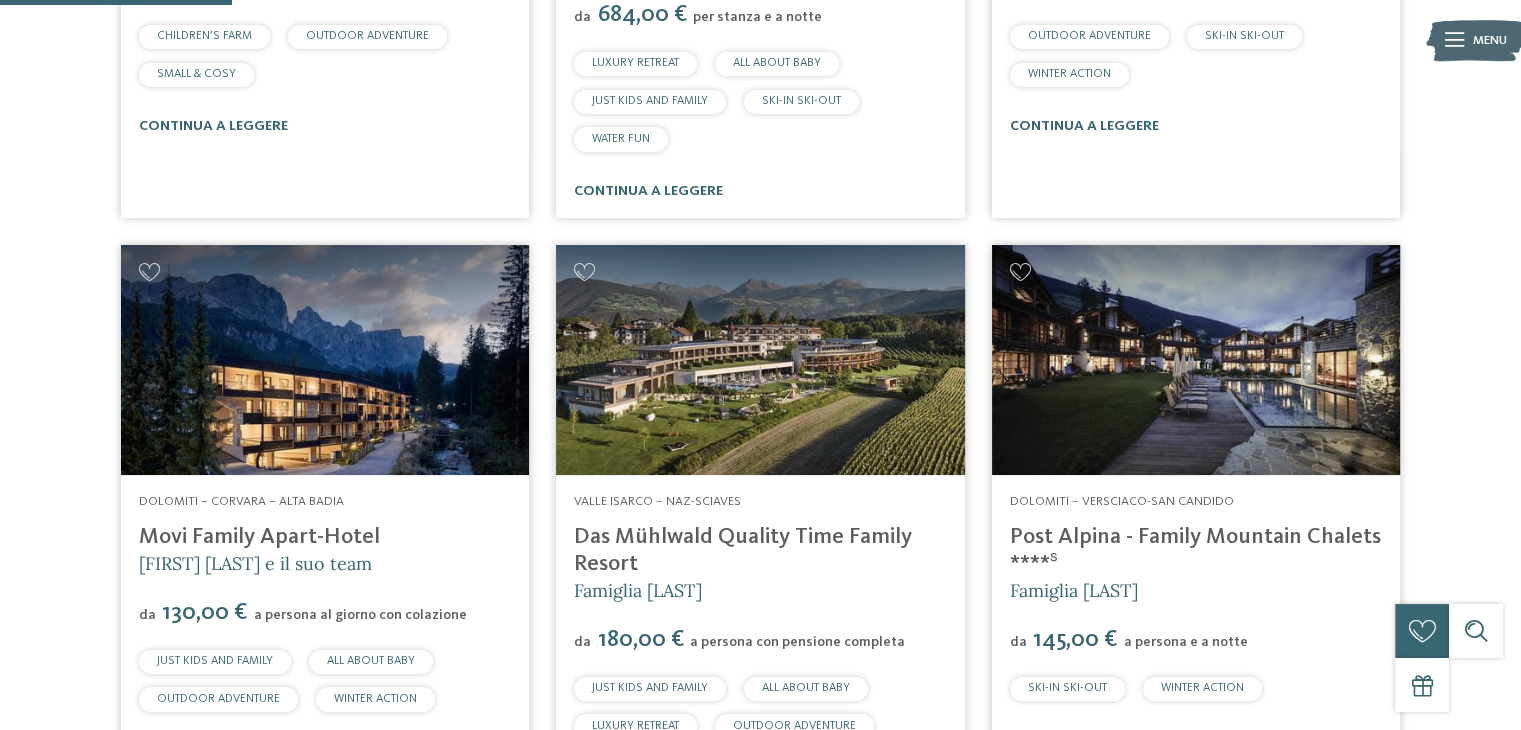 click on "Movi Family Apart-Hotel" at bounding box center [259, 537] 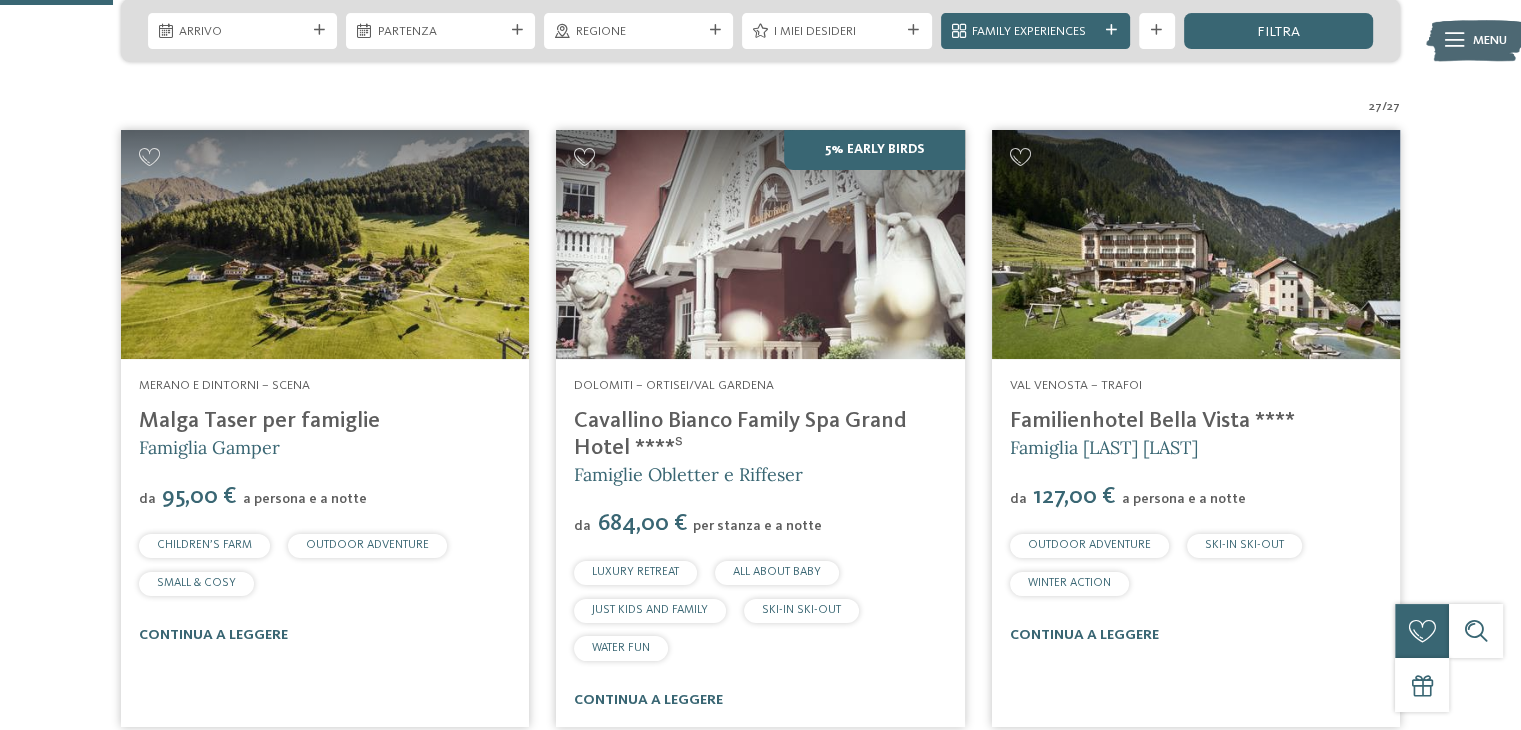 scroll, scrollTop: 453, scrollLeft: 0, axis: vertical 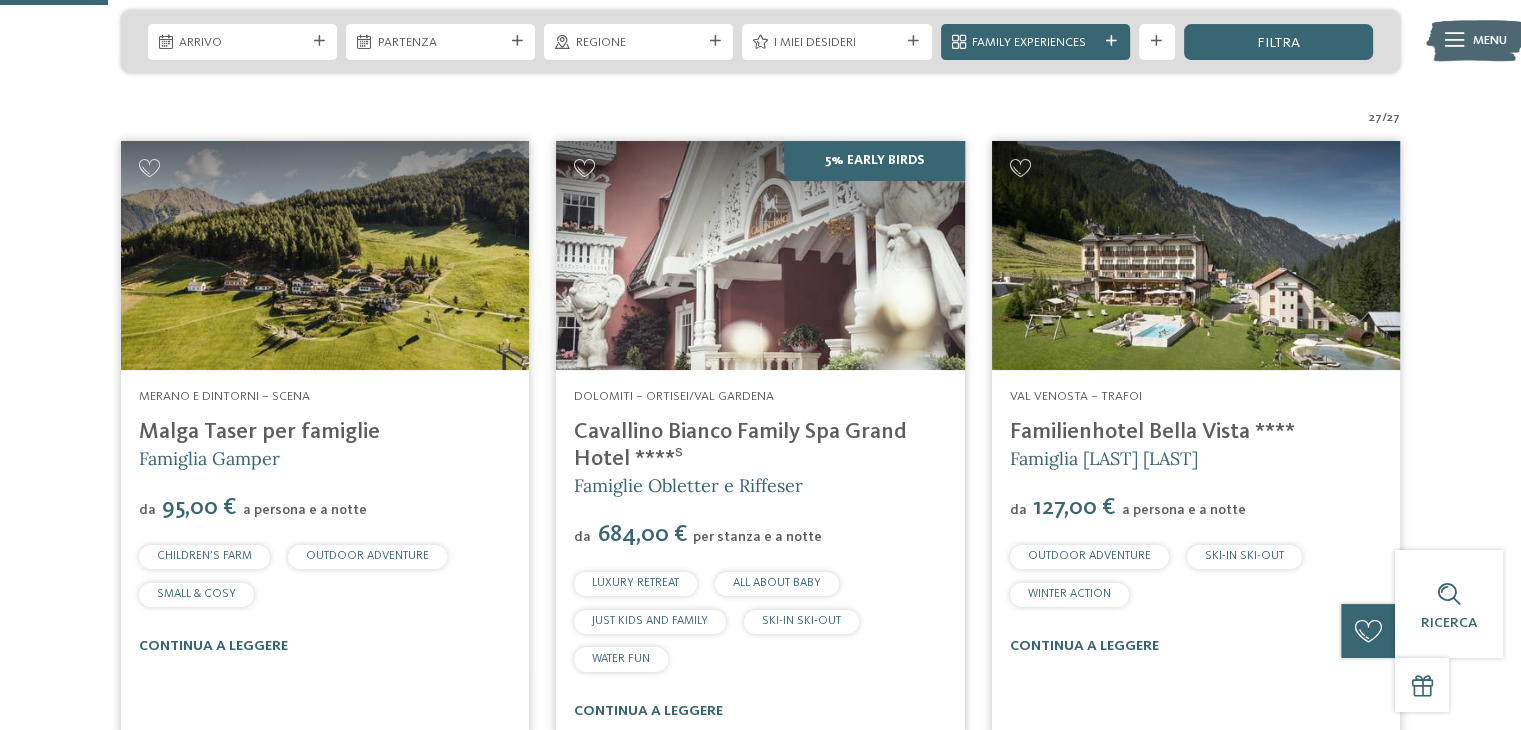 click on "Cavallino Bianco Family Spa Grand Hotel ****ˢ" at bounding box center [760, 446] 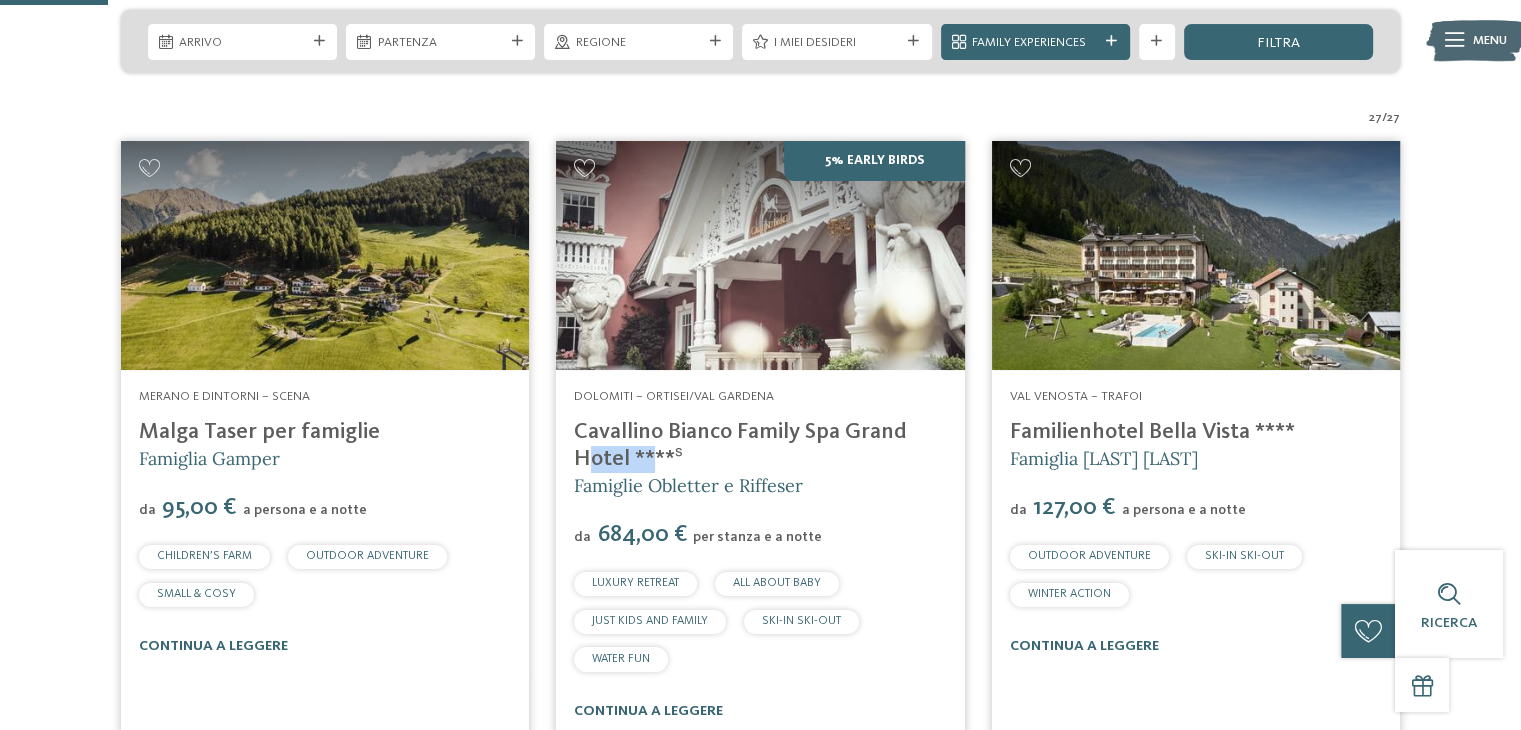 click on "Cavallino Bianco Family Spa Grand Hotel ****ˢ" at bounding box center (760, 446) 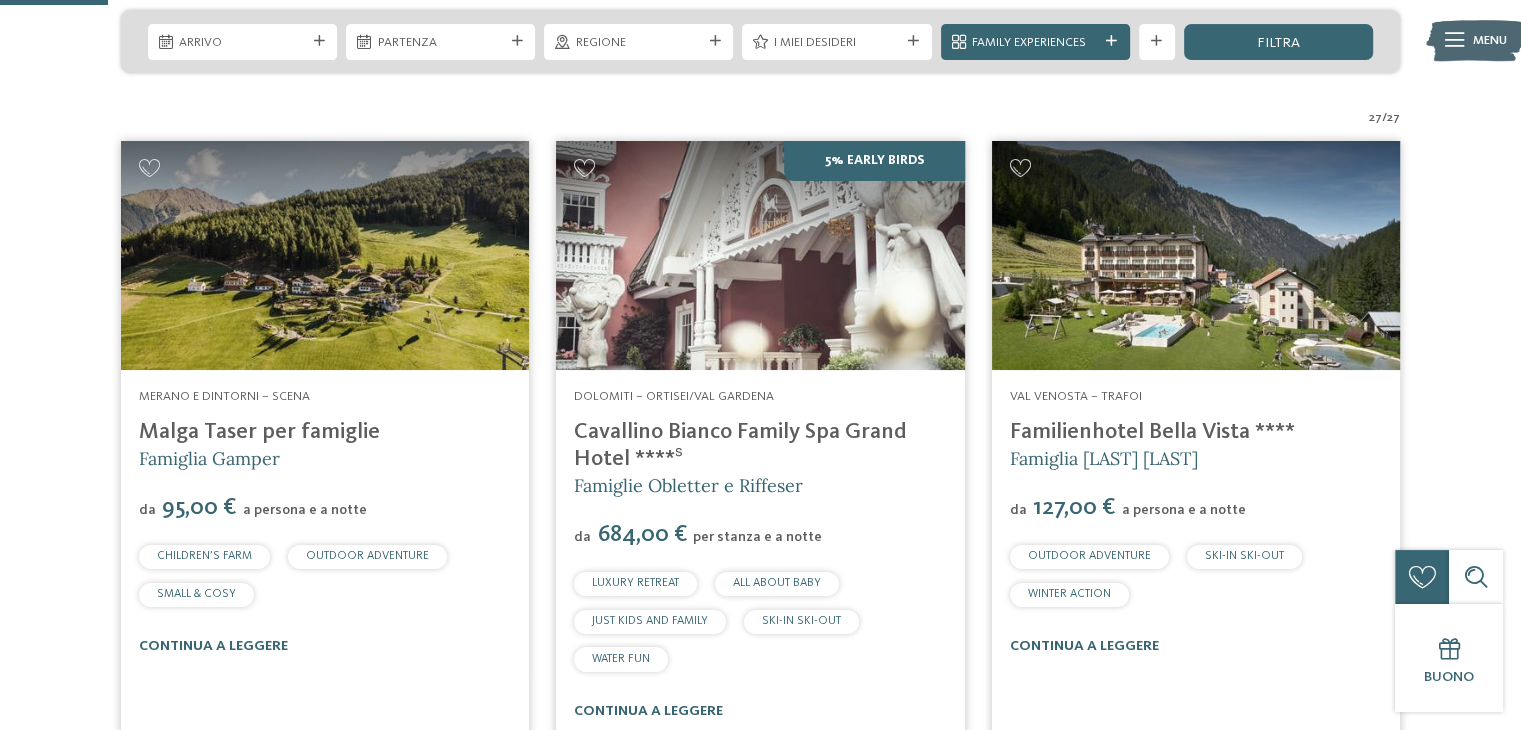 click on "JUST KIDS AND FAMILY" at bounding box center [650, 622] 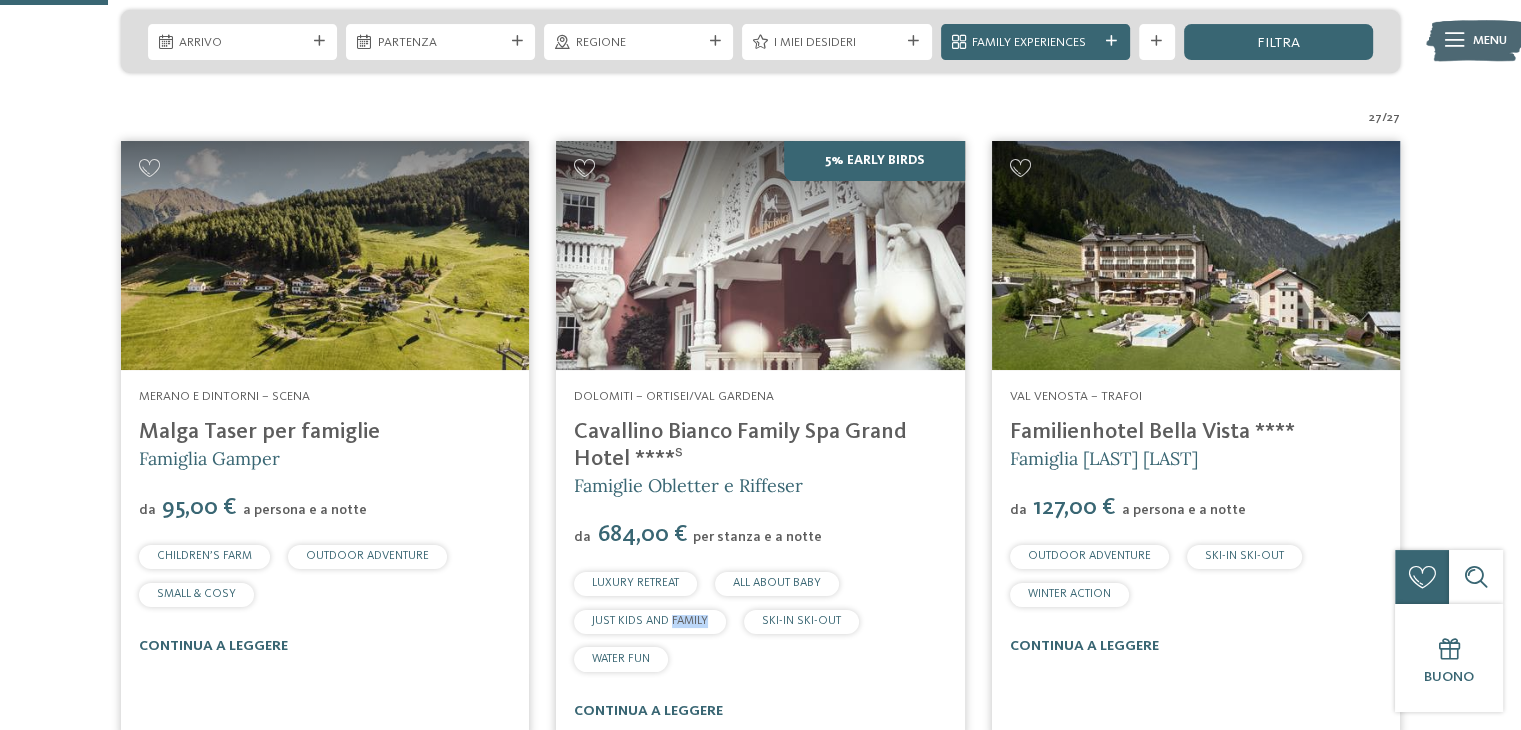 click on "JUST KIDS AND FAMILY" at bounding box center (650, 622) 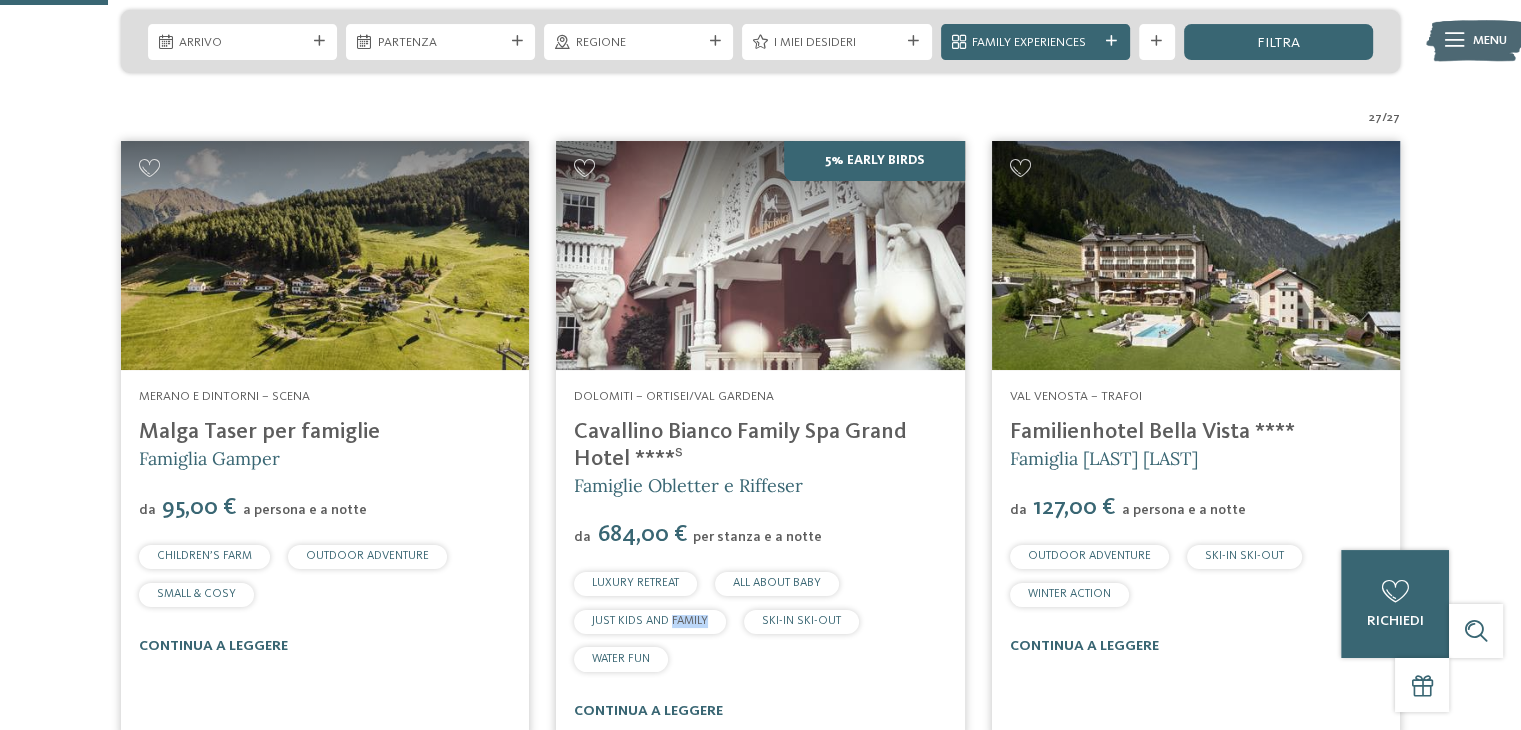 click on "Cavallino Bianco Family Spa Grand Hotel ****ˢ" at bounding box center [740, 445] 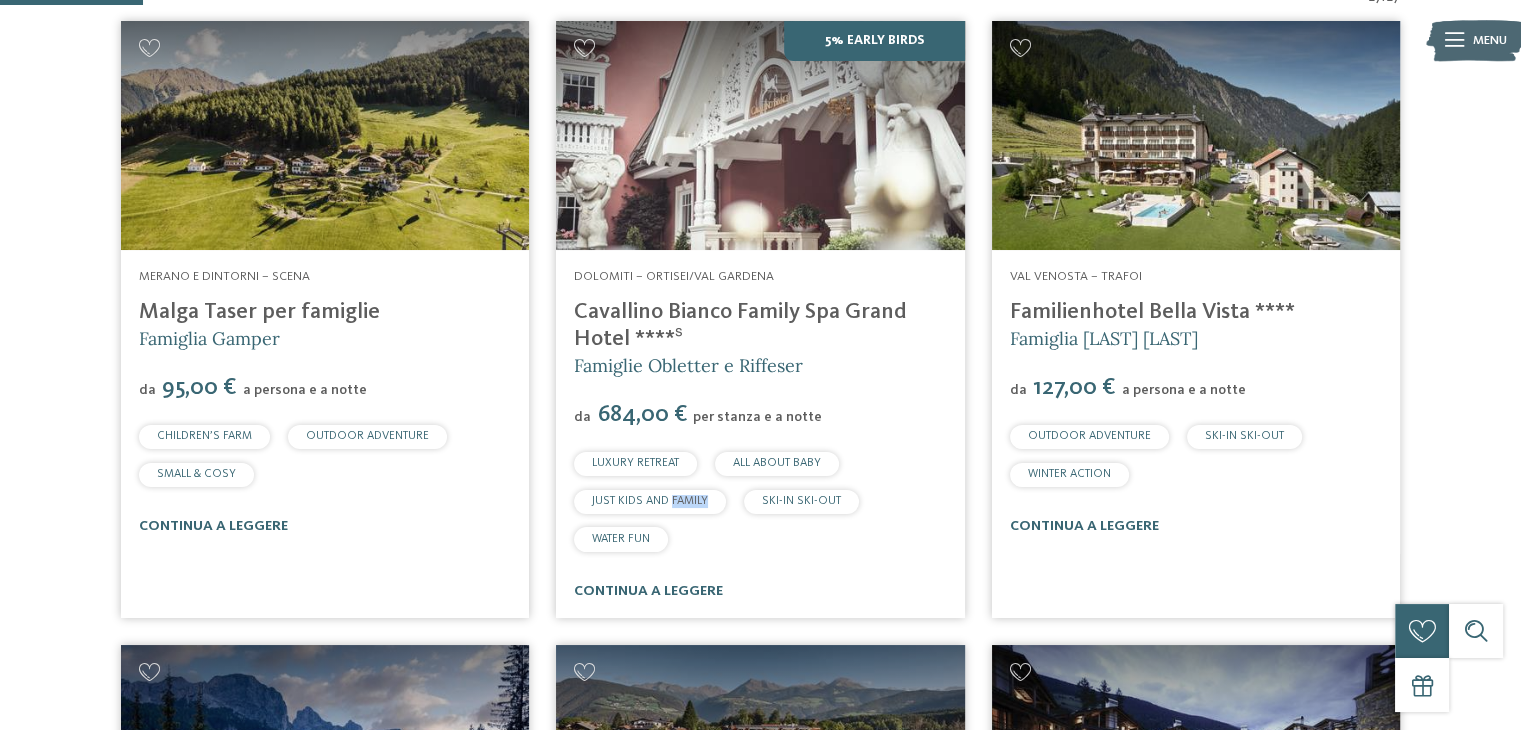 scroll, scrollTop: 613, scrollLeft: 0, axis: vertical 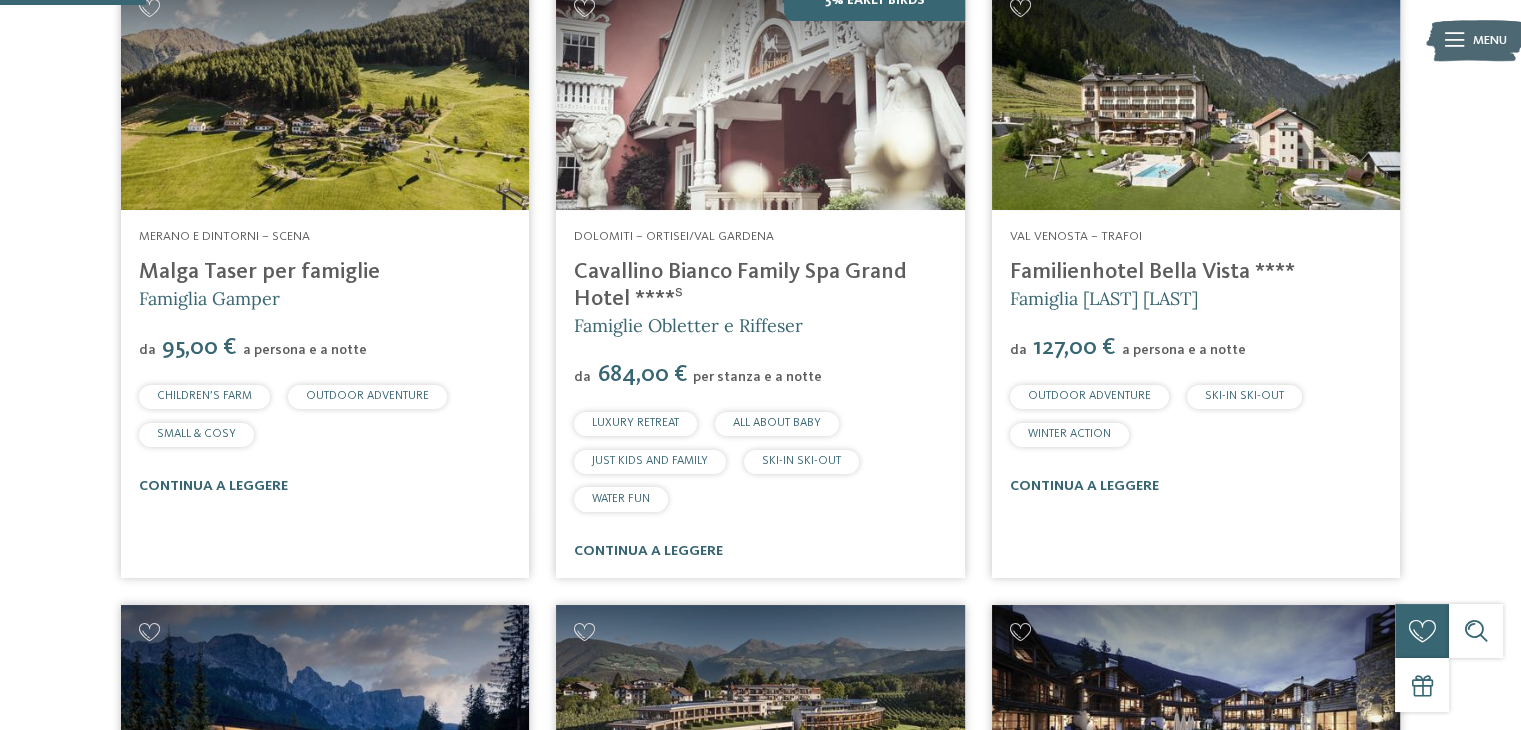 click on "JUST KIDS AND FAMILY" at bounding box center [650, 461] 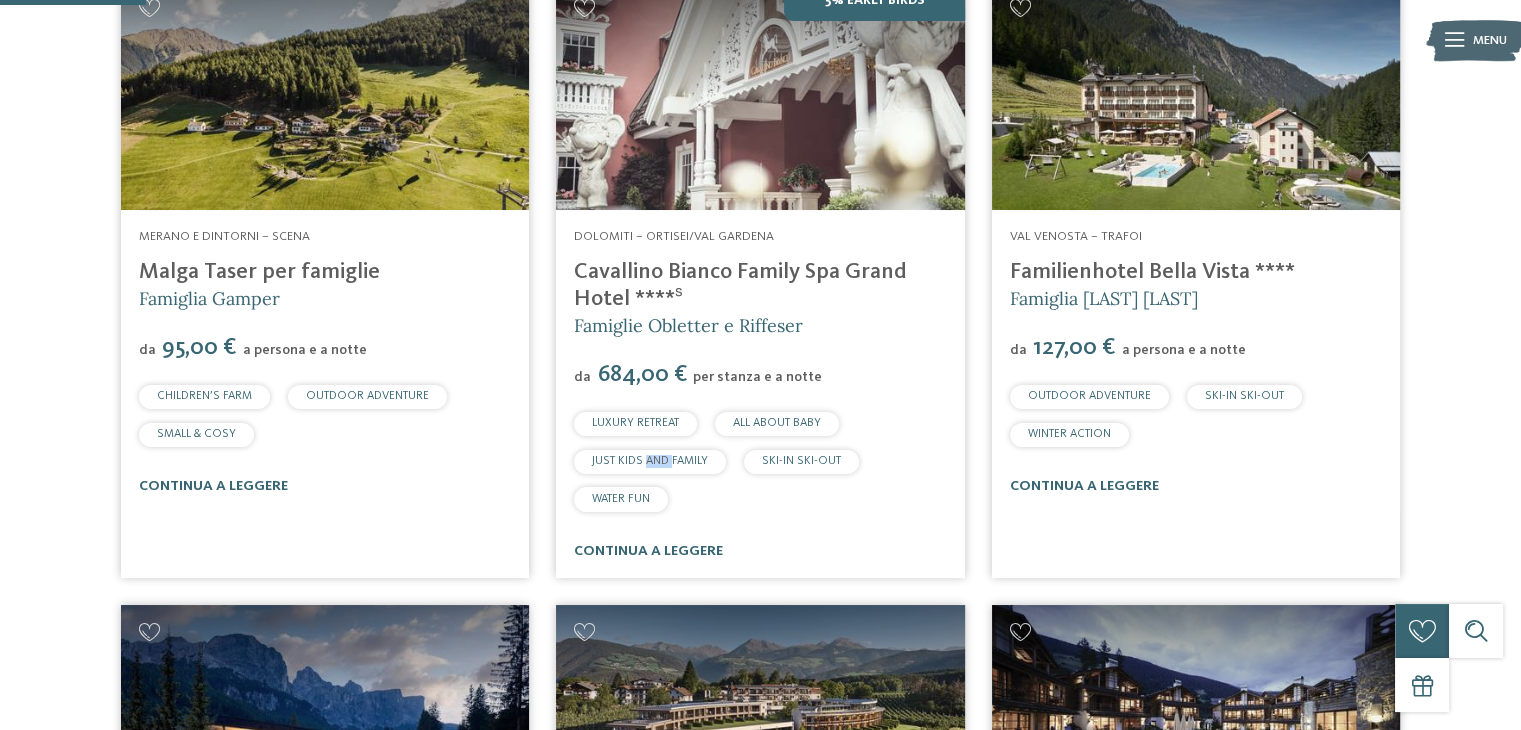 click on "JUST KIDS AND FAMILY" at bounding box center (650, 461) 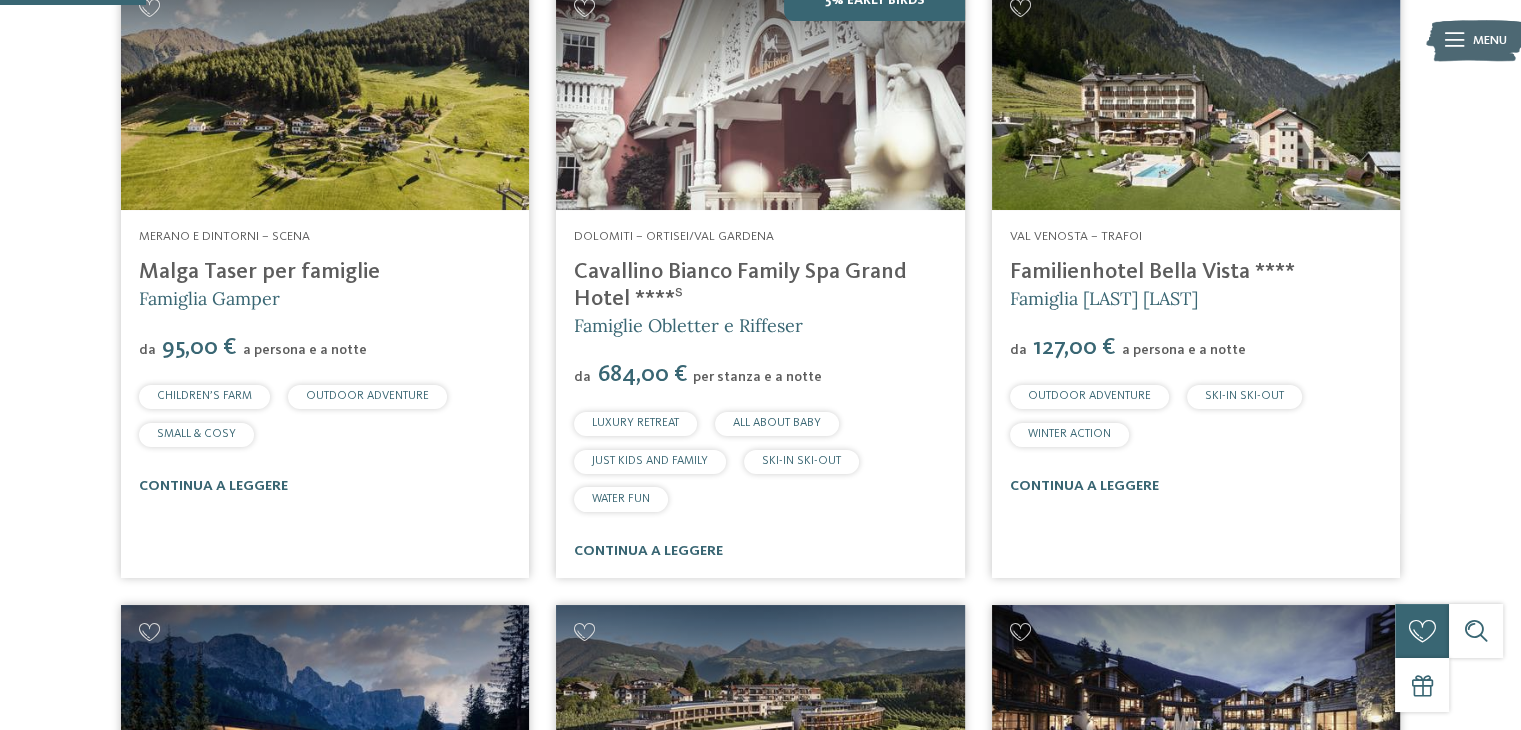 click on "JUST KIDS AND FAMILY" at bounding box center (650, 461) 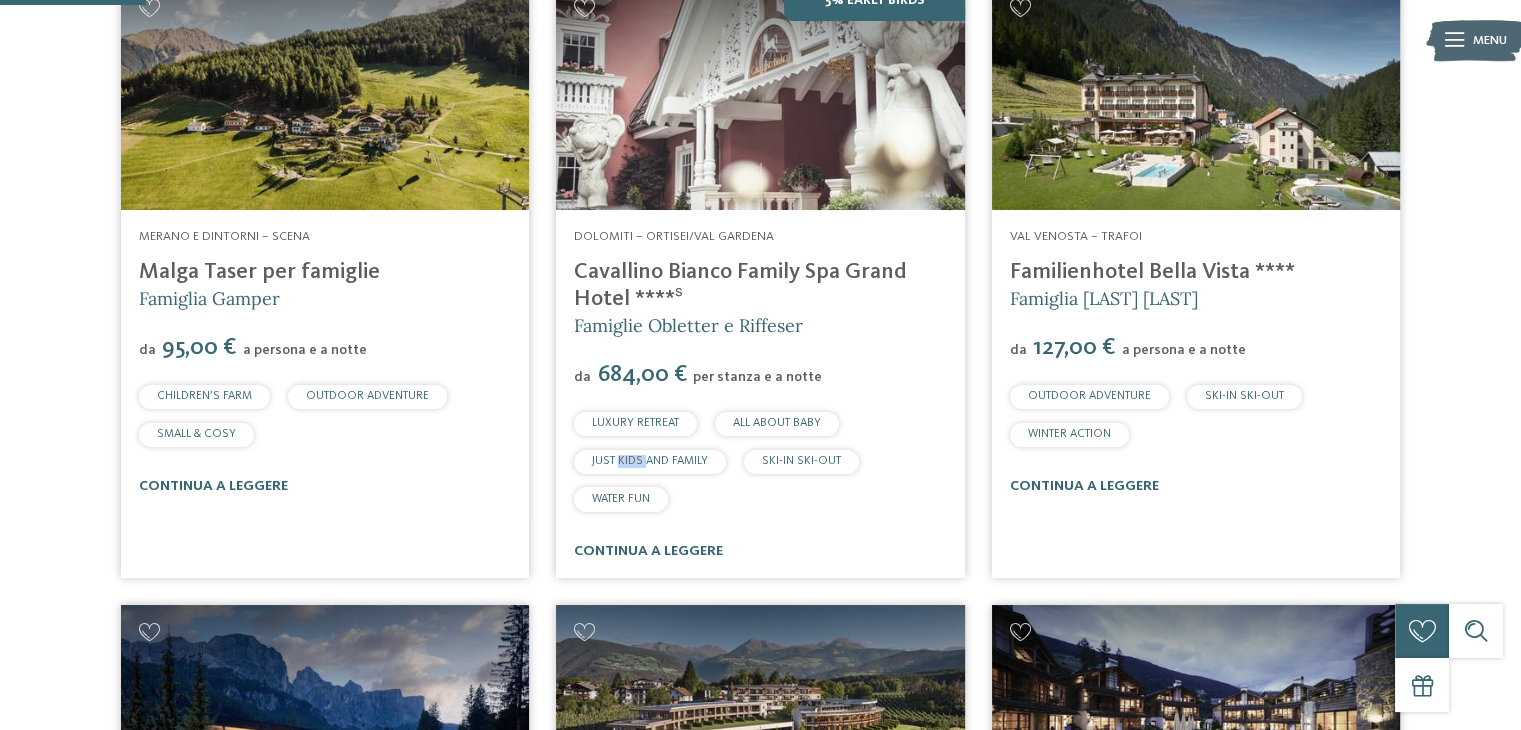 click on "JUST KIDS AND FAMILY" at bounding box center [650, 461] 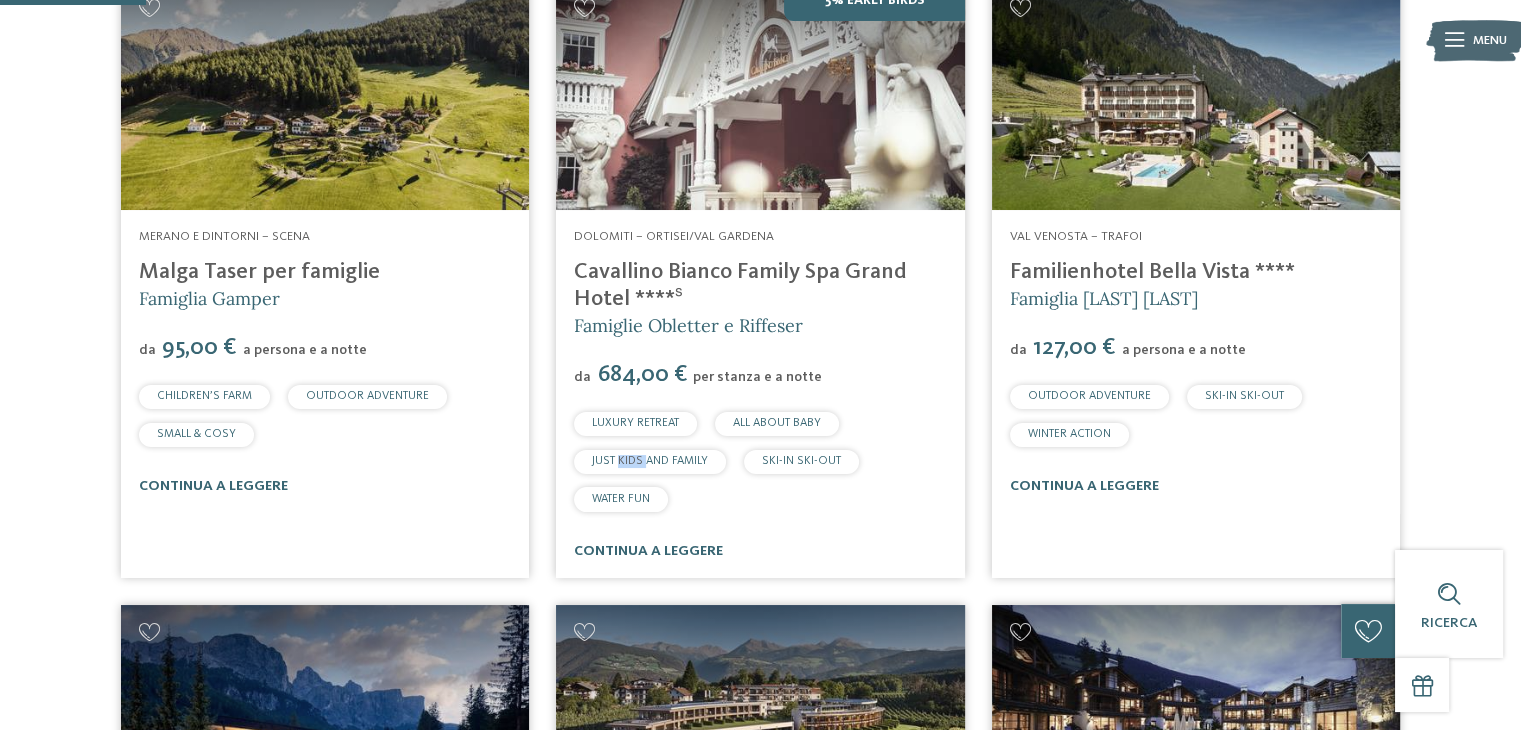 click on "Cavallino Bianco Family Spa Grand Hotel ****ˢ" at bounding box center (740, 285) 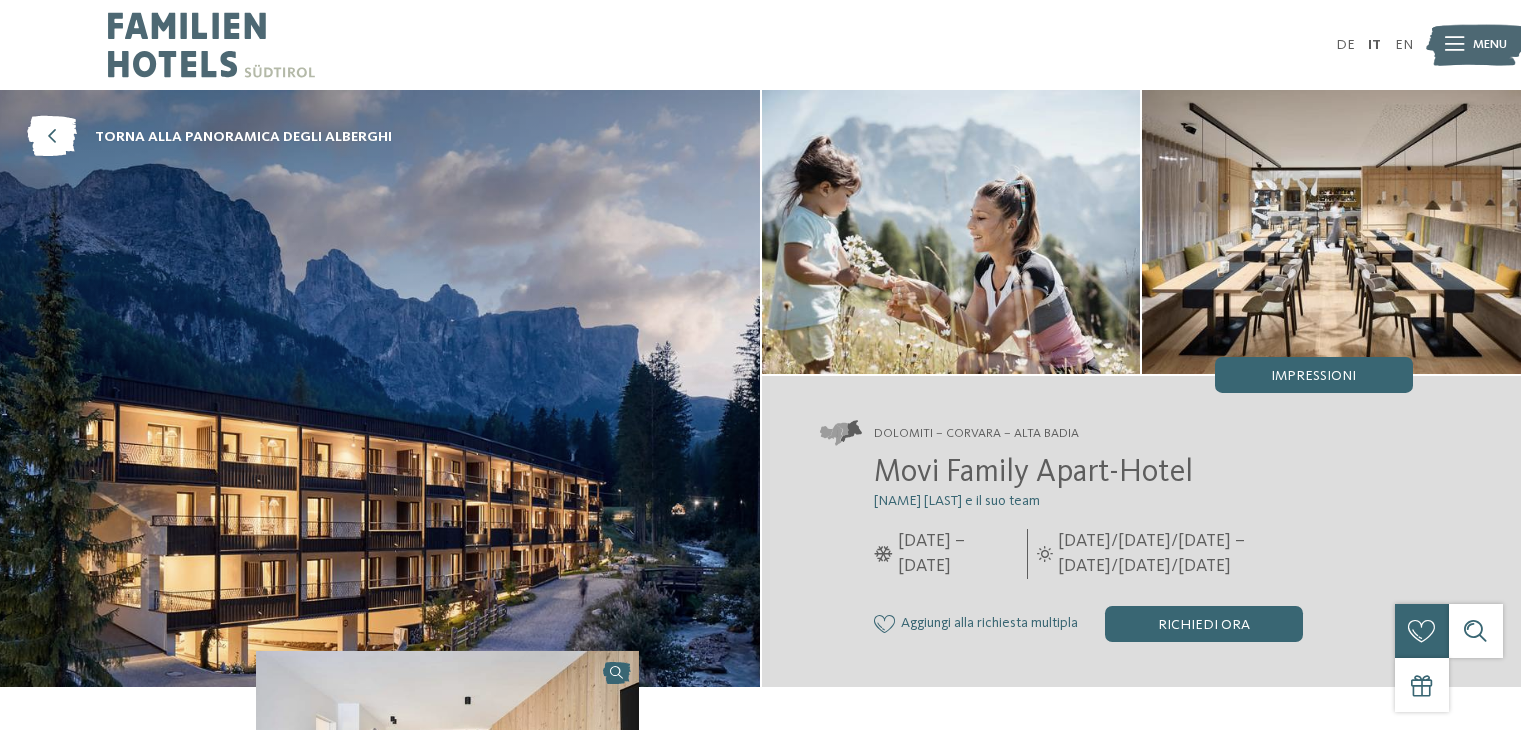 scroll, scrollTop: 0, scrollLeft: 0, axis: both 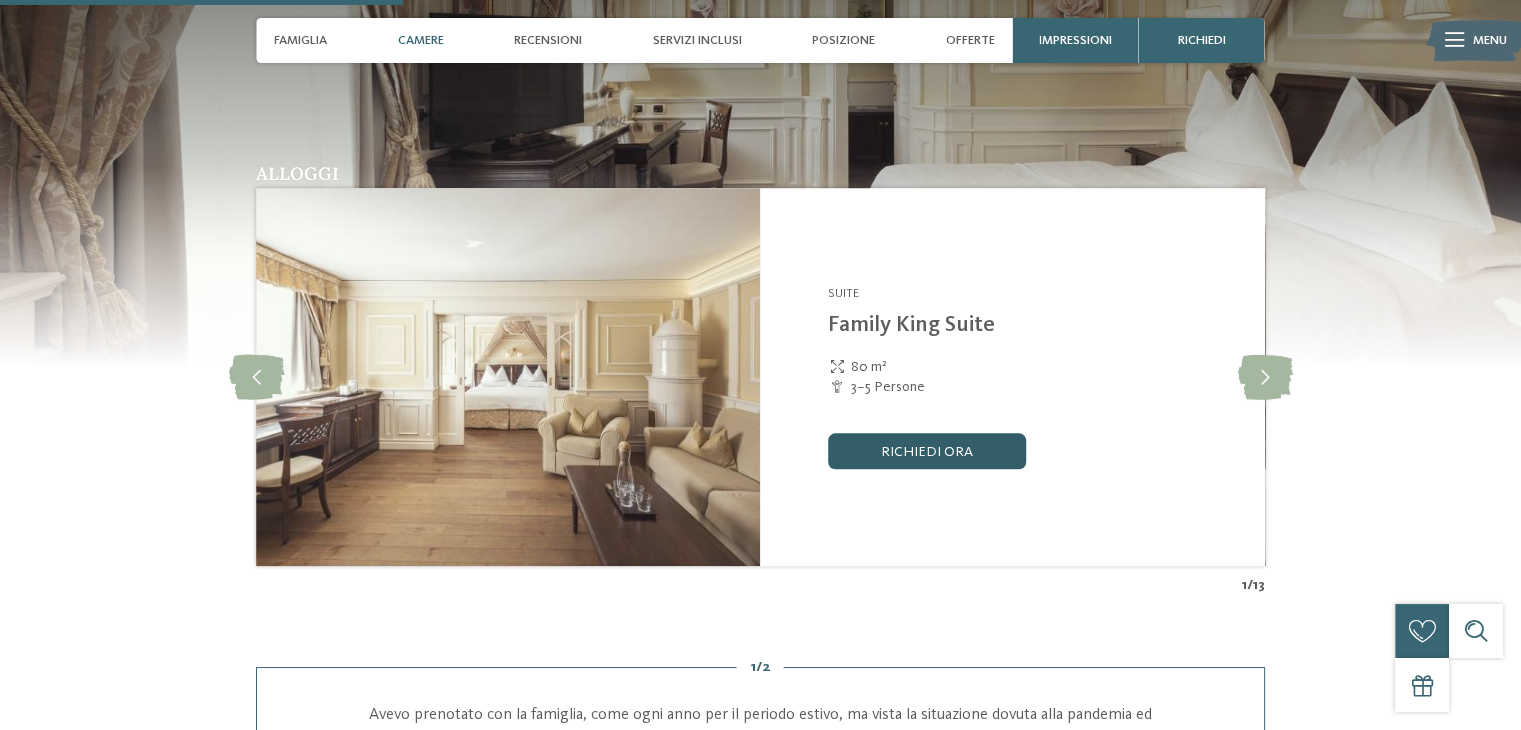 click on "Richiedi ora" at bounding box center [927, 451] 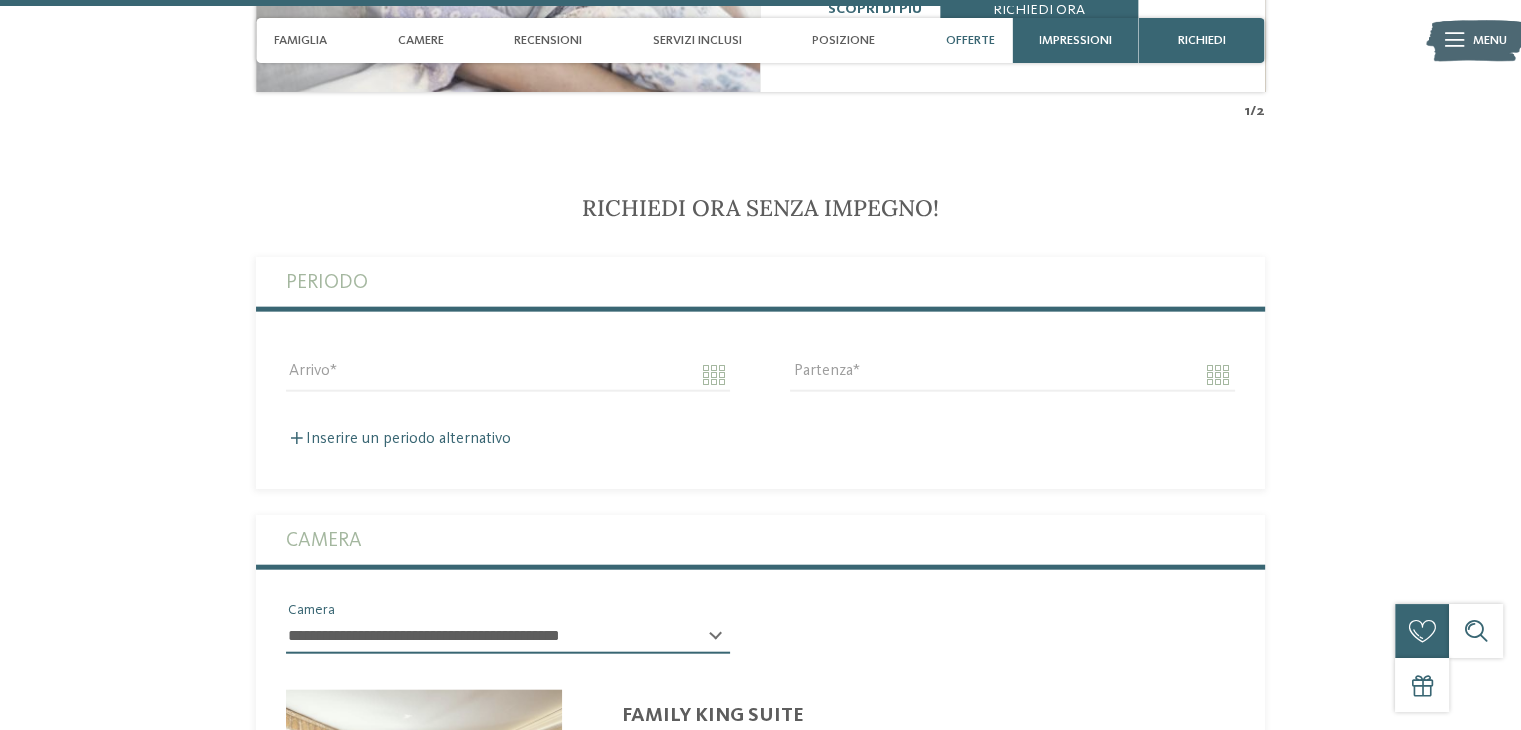 scroll, scrollTop: 4743, scrollLeft: 0, axis: vertical 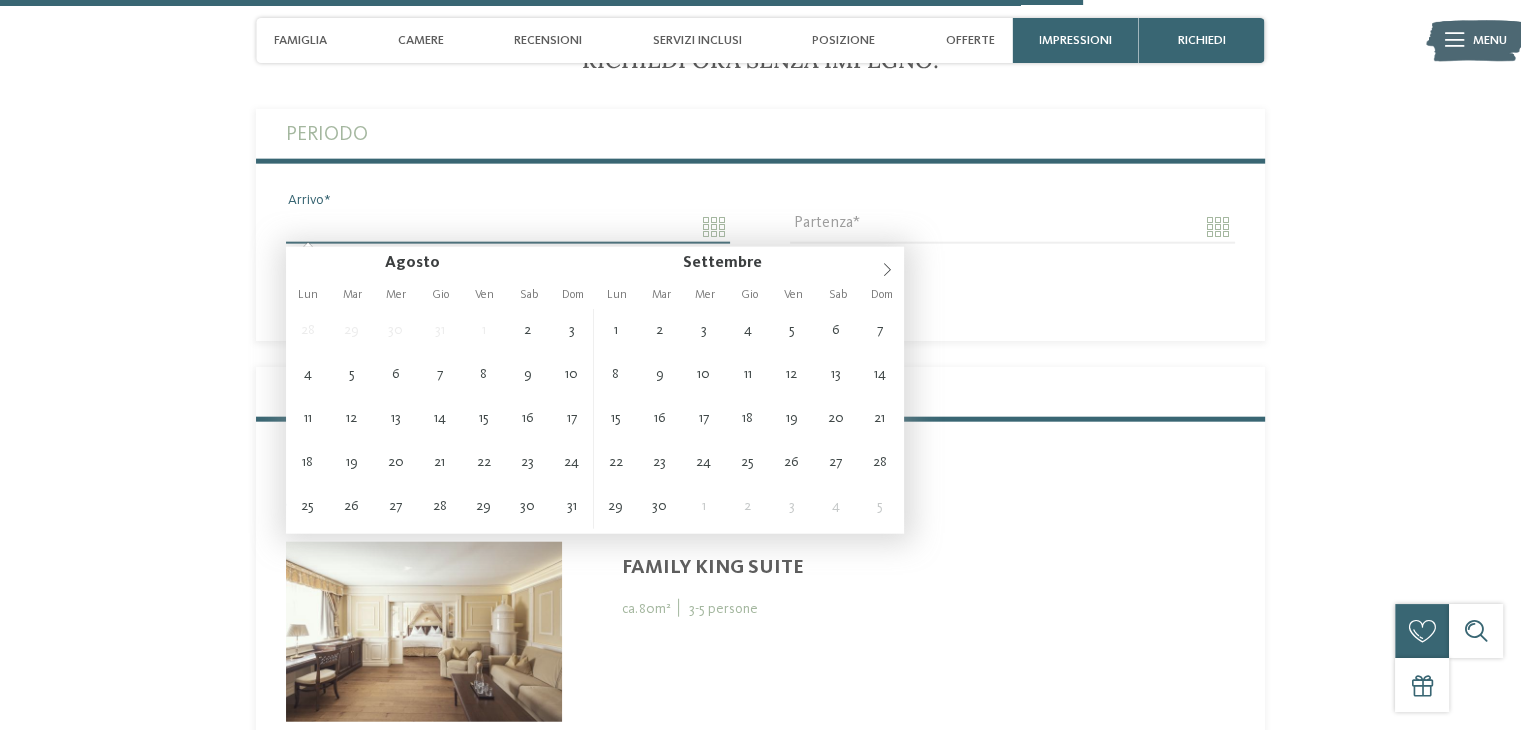 click on "Arrivo" at bounding box center (508, 227) 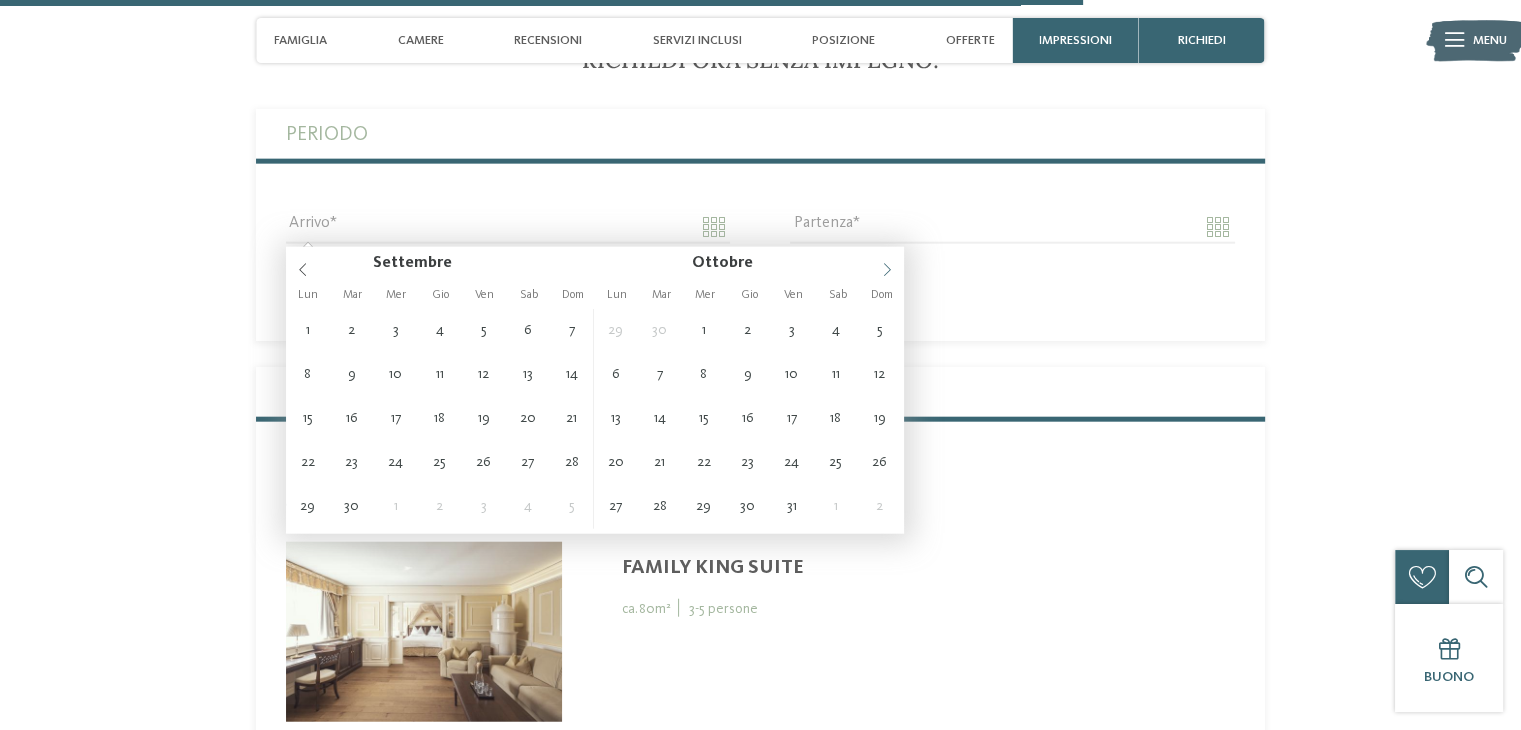 click 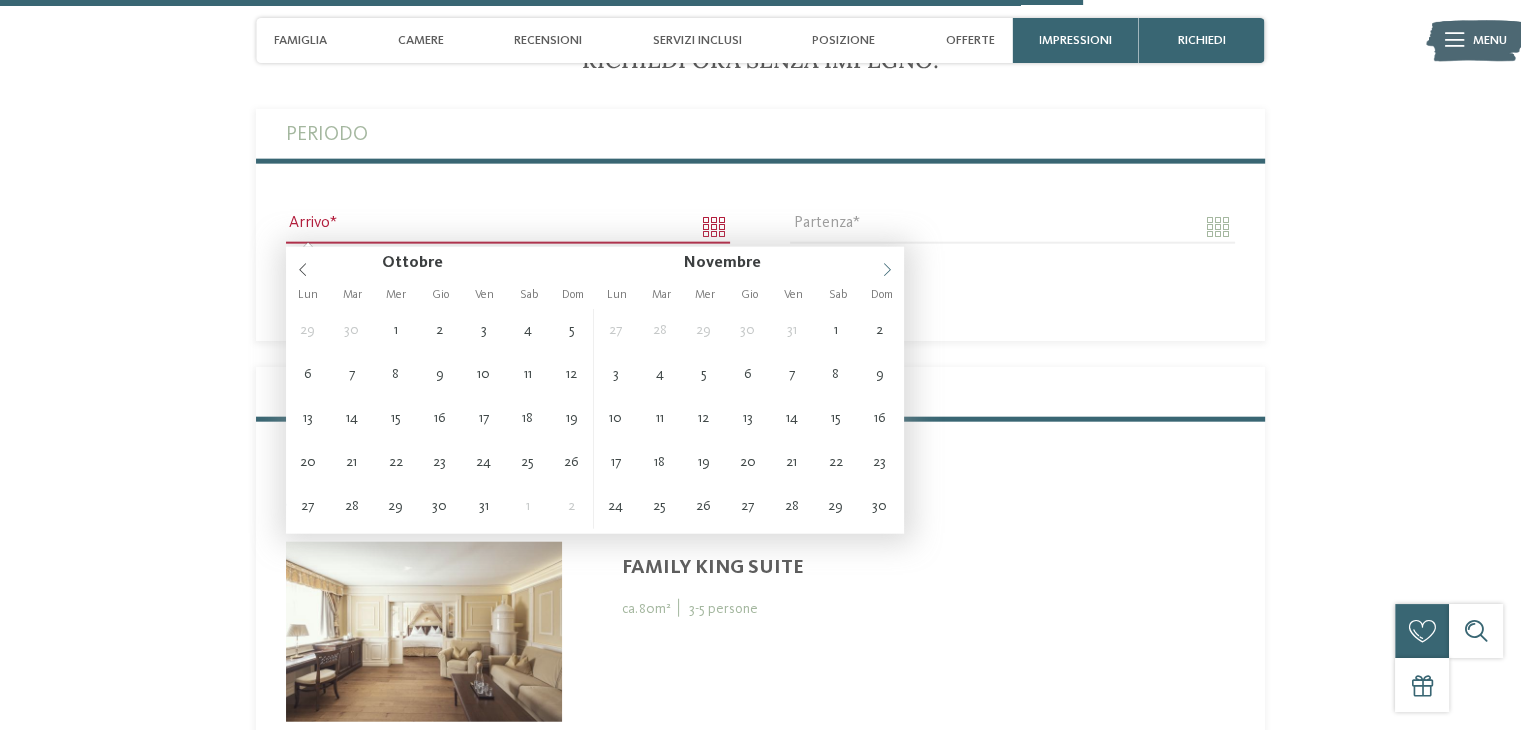 click 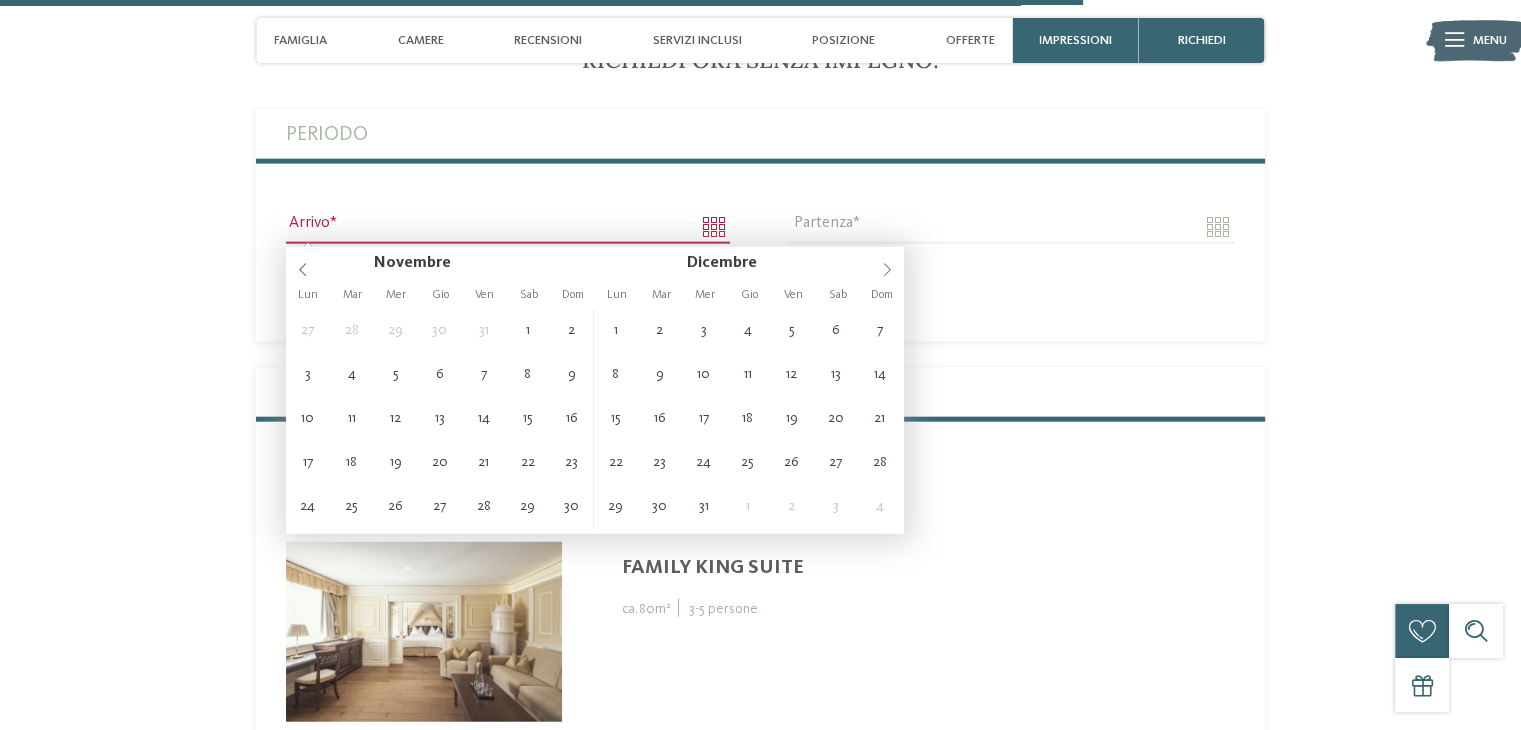 click 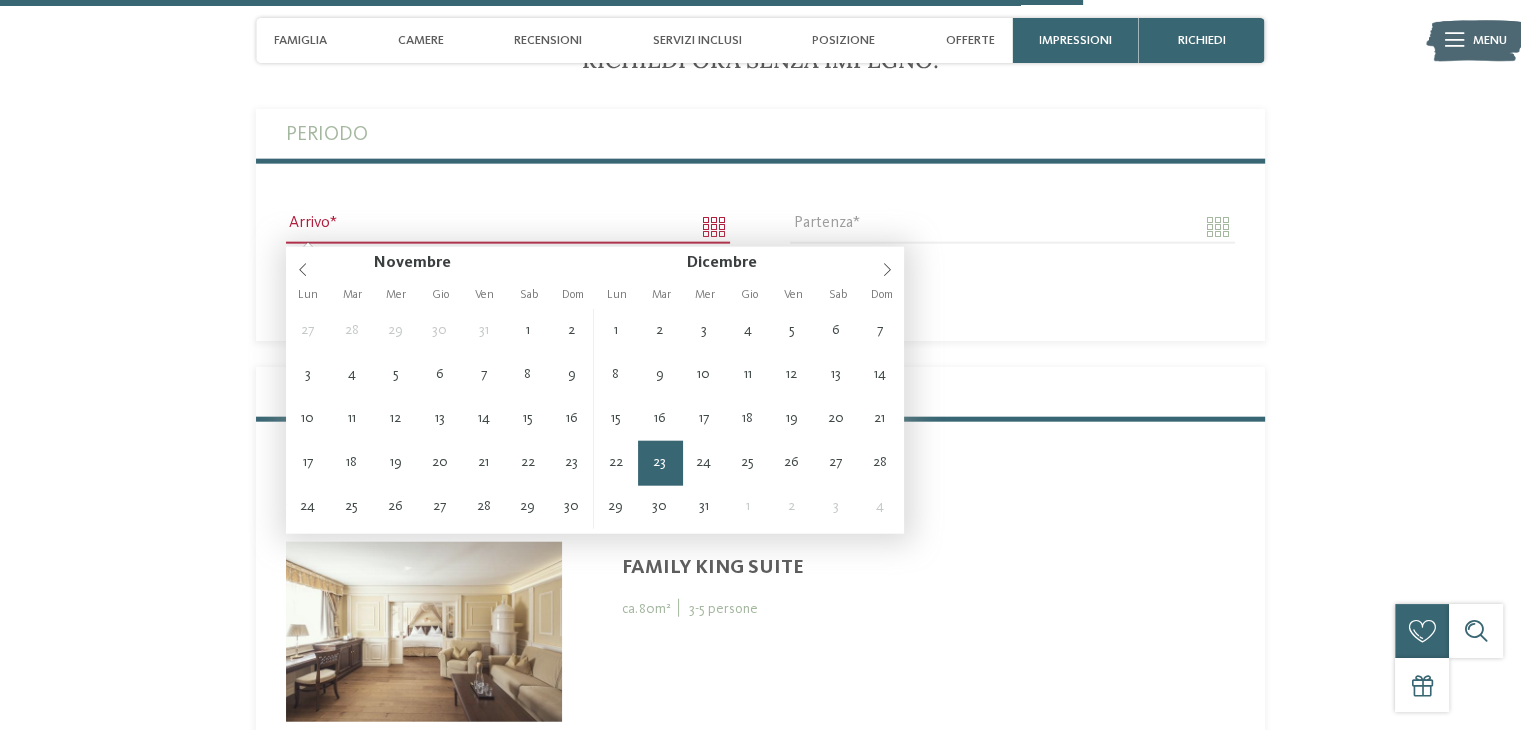 type on "**********" 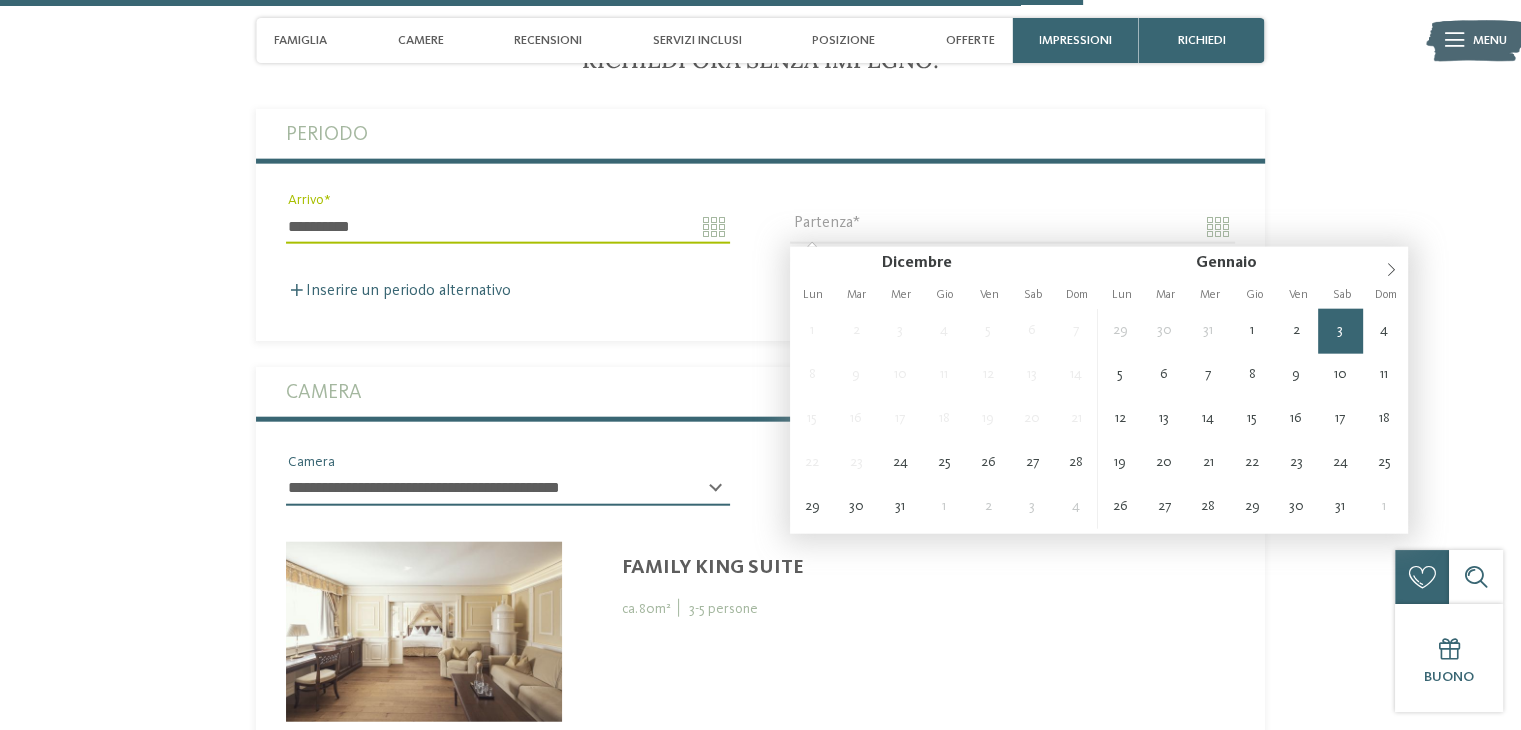 type on "**********" 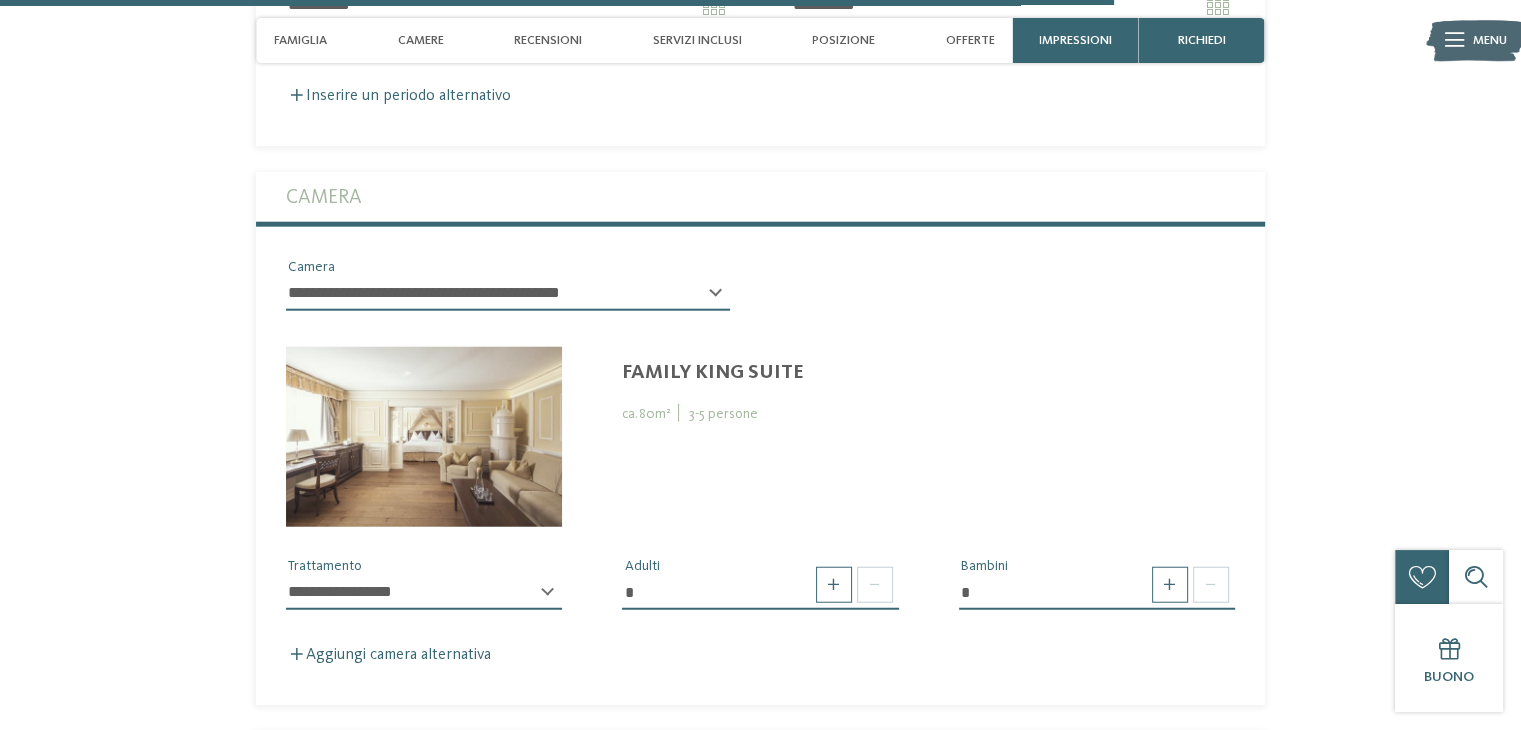 scroll, scrollTop: 4969, scrollLeft: 0, axis: vertical 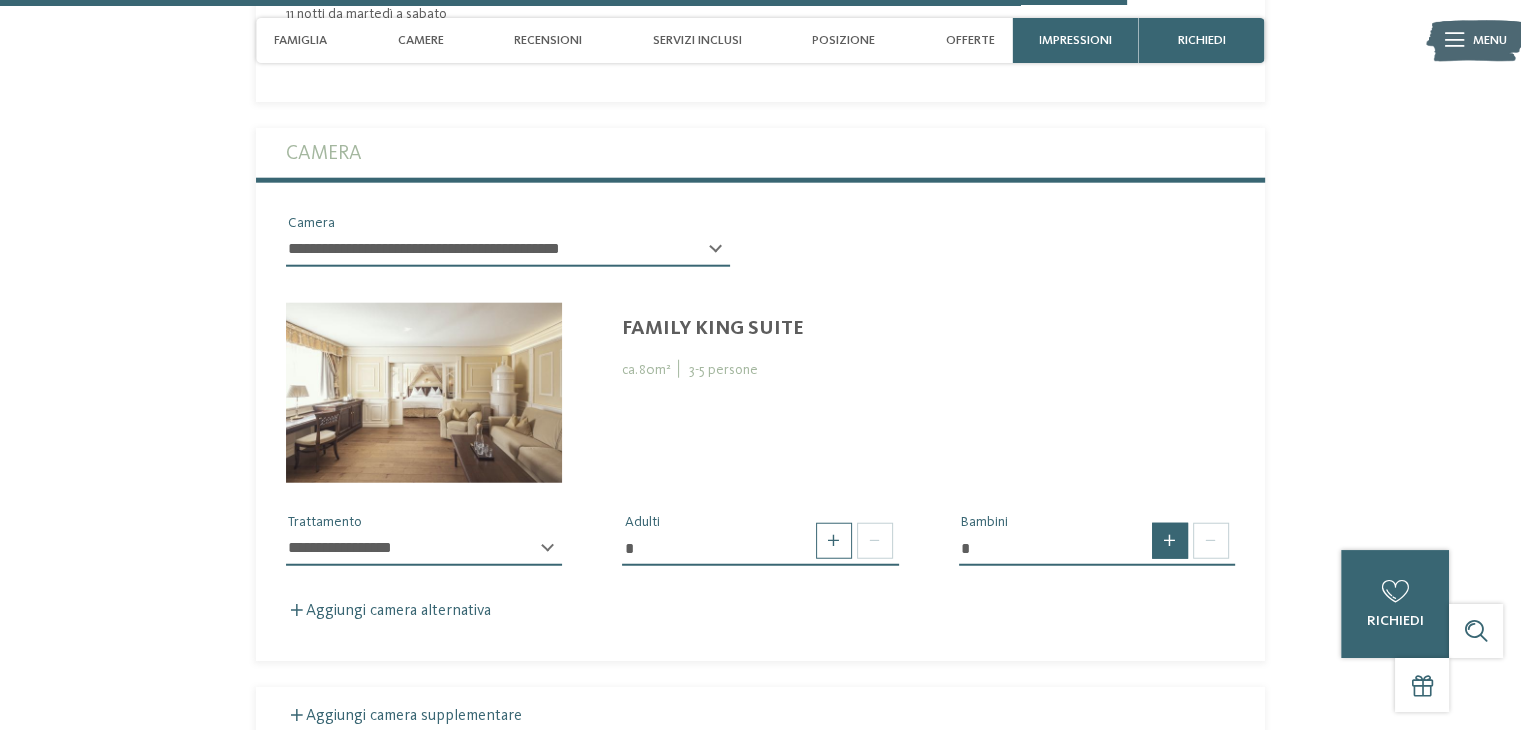 click at bounding box center (1170, 541) 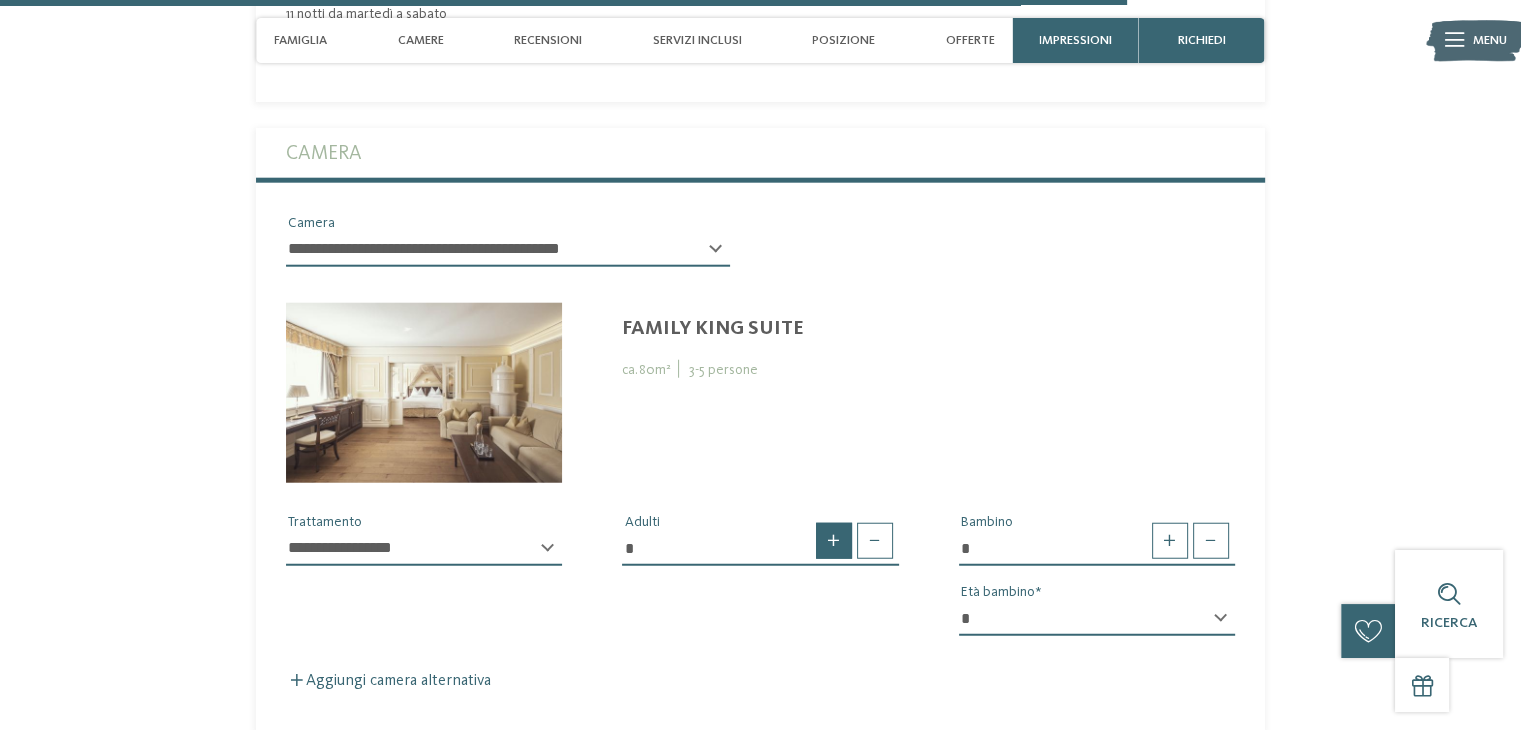 click at bounding box center [834, 541] 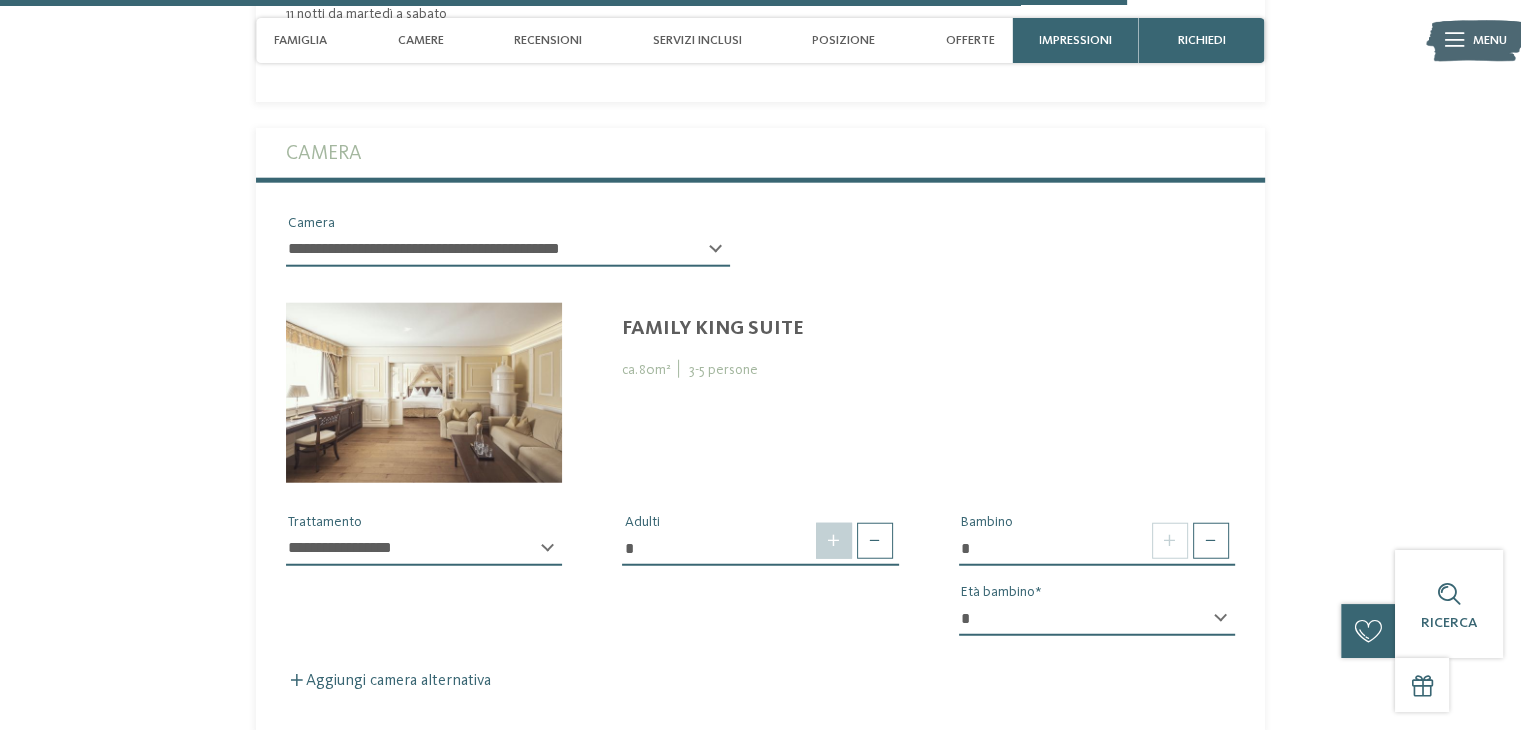 click at bounding box center [834, 541] 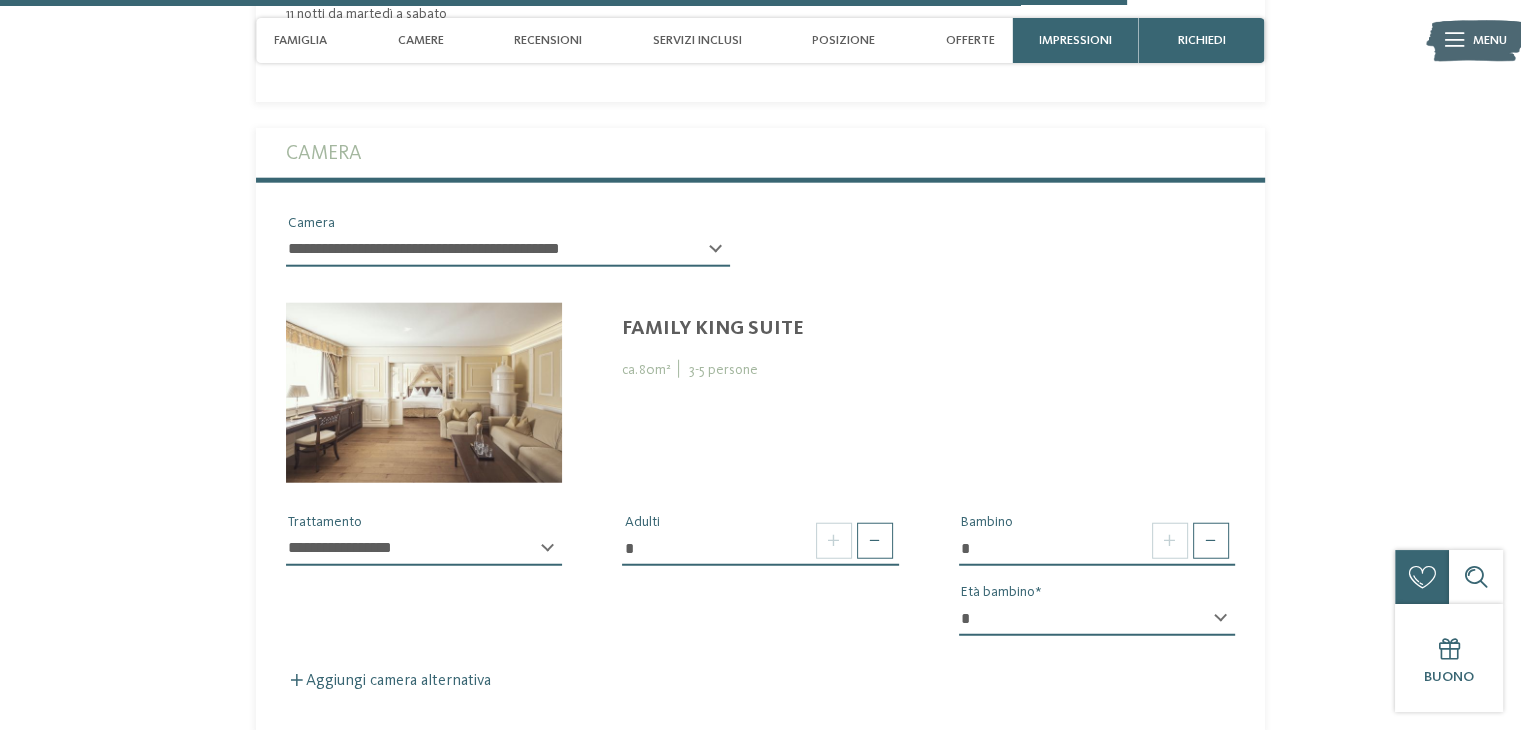click on "* * * * * * * * * * * ** ** ** ** ** ** ** **" at bounding box center (1097, 619) 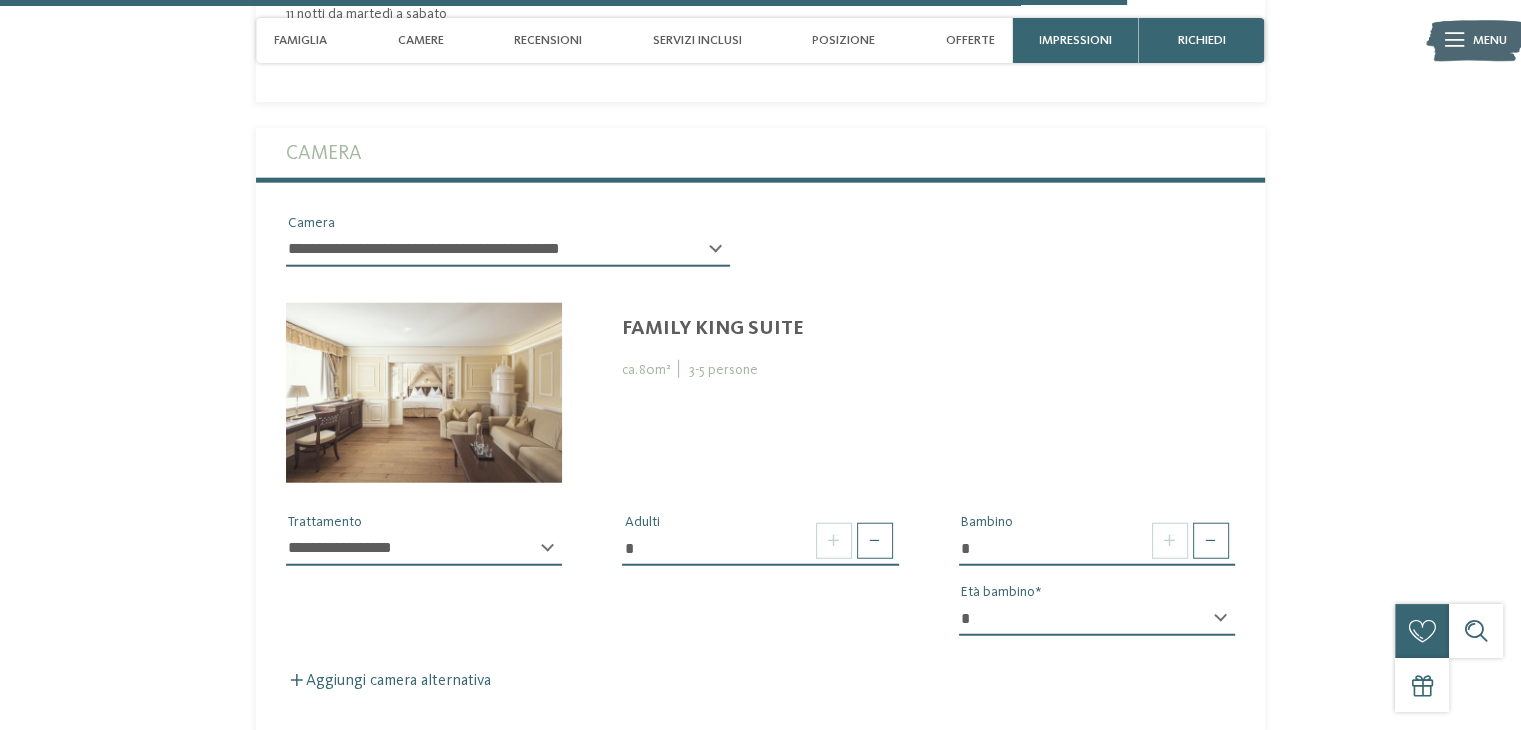 select on "*" 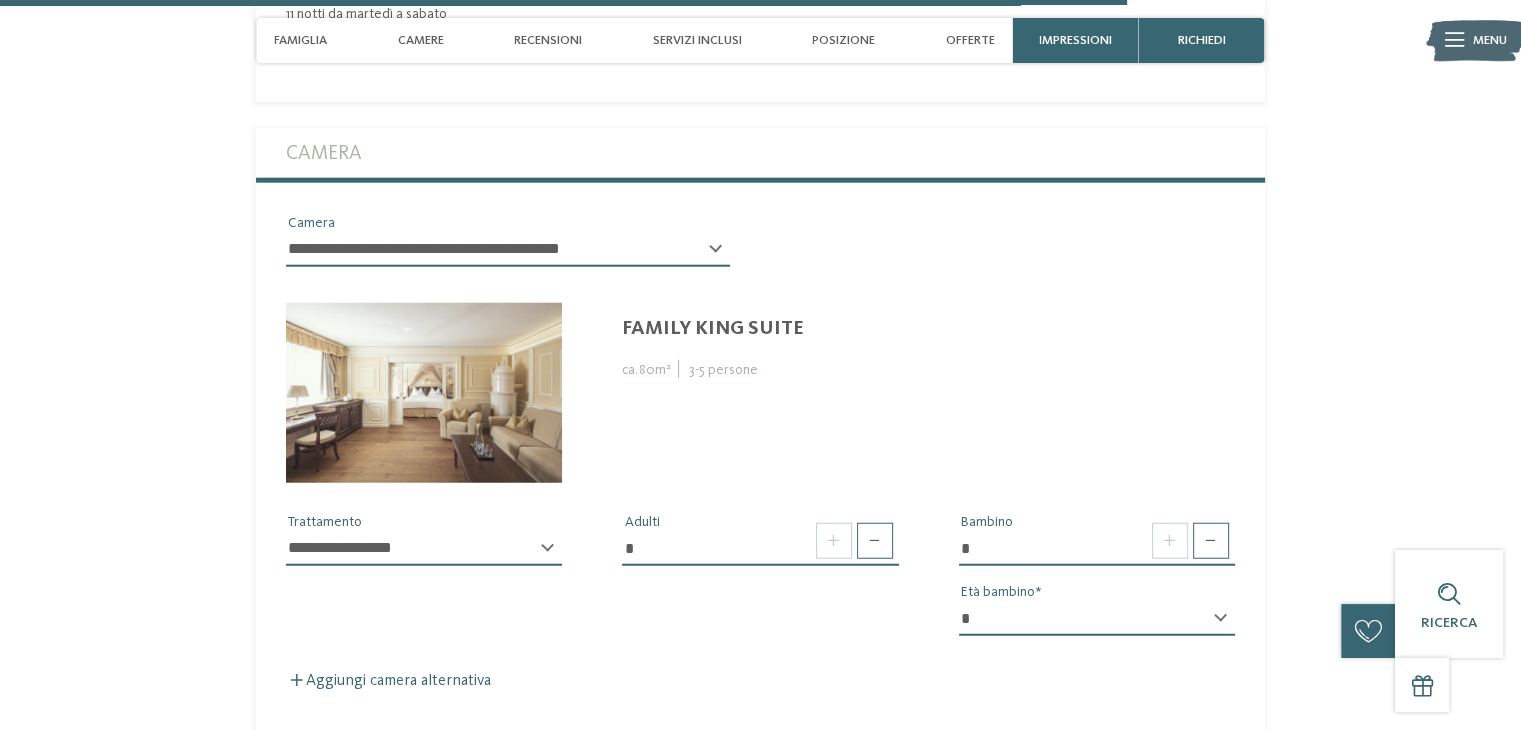 click on "* * * * * * * * * * * ** ** ** ** ** ** ** **" at bounding box center [1097, 619] 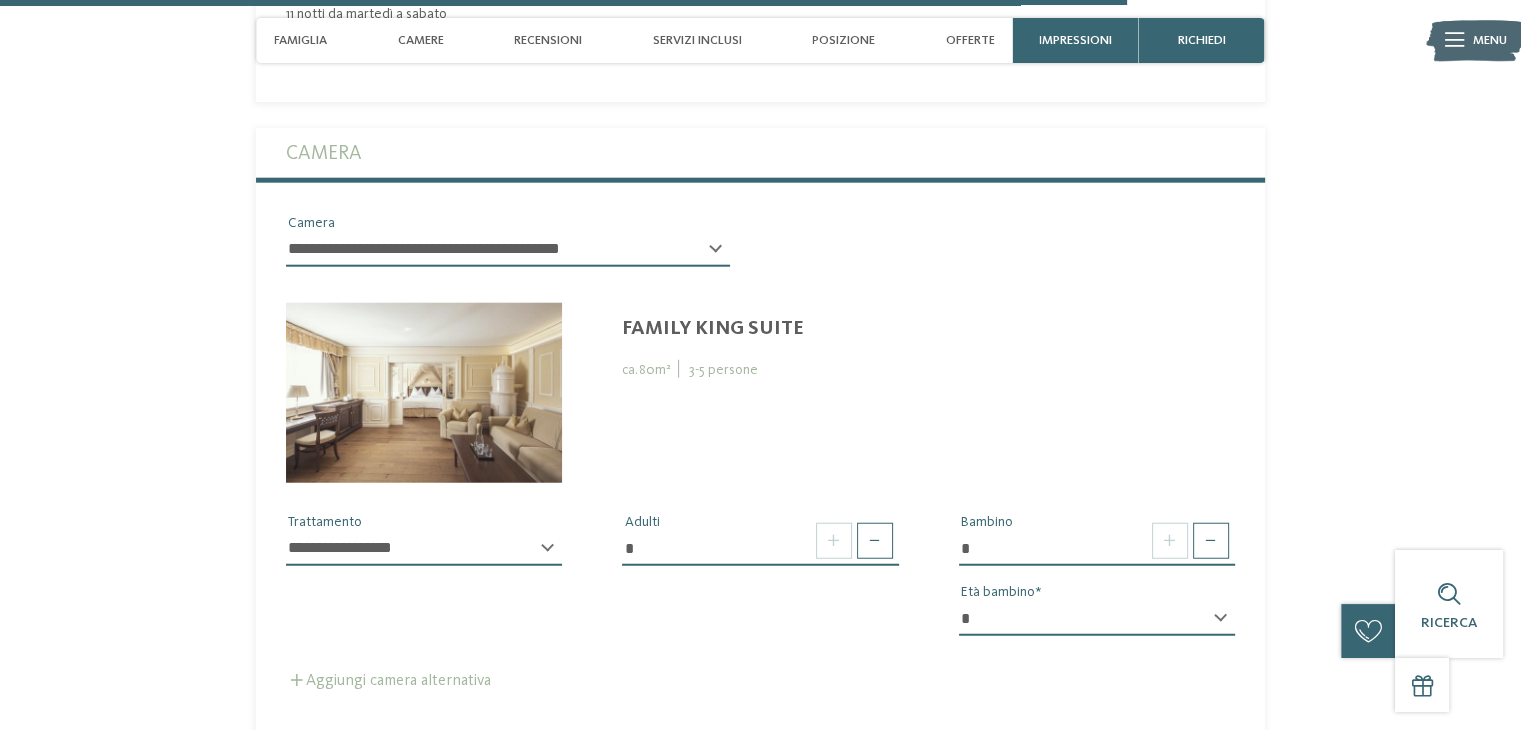 click on "Aggiungi camera alternativa" at bounding box center (388, 681) 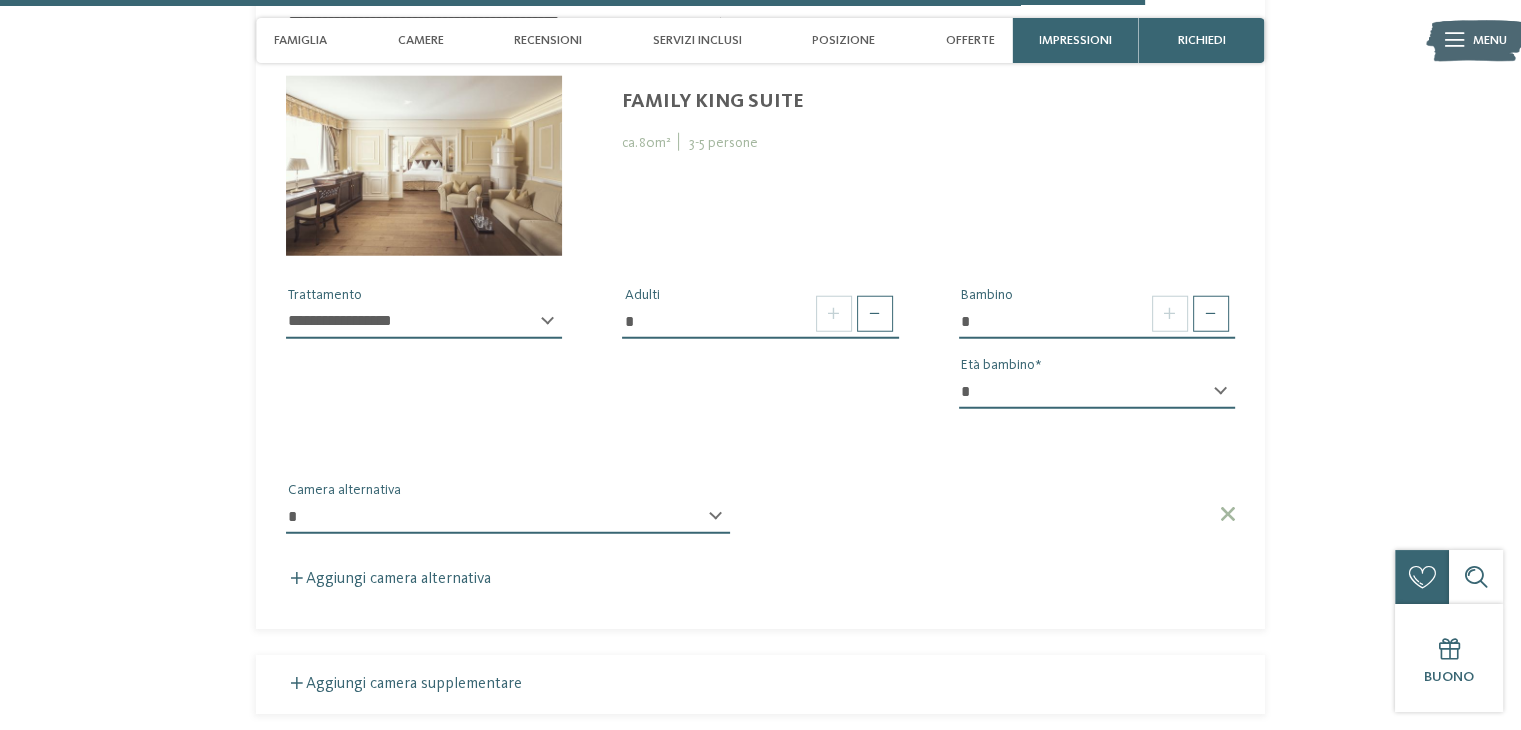 scroll, scrollTop: 5249, scrollLeft: 0, axis: vertical 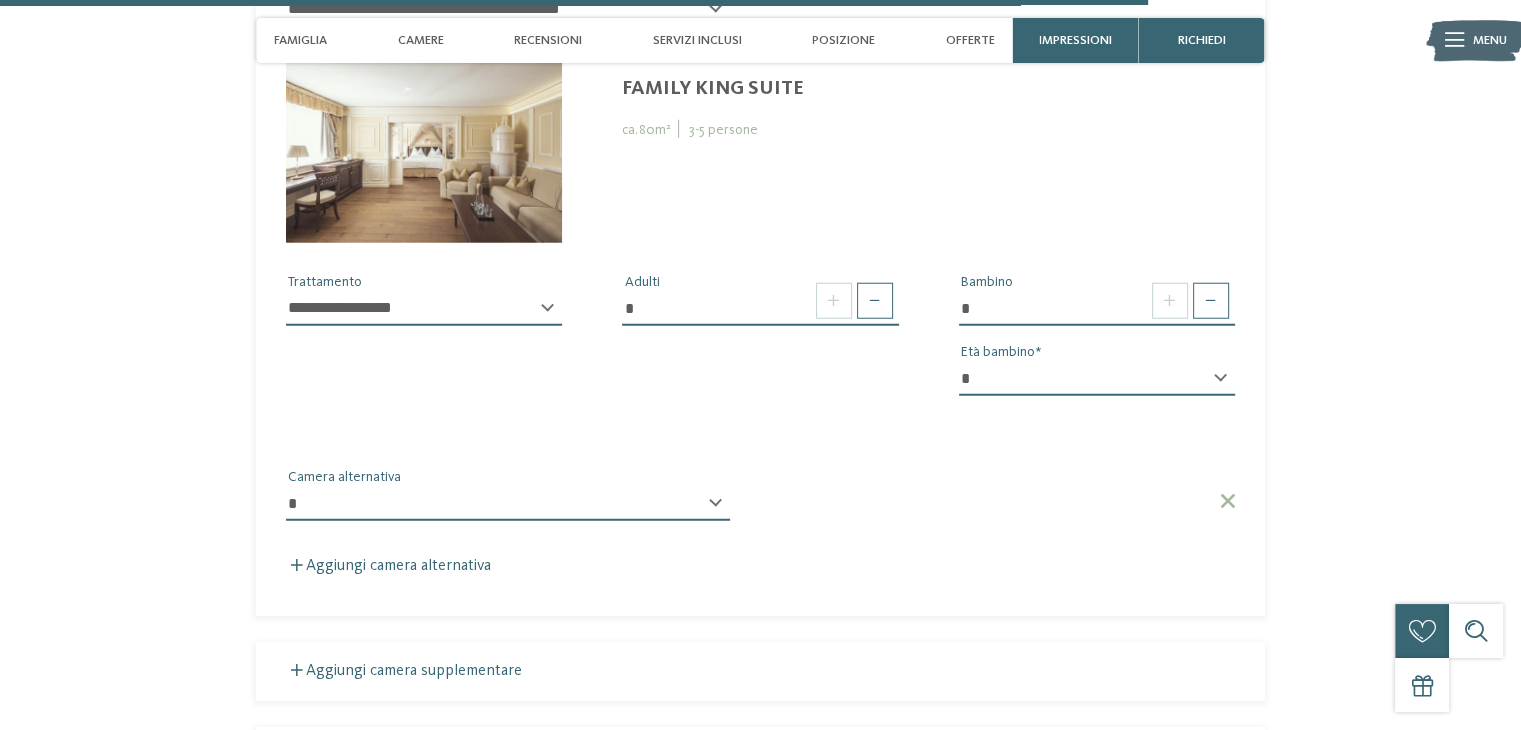 click on "**********" at bounding box center (508, 512) 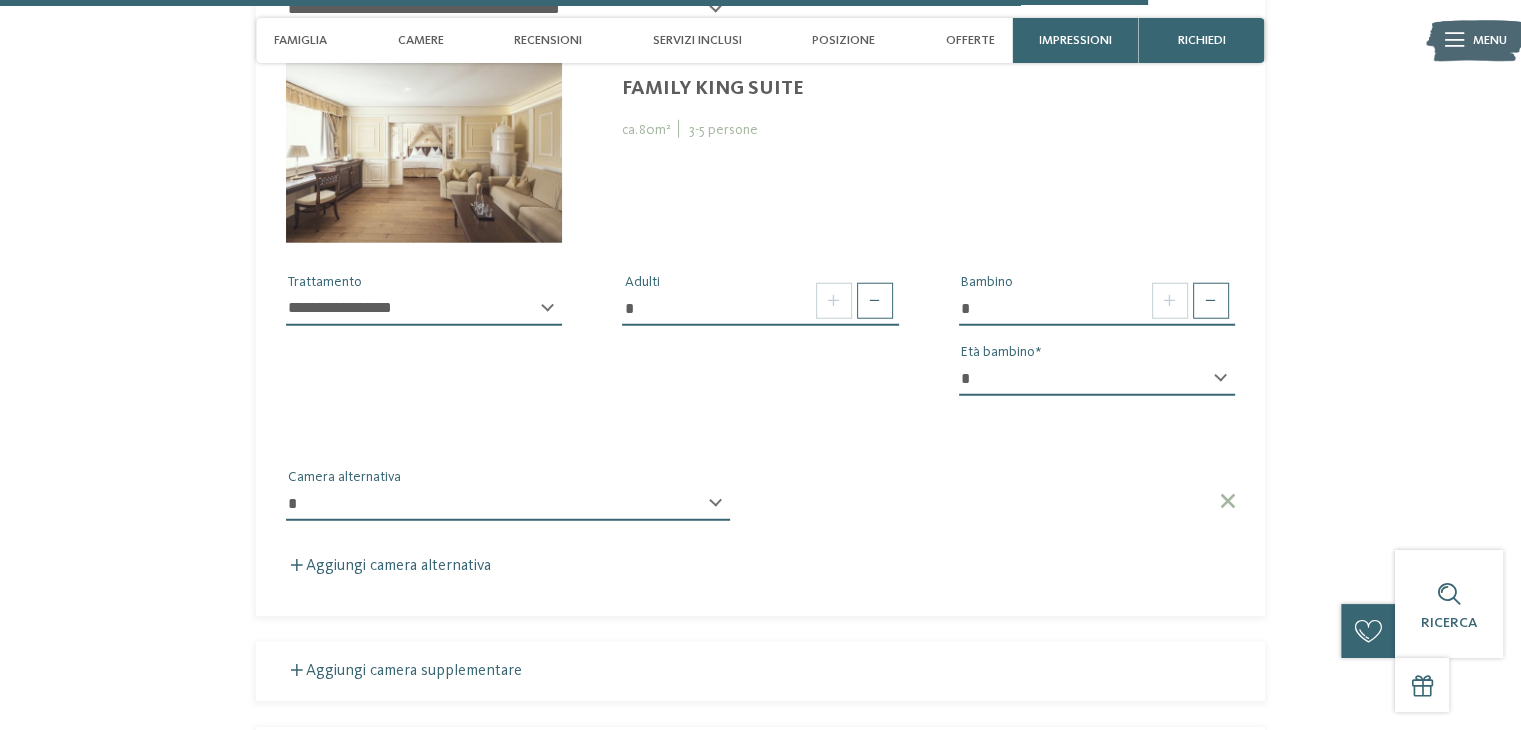 click on "**********" at bounding box center [508, 504] 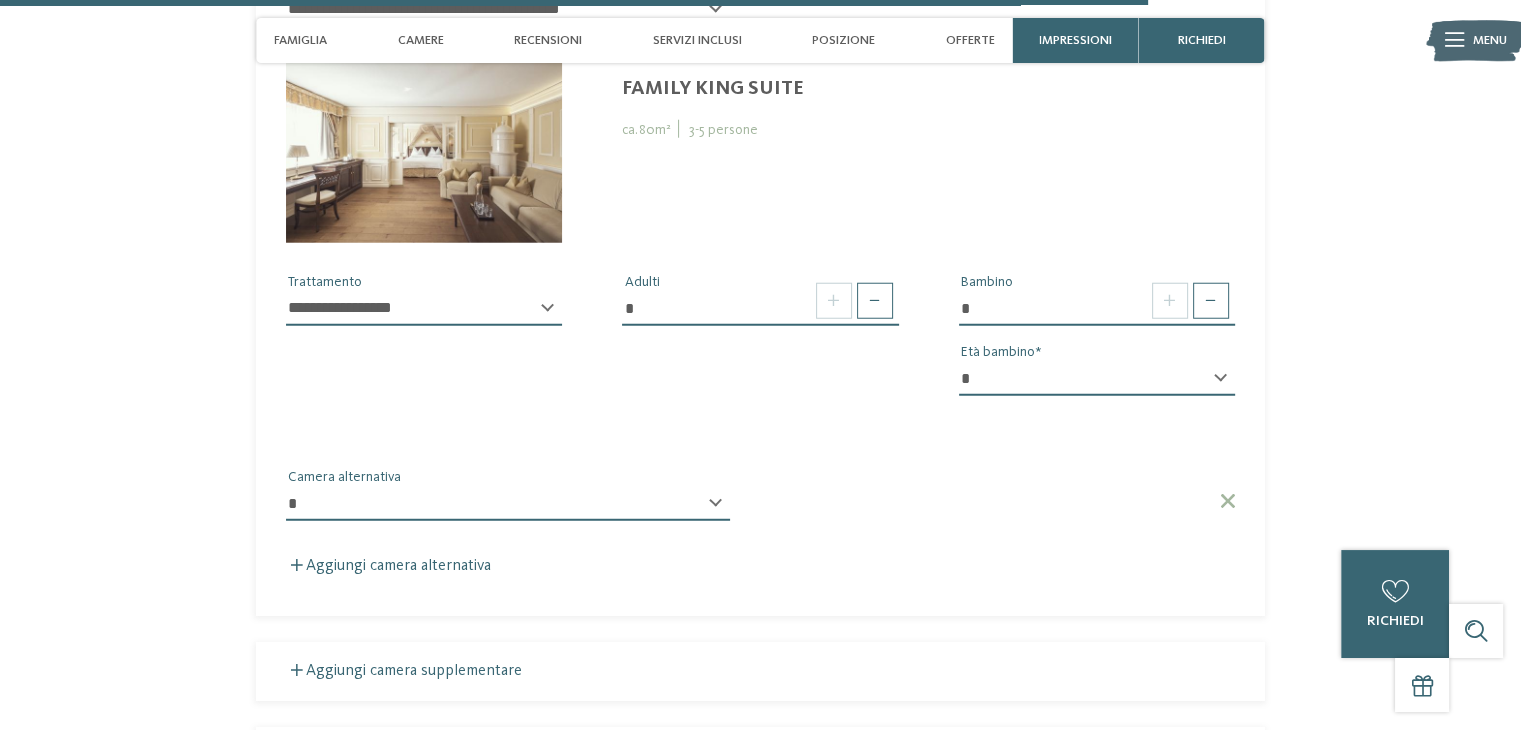 select on "*****" 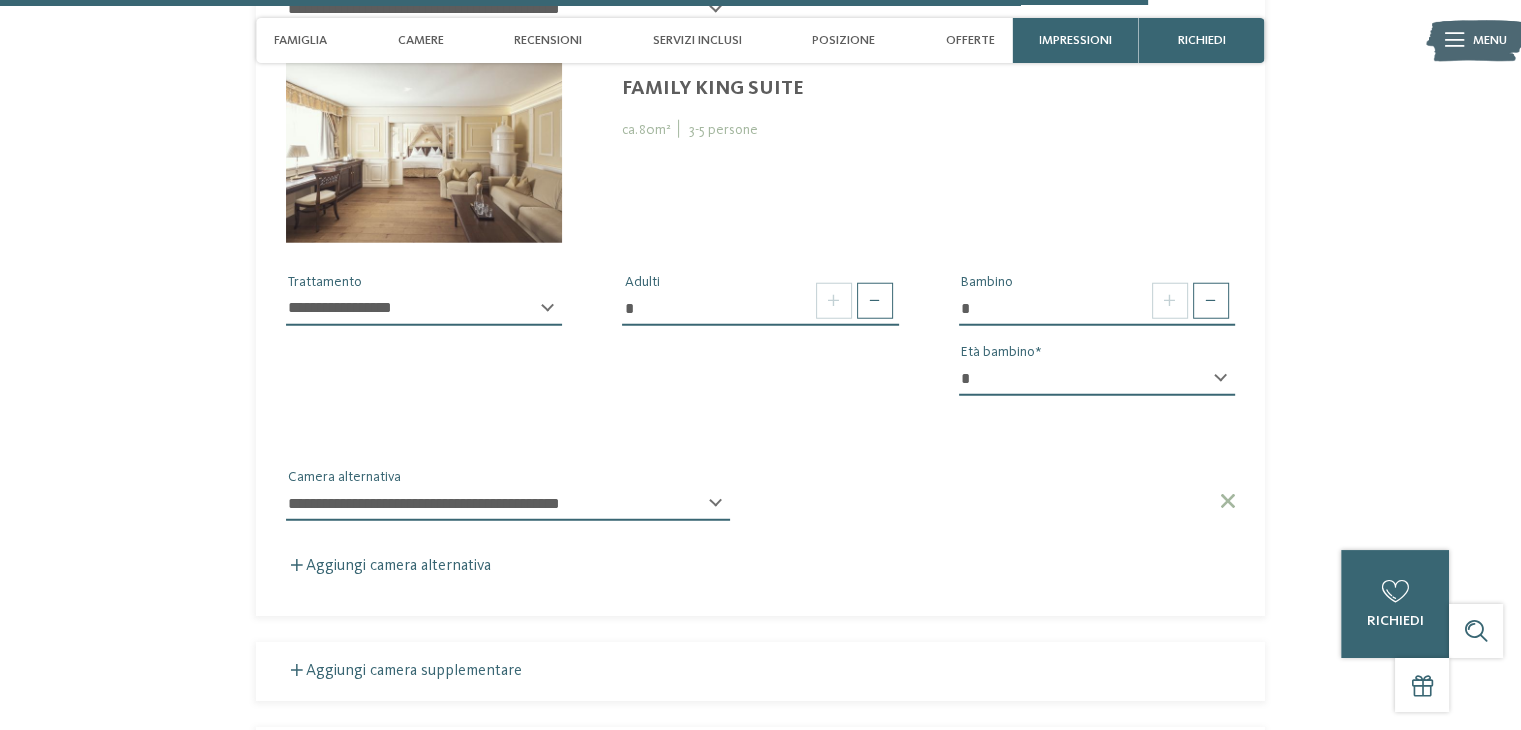 click on "**********" at bounding box center [508, 504] 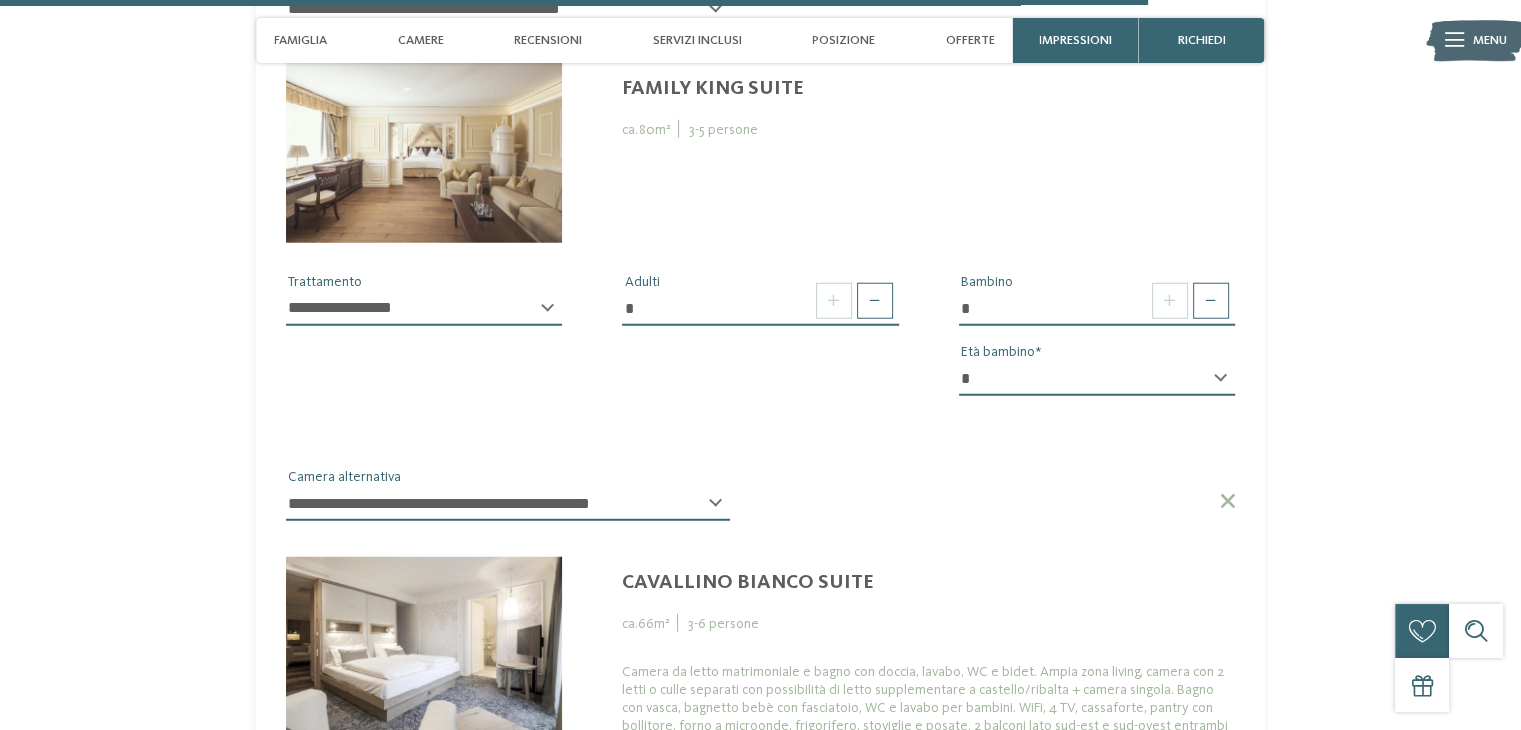 click on "**********" at bounding box center [424, 309] 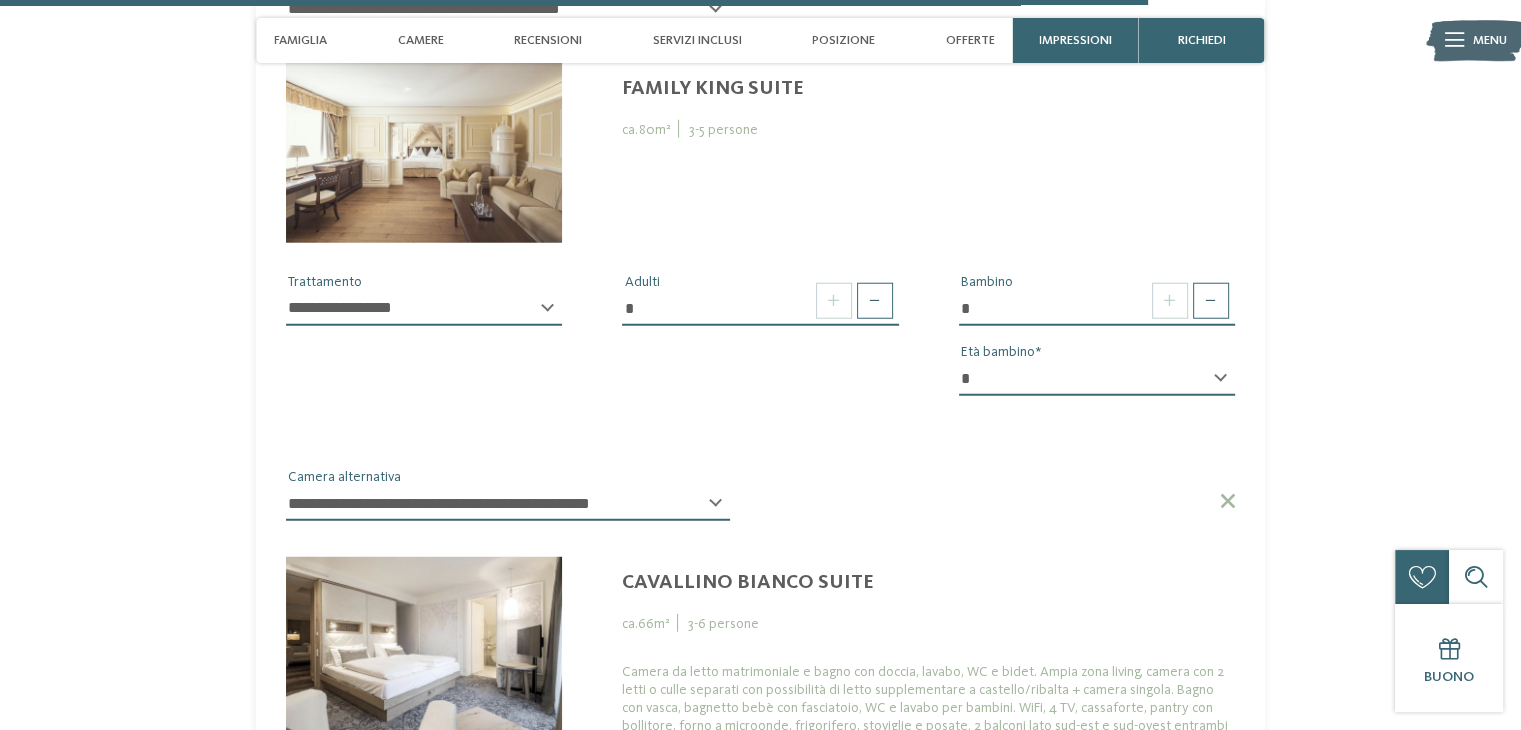 select on "*" 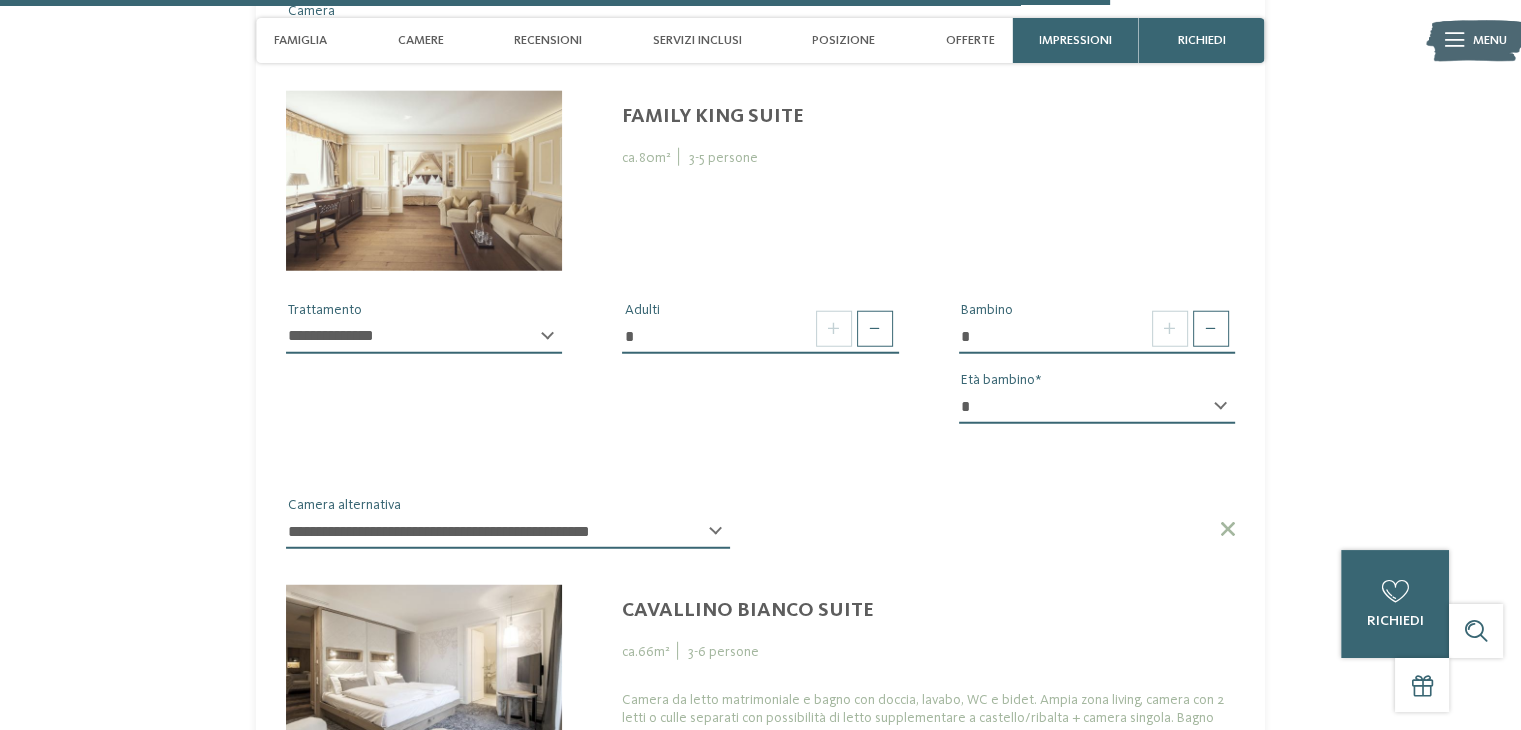 scroll, scrollTop: 5196, scrollLeft: 0, axis: vertical 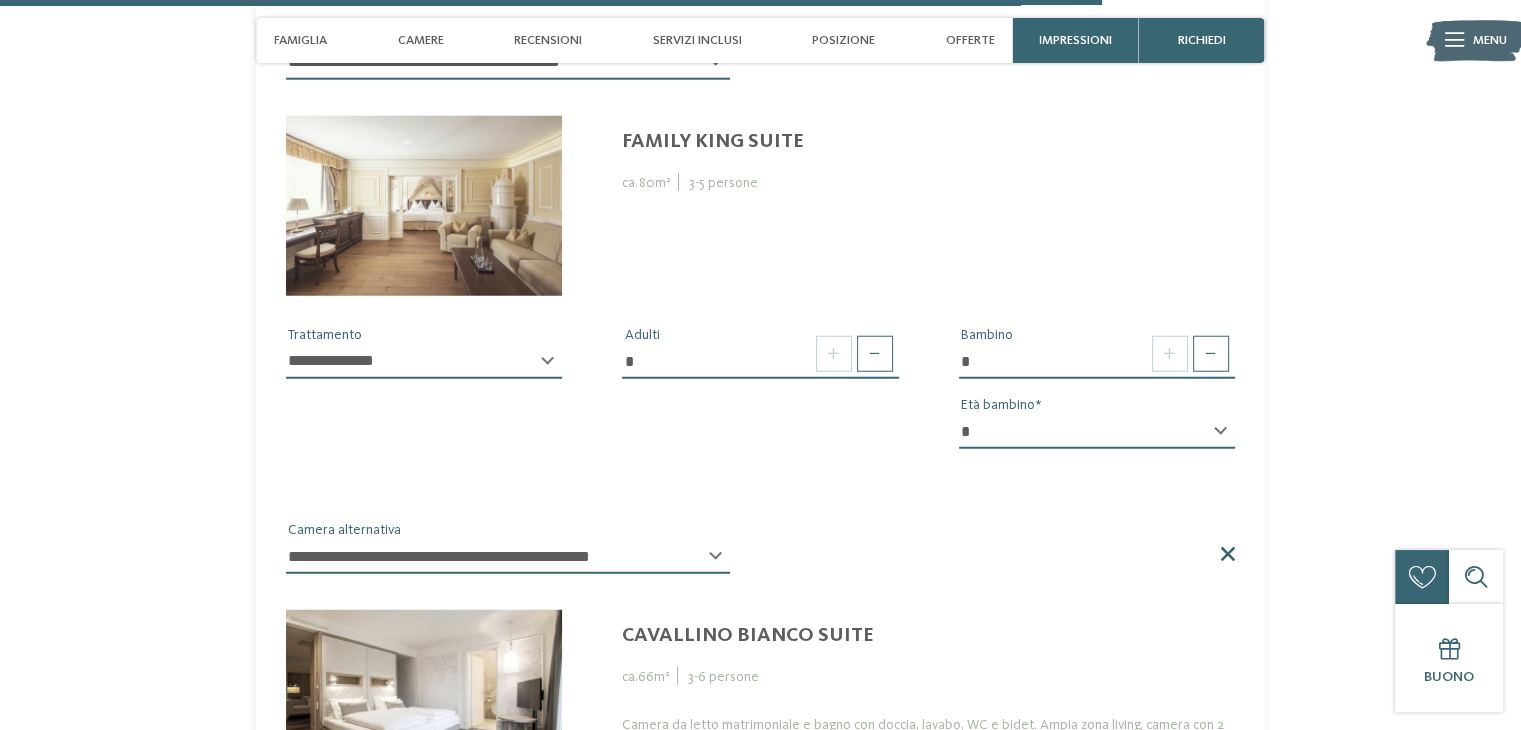 click at bounding box center [1226, 554] 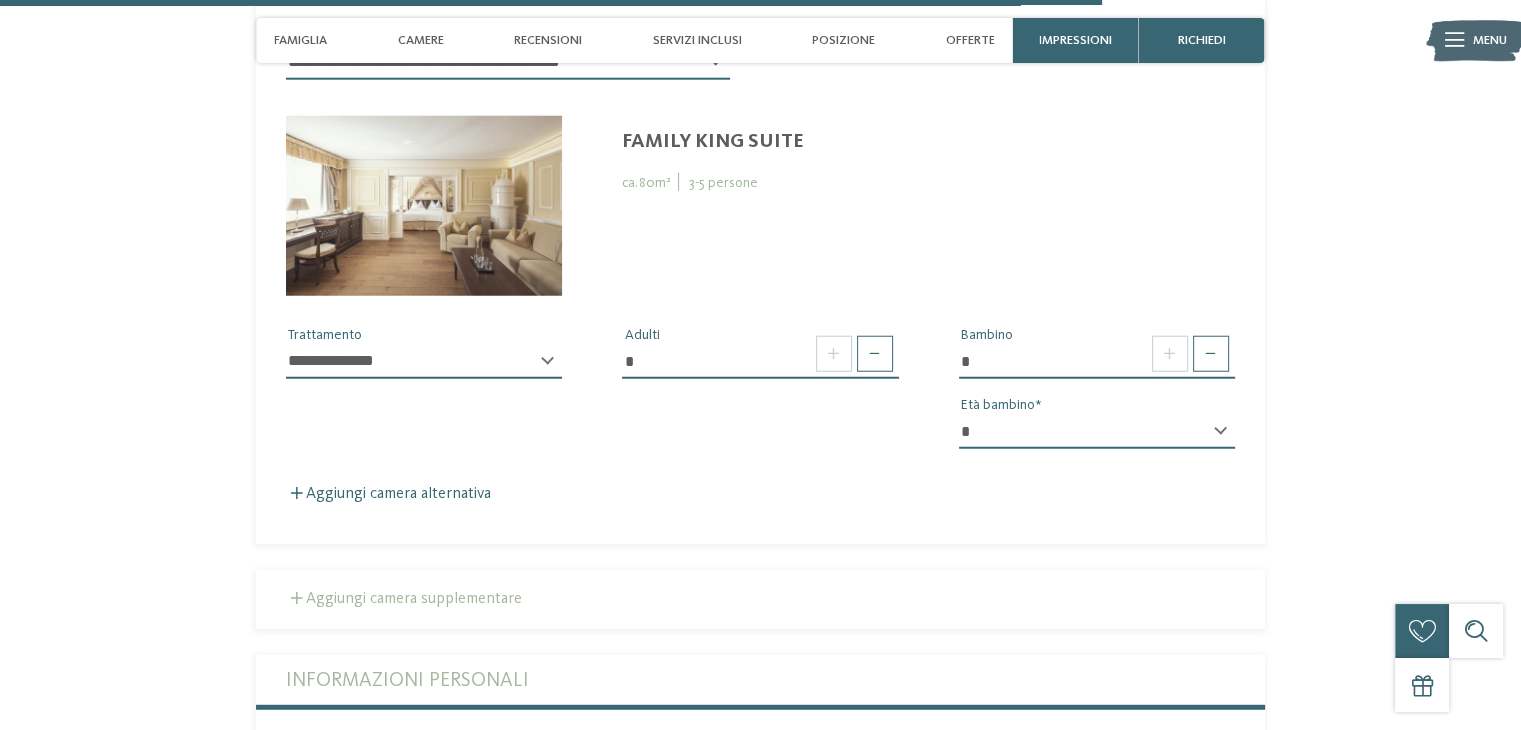 click at bounding box center (297, 598) 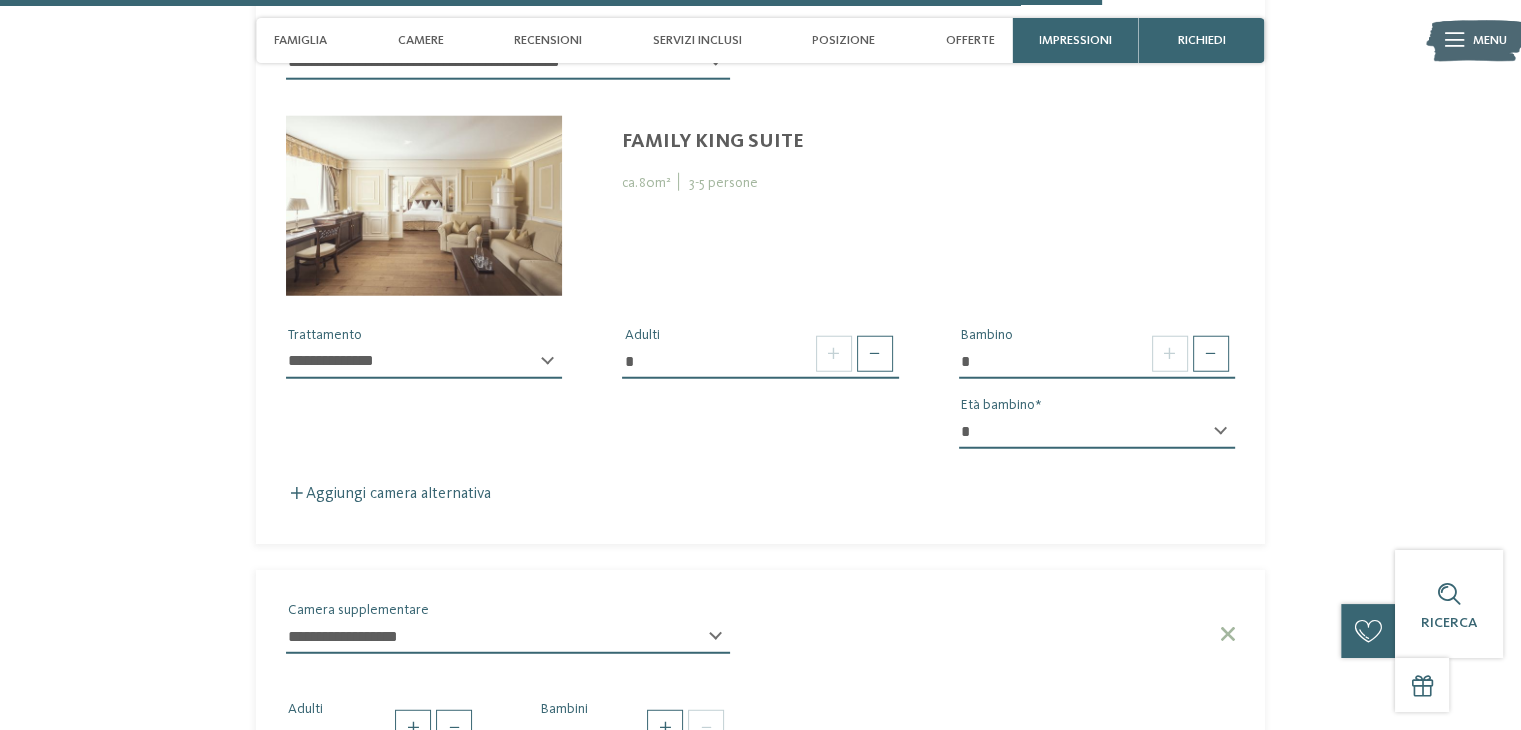 click on "**********" at bounding box center (508, 645) 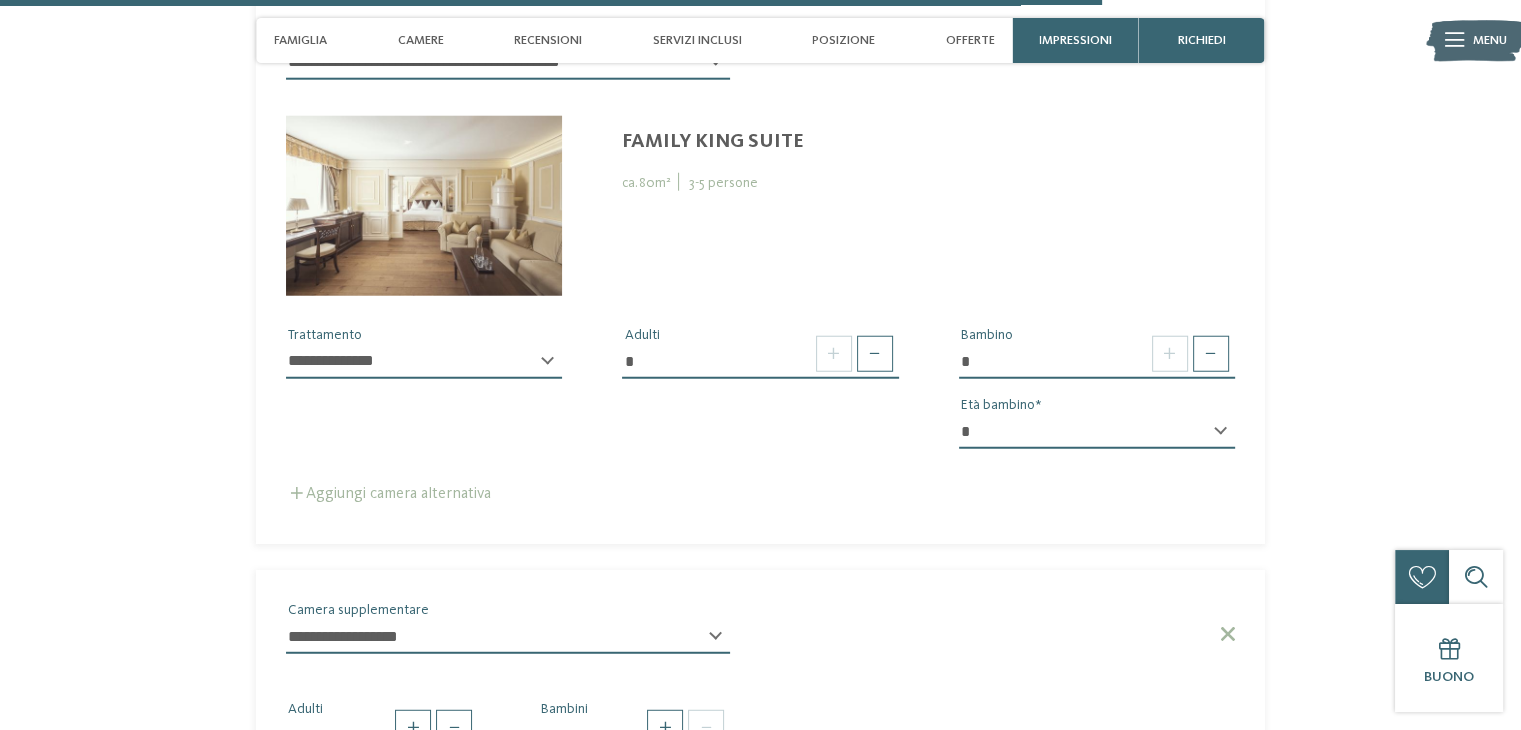 click at bounding box center (297, 493) 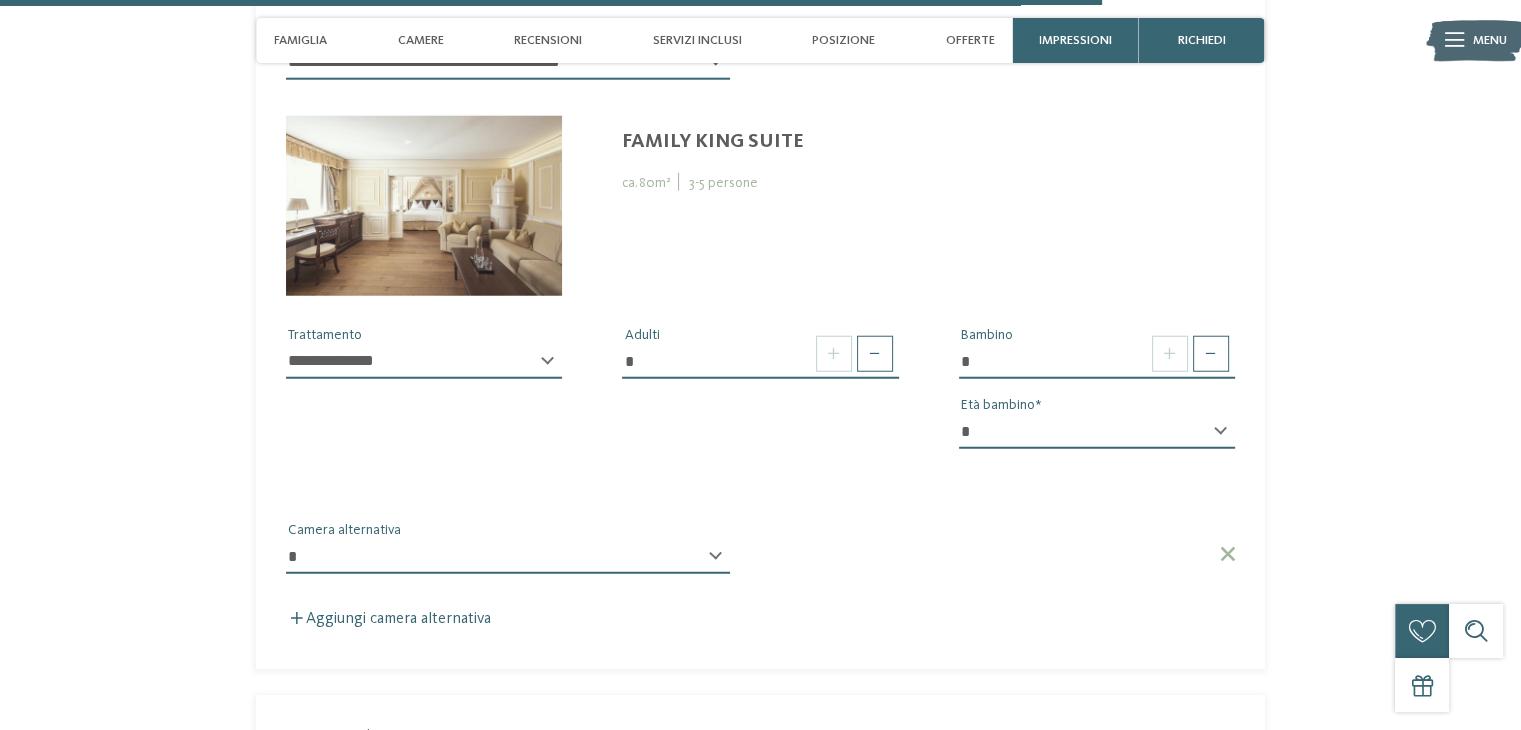 click on "**********" at bounding box center [508, 565] 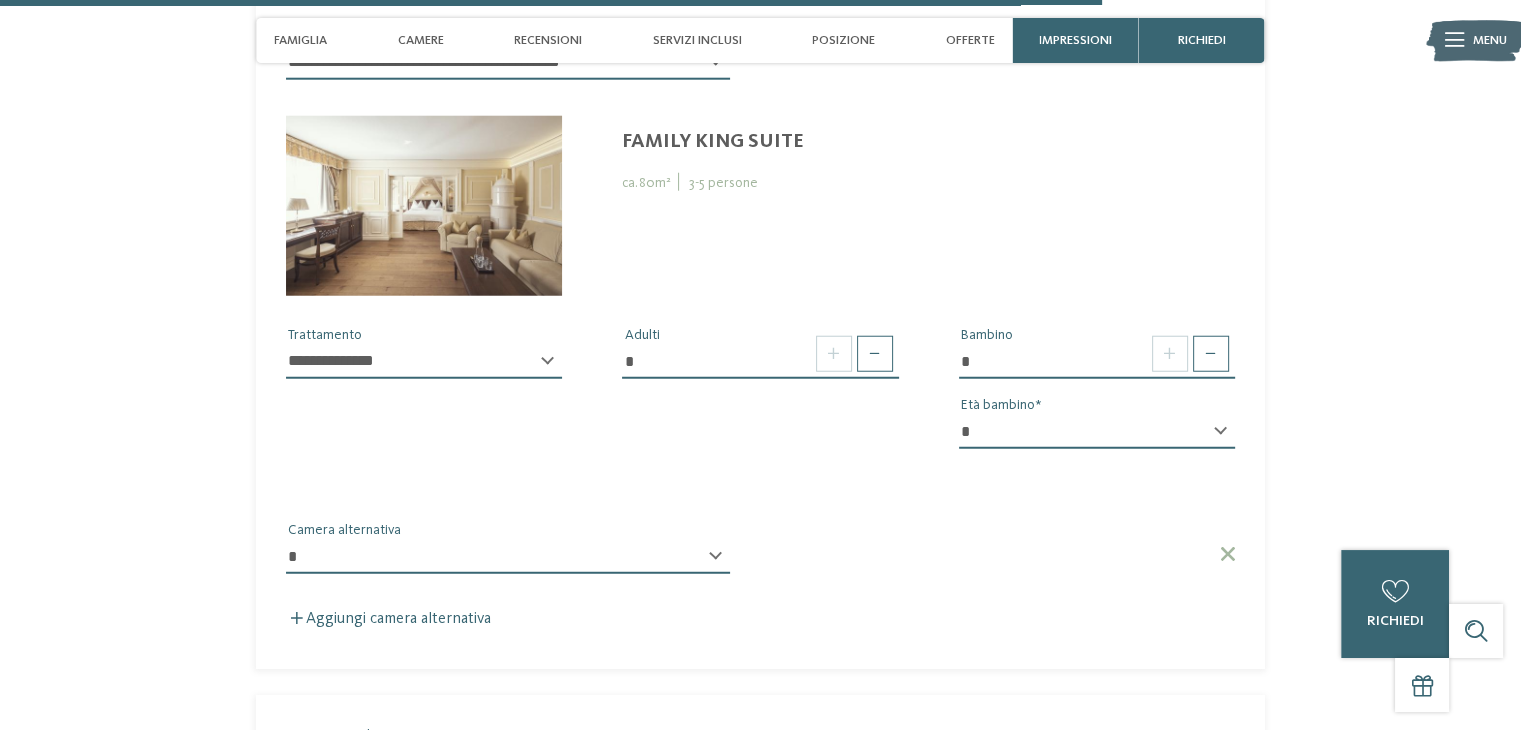 click on "**********" at bounding box center (508, 565) 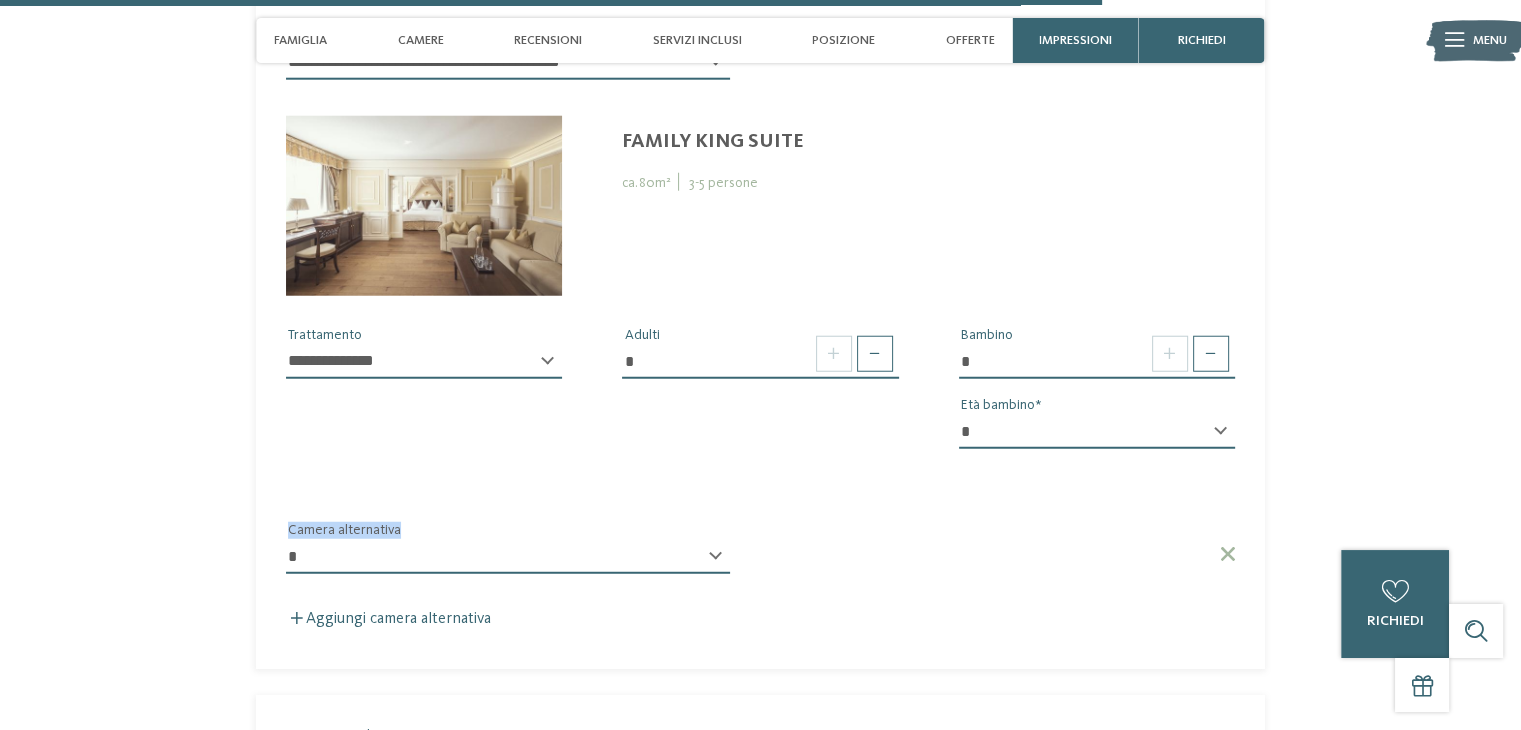 click on "**********" at bounding box center [508, 565] 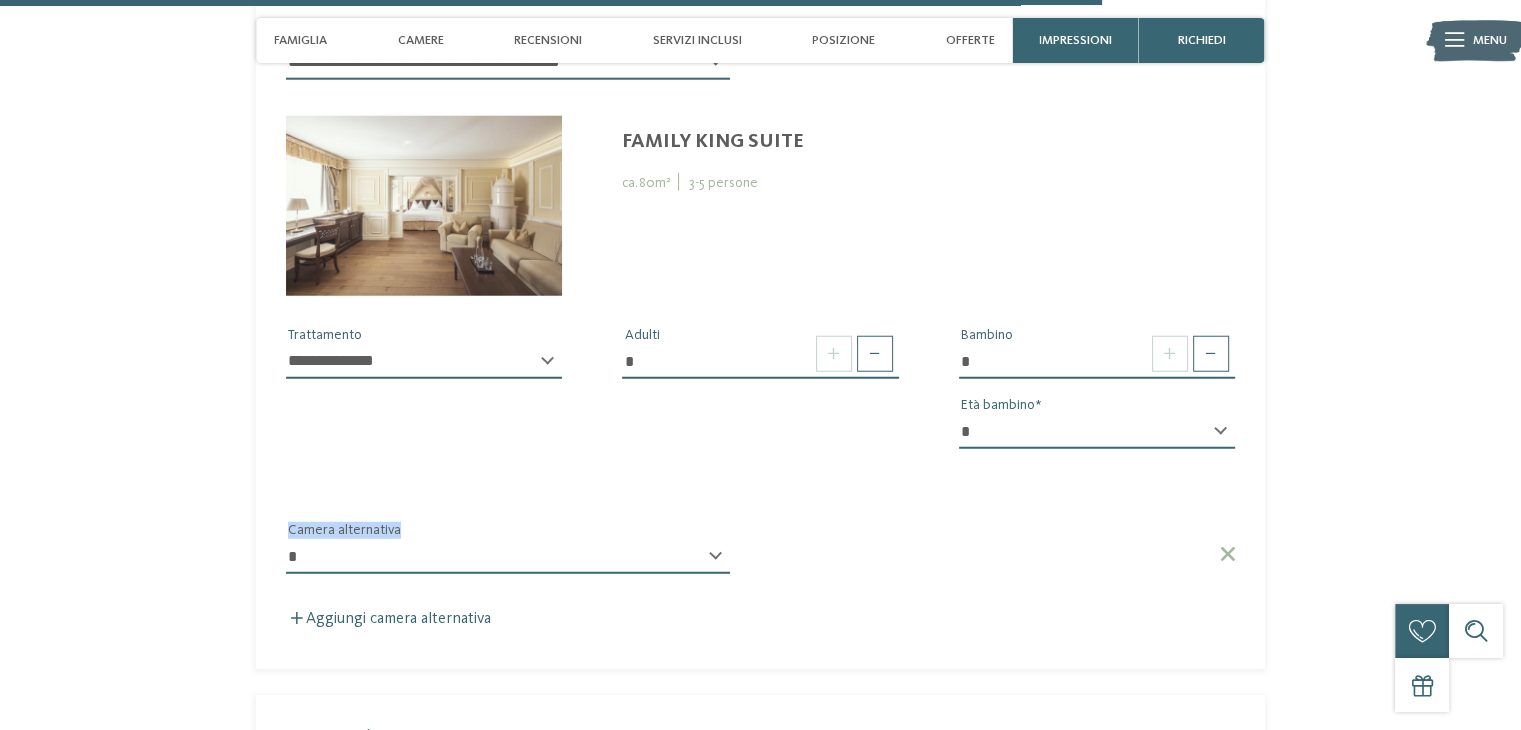 click on "**********" at bounding box center [508, 557] 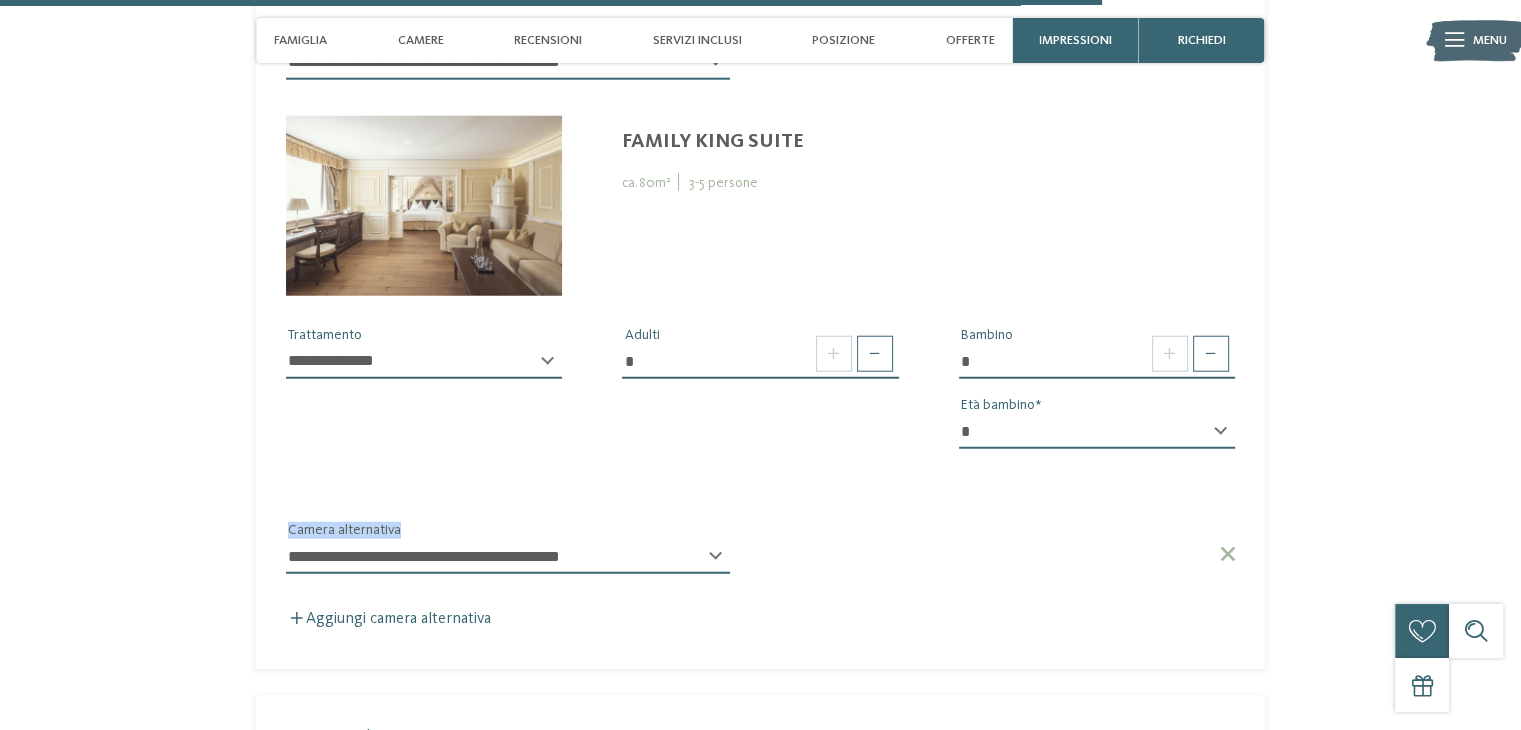 click on "**********" at bounding box center [508, 557] 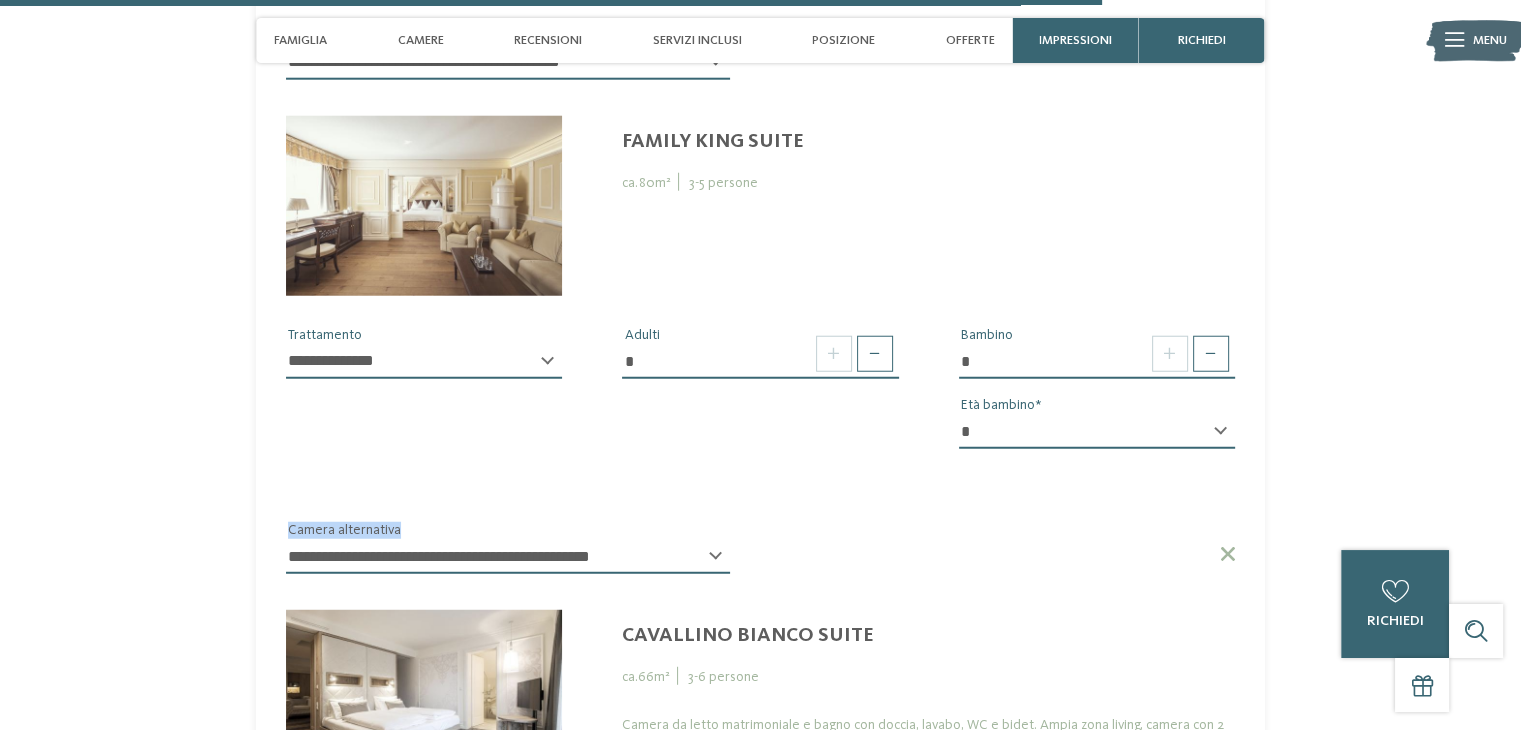 click on "**********" at bounding box center (508, 565) 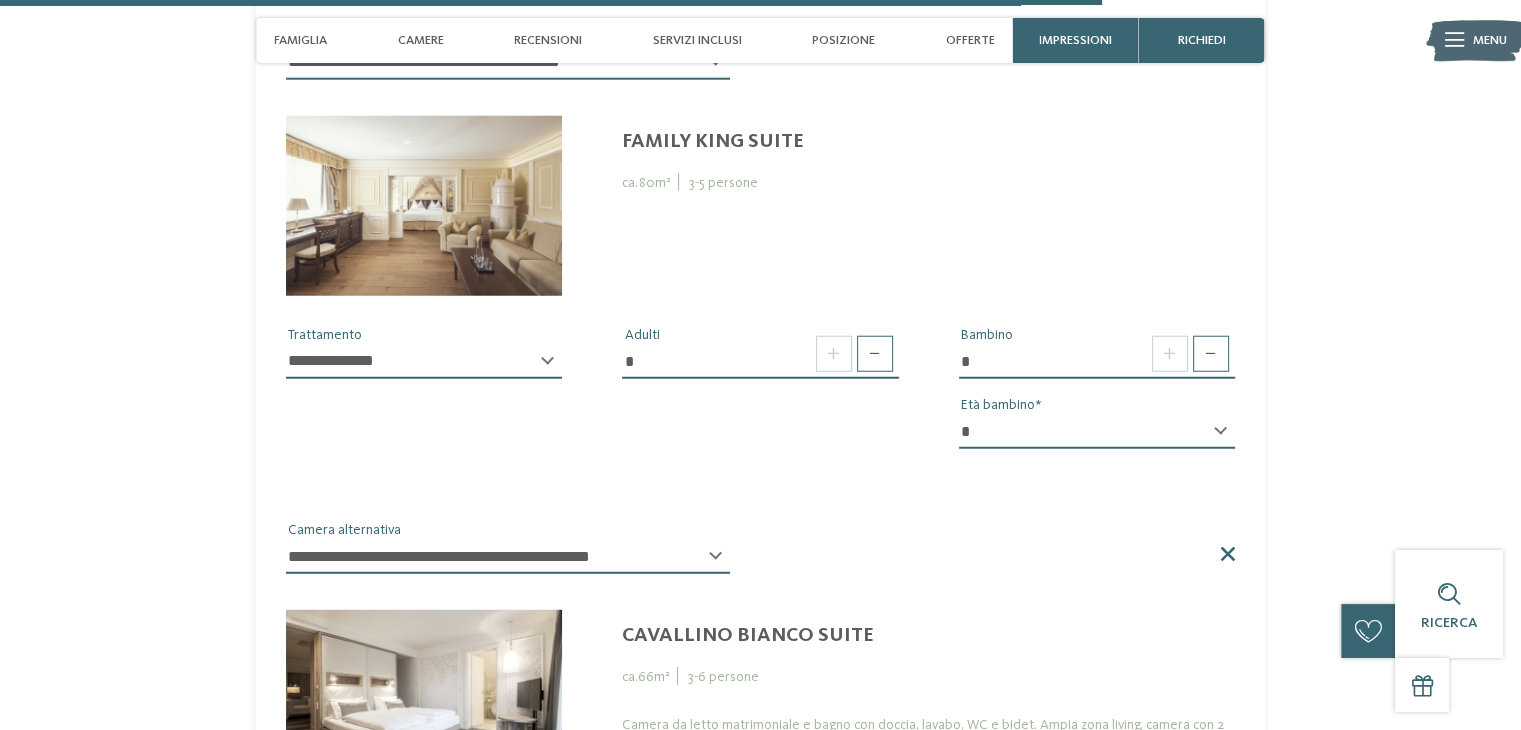 click at bounding box center [998, 554] 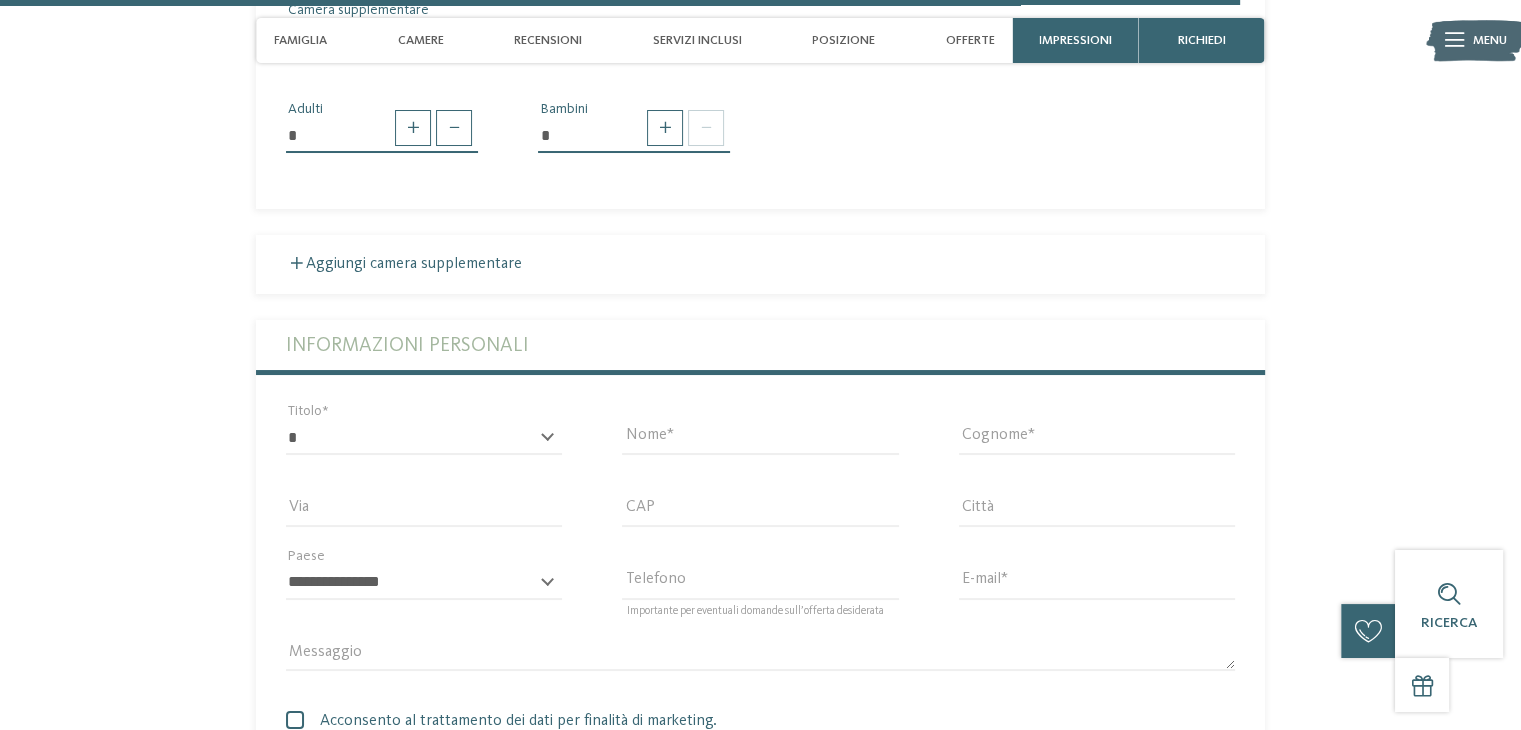 scroll, scrollTop: 5809, scrollLeft: 0, axis: vertical 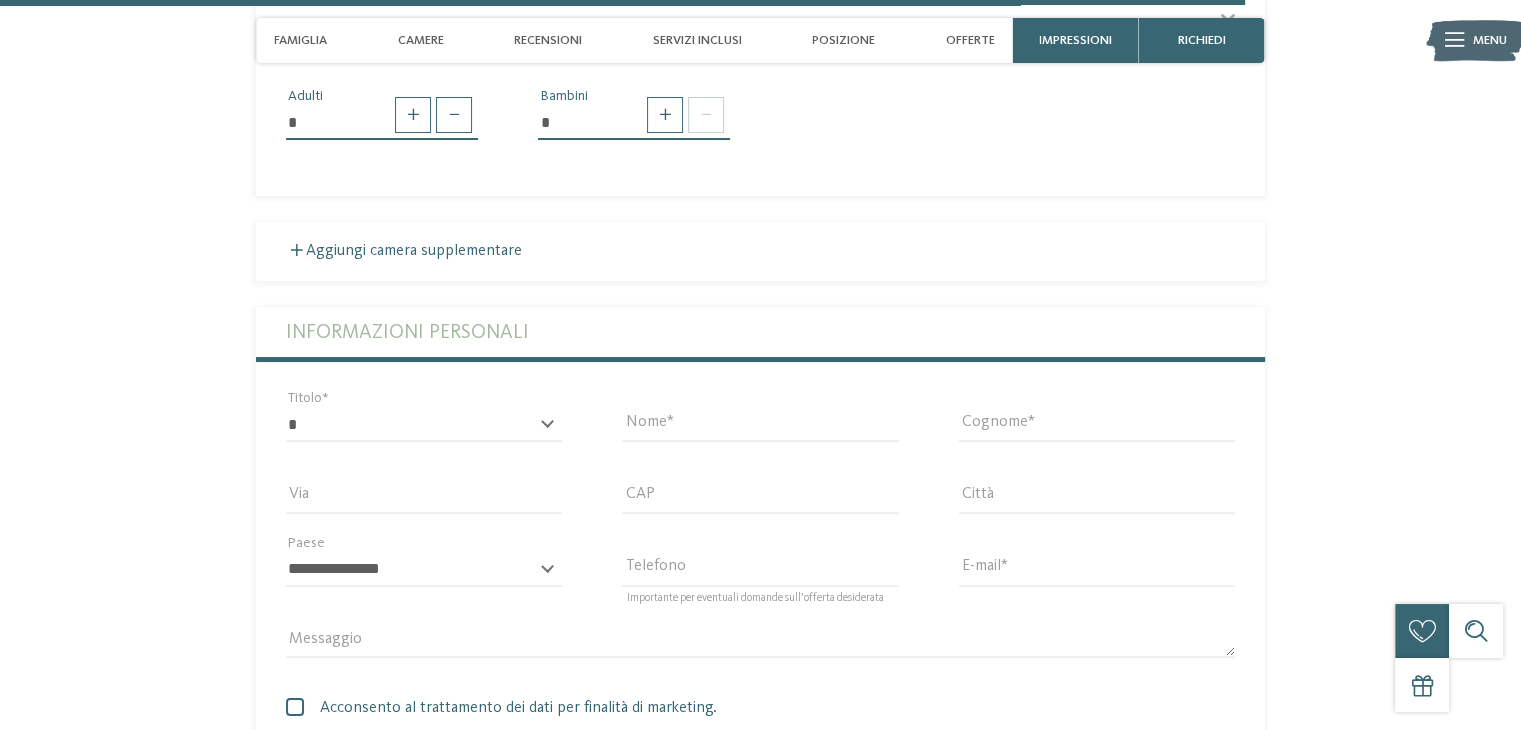 click on "* ****** ******* ******** ******
Titolo" at bounding box center (424, 434) 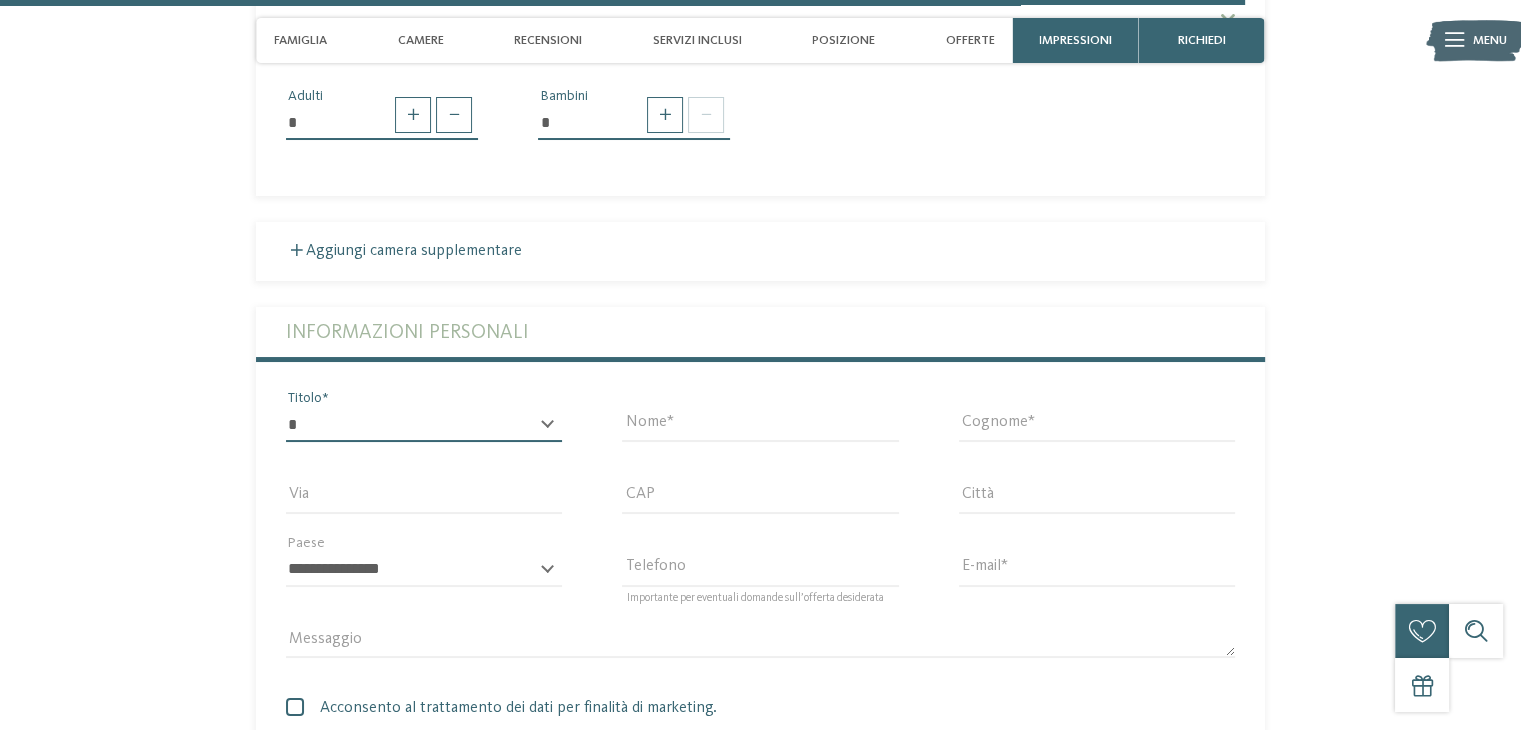 click on "* ****** ******* ******** ******" at bounding box center (424, 425) 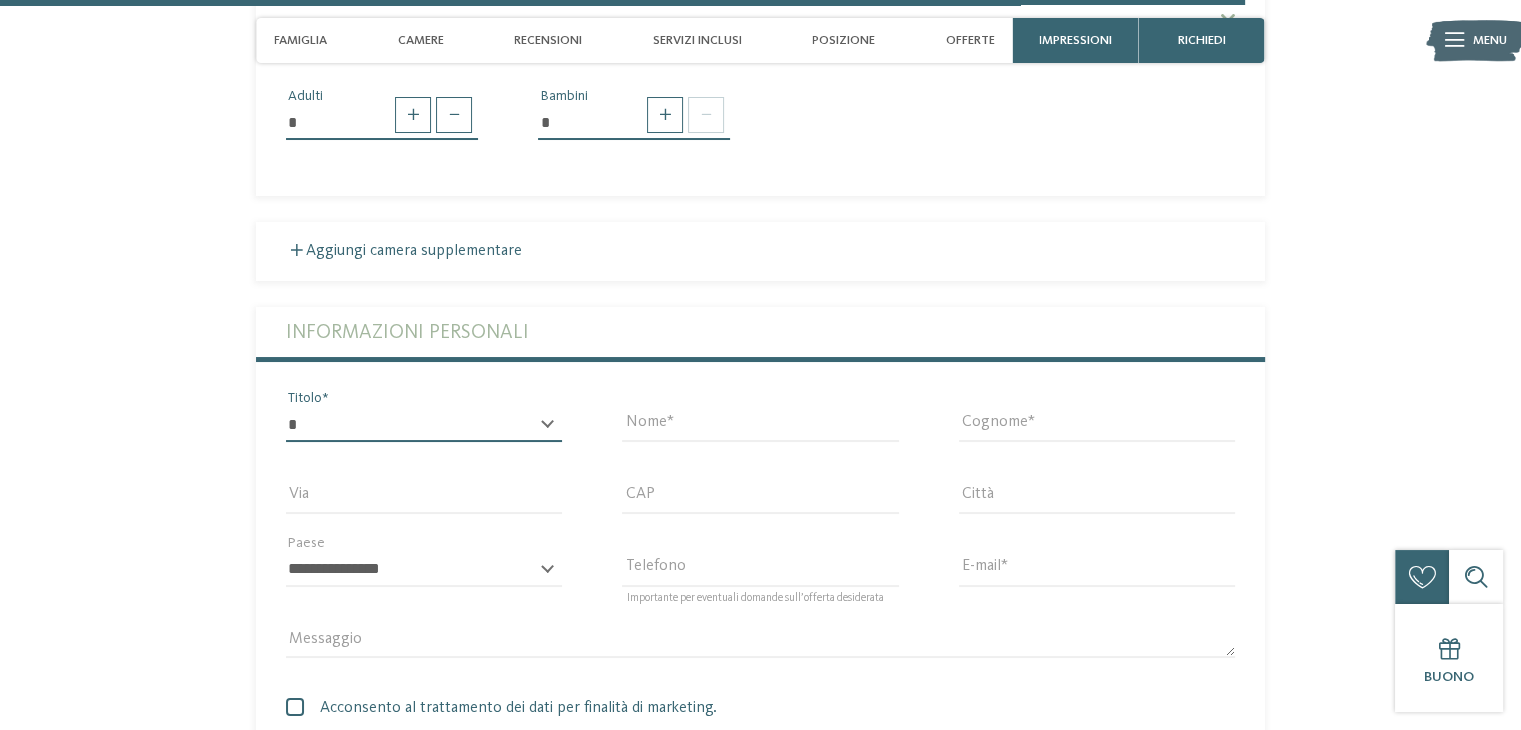 select on "*" 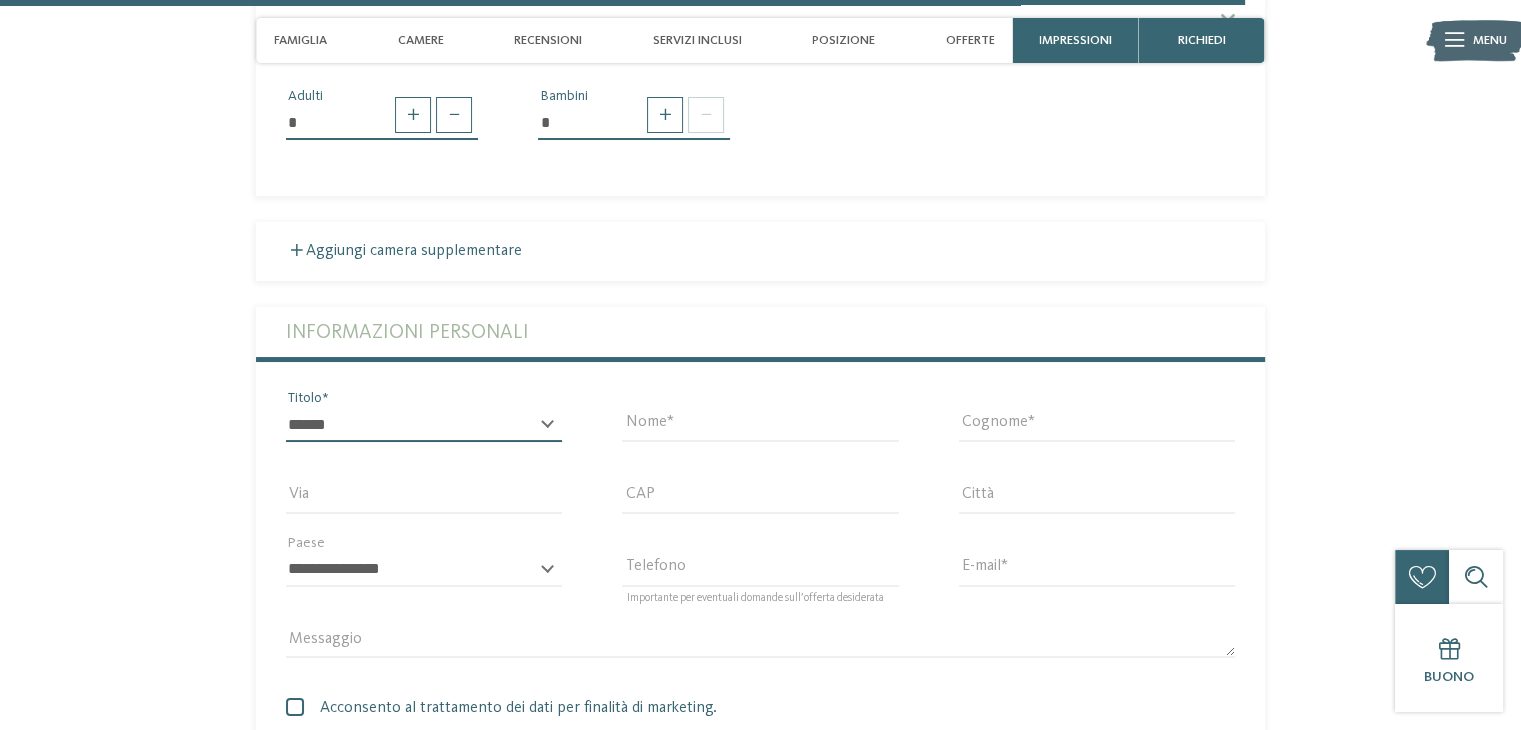 click on "* ****** ******* ******** ******" at bounding box center (424, 425) 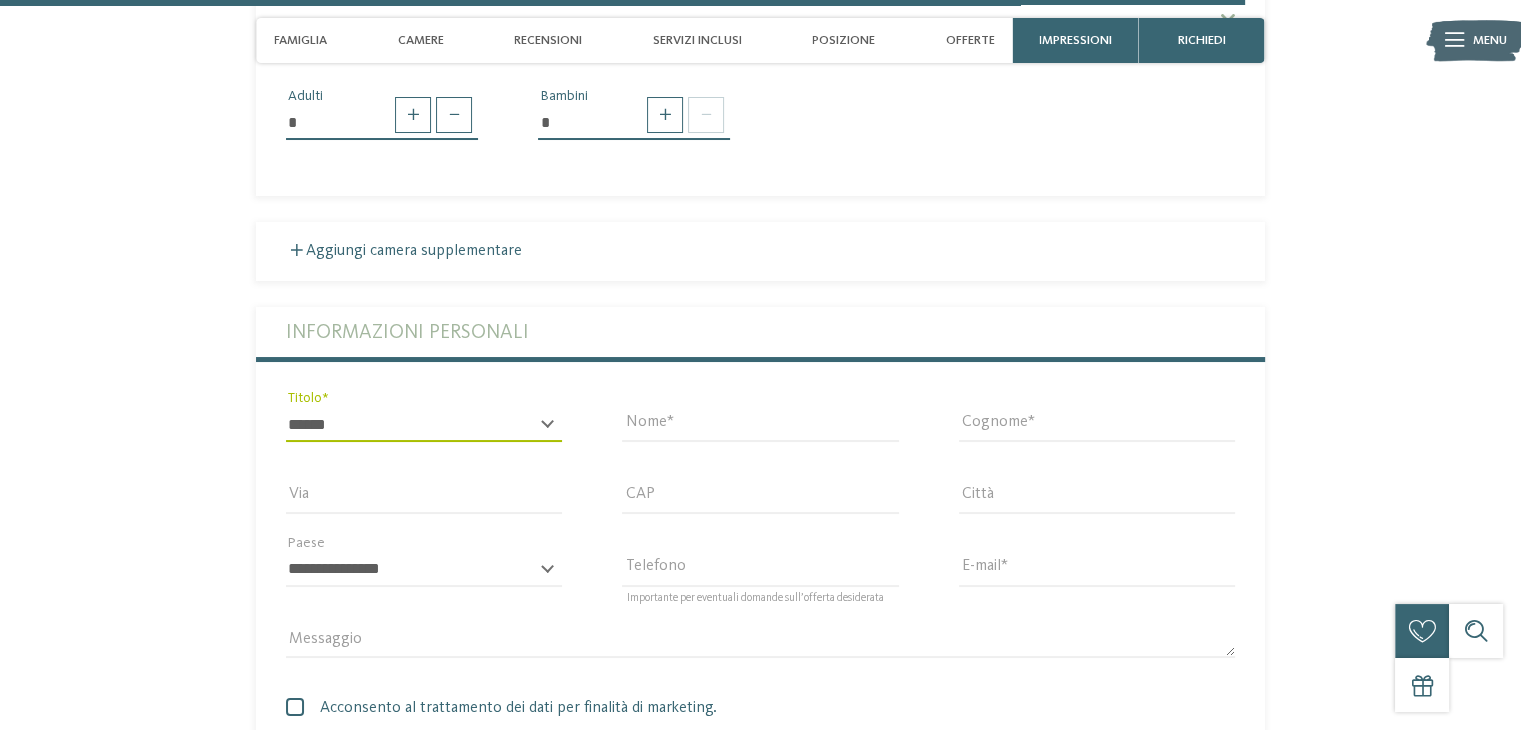click on "* ****** ******* ******** ******" at bounding box center (424, 425) 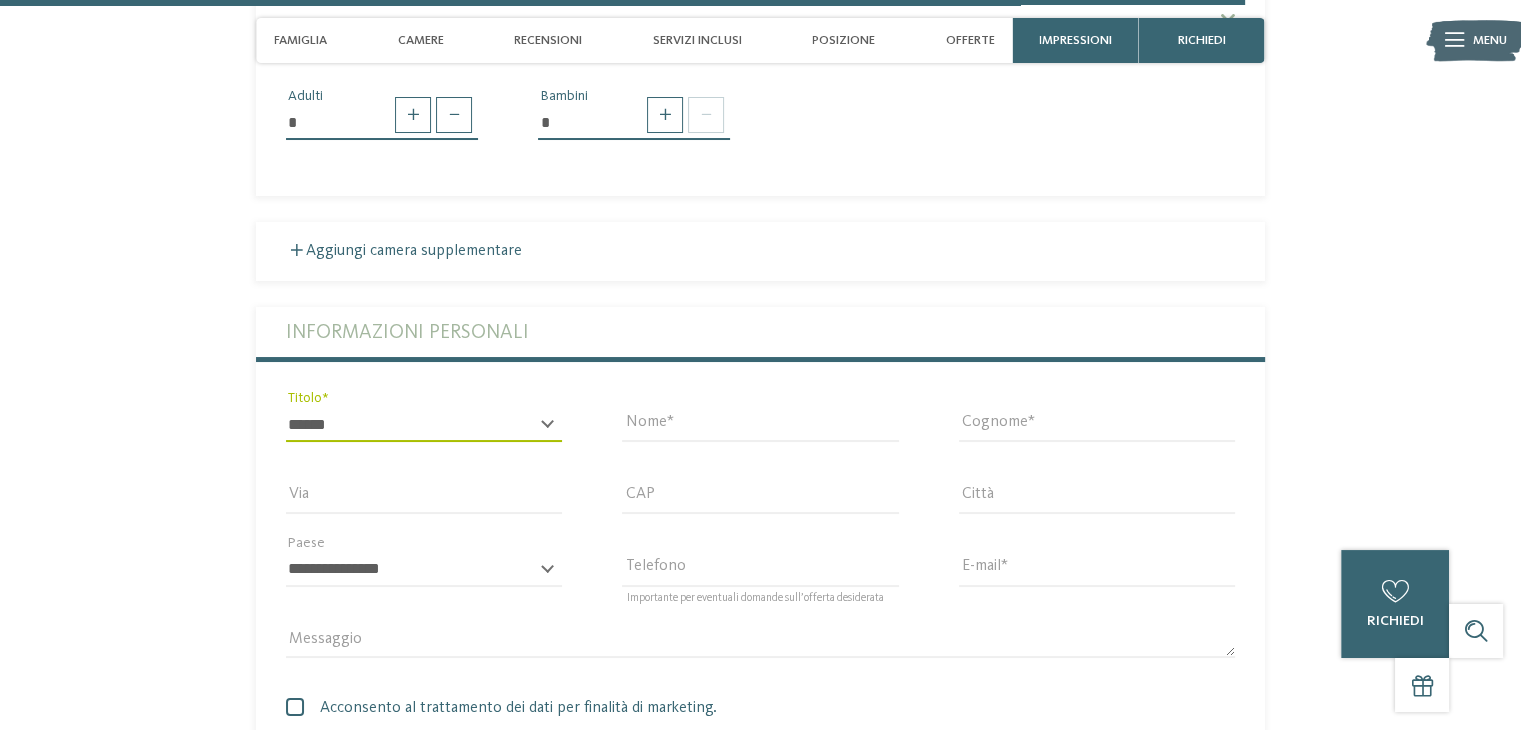 click on "* ****** ******* ******** ******" at bounding box center (424, 425) 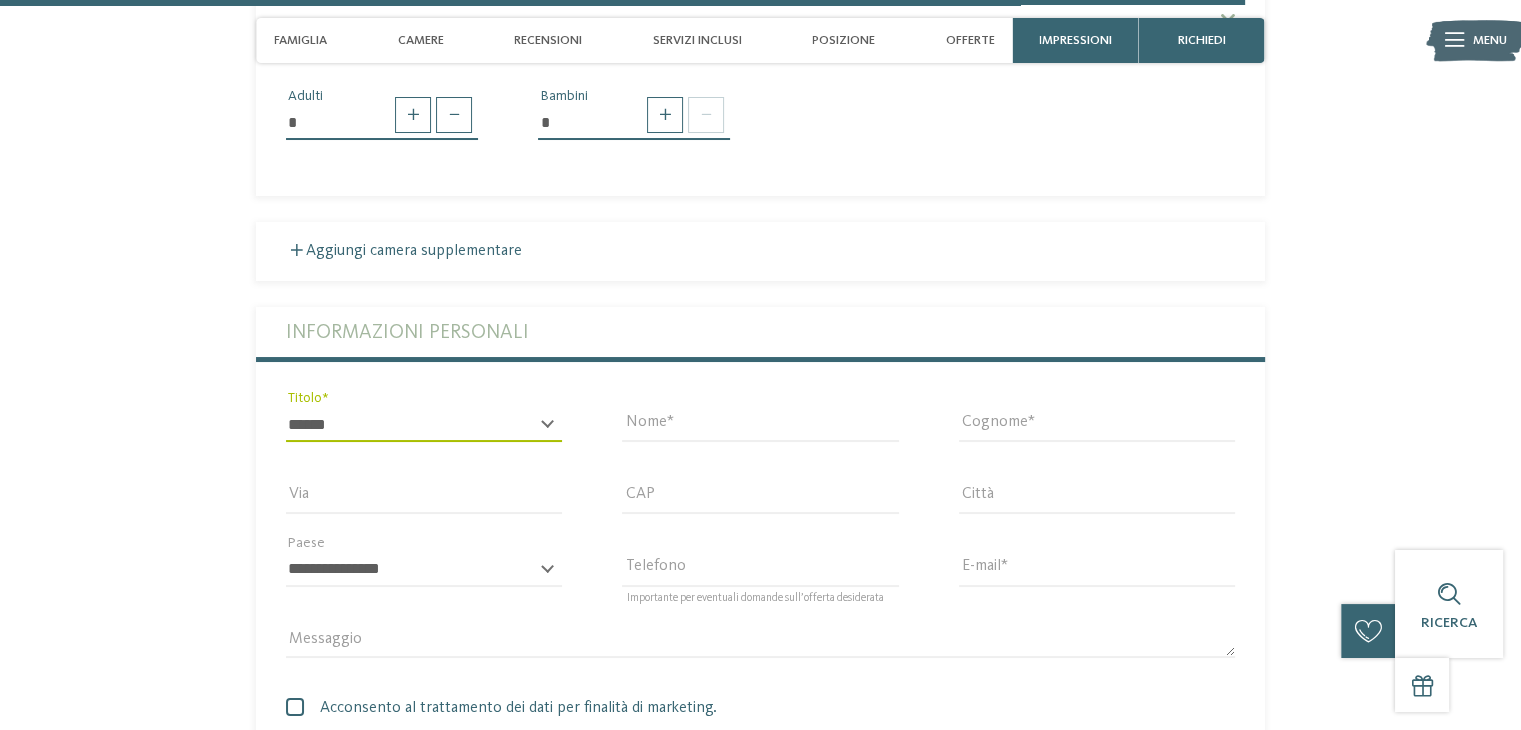 click on "* ****** ******* ******** ******
Titolo" at bounding box center [424, 424] 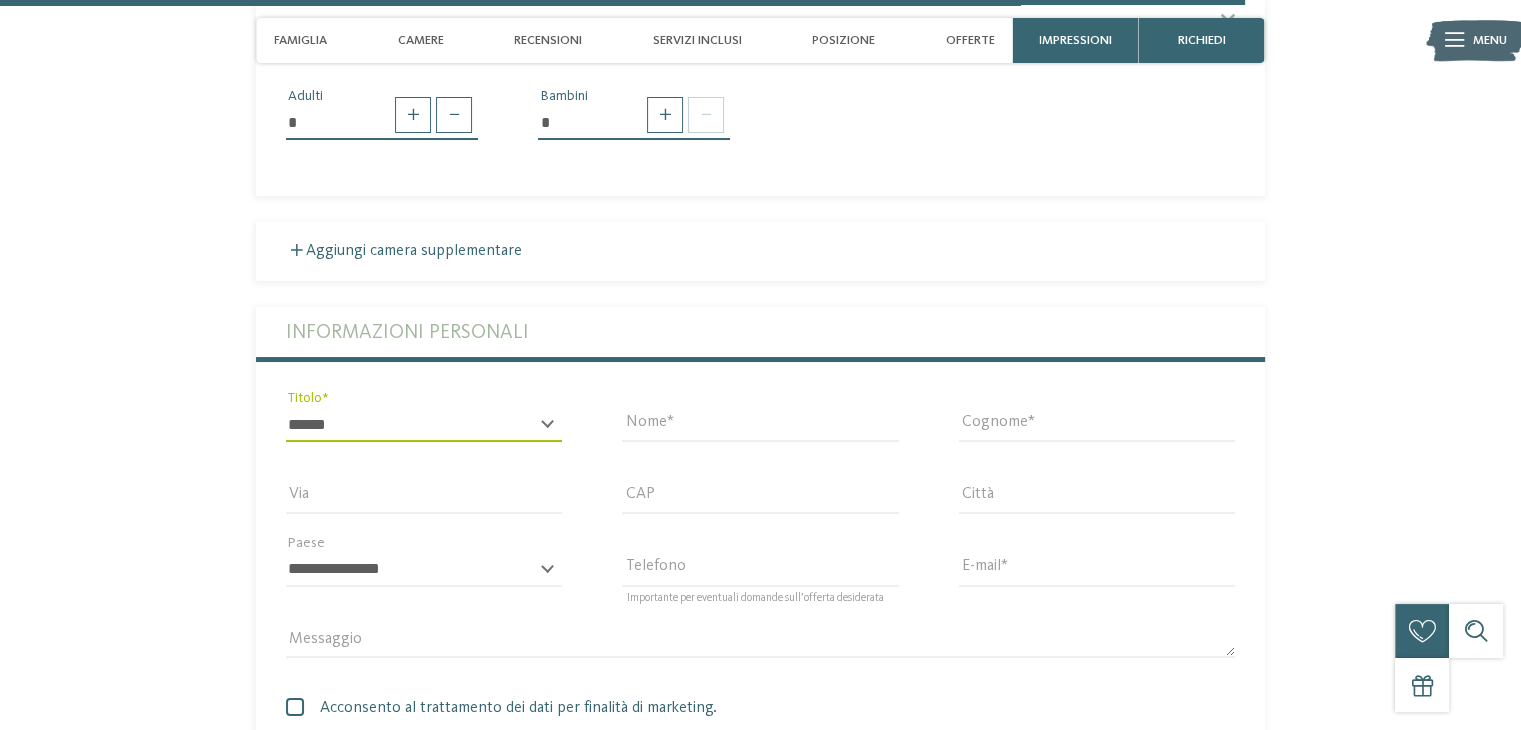 click on "* ****** ******* ******** ******" at bounding box center [424, 425] 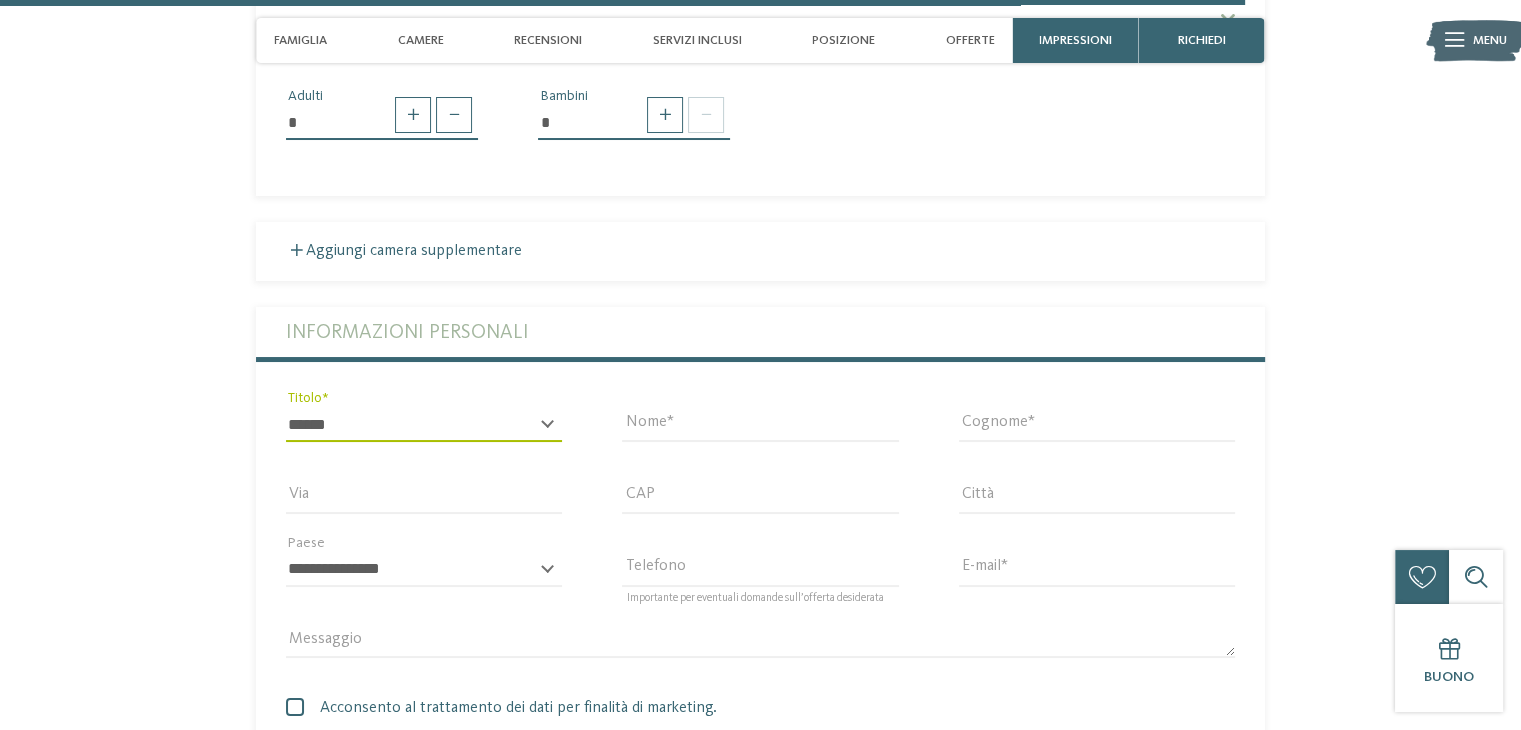 click on "* ****** ******* ******** ******" at bounding box center [424, 425] 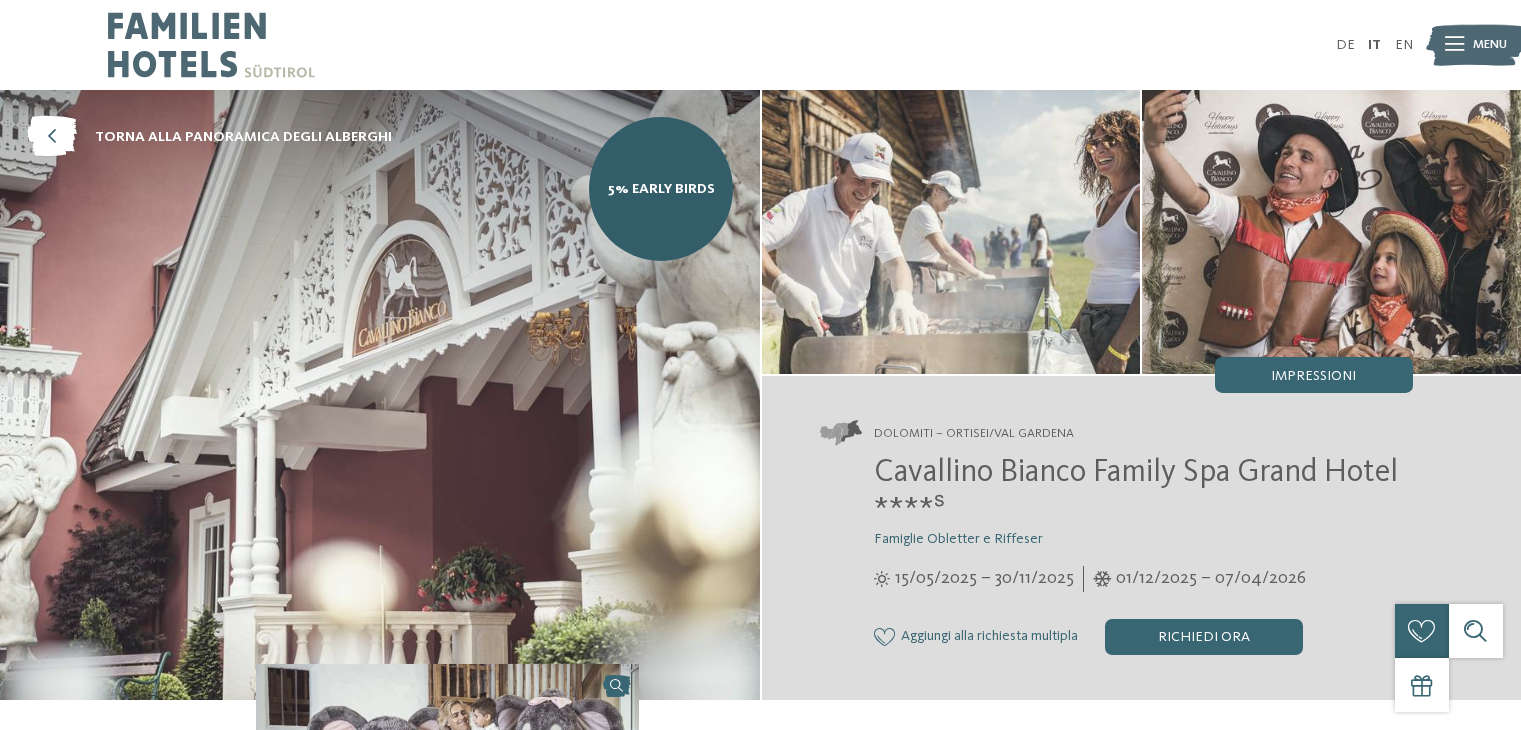 scroll, scrollTop: 0, scrollLeft: 0, axis: both 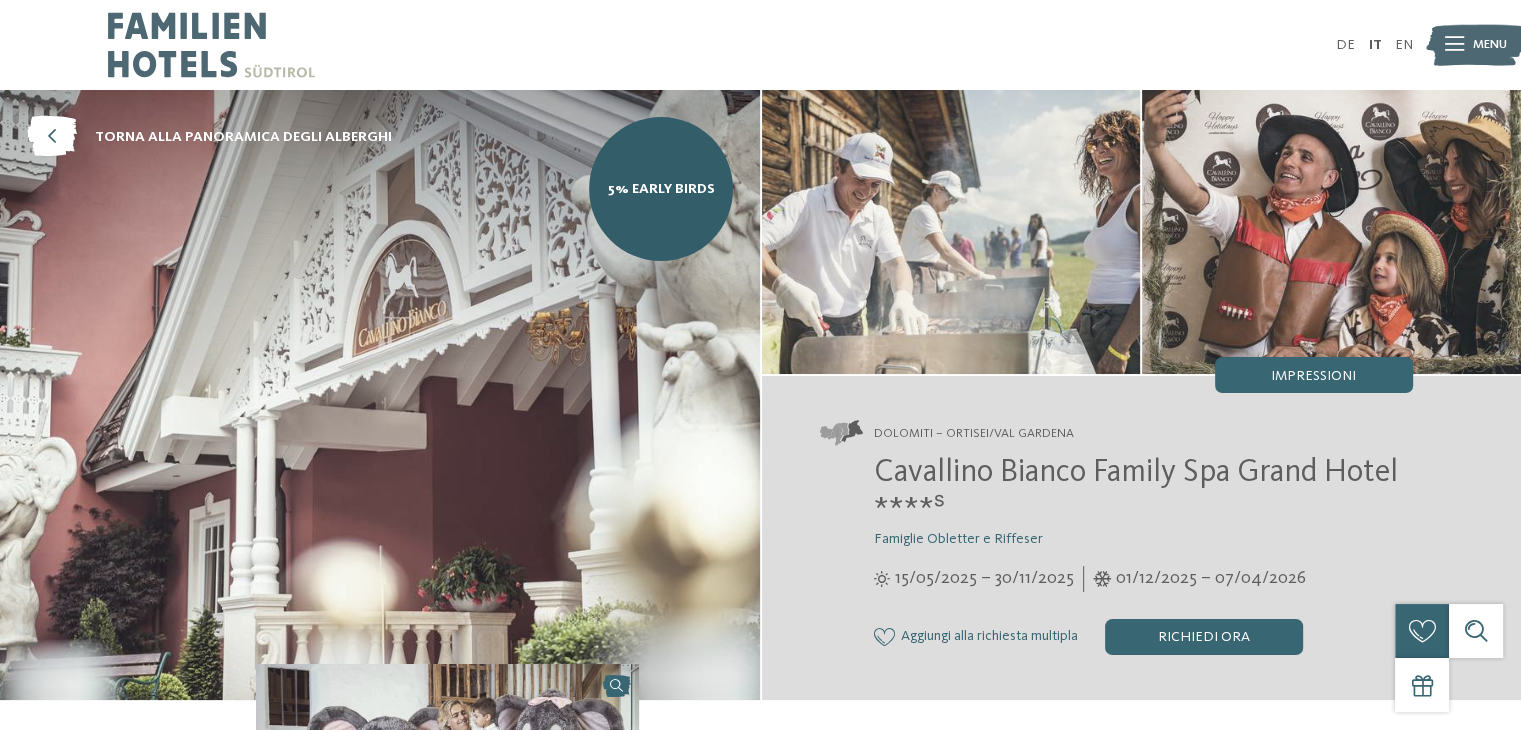 click on "01/12/2025 – 07/04/2026" at bounding box center (1211, 578) 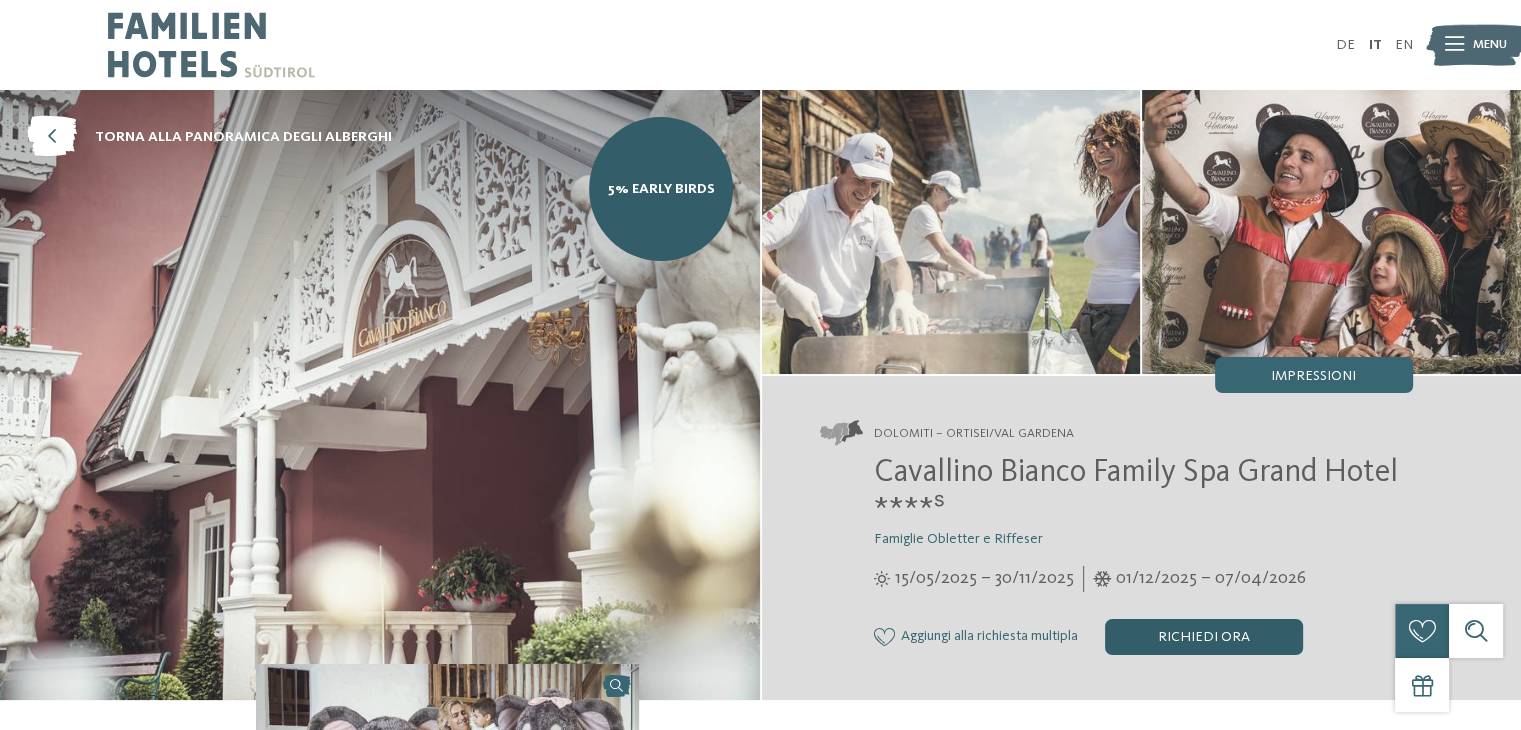click on "Richiedi ora" at bounding box center (1204, 637) 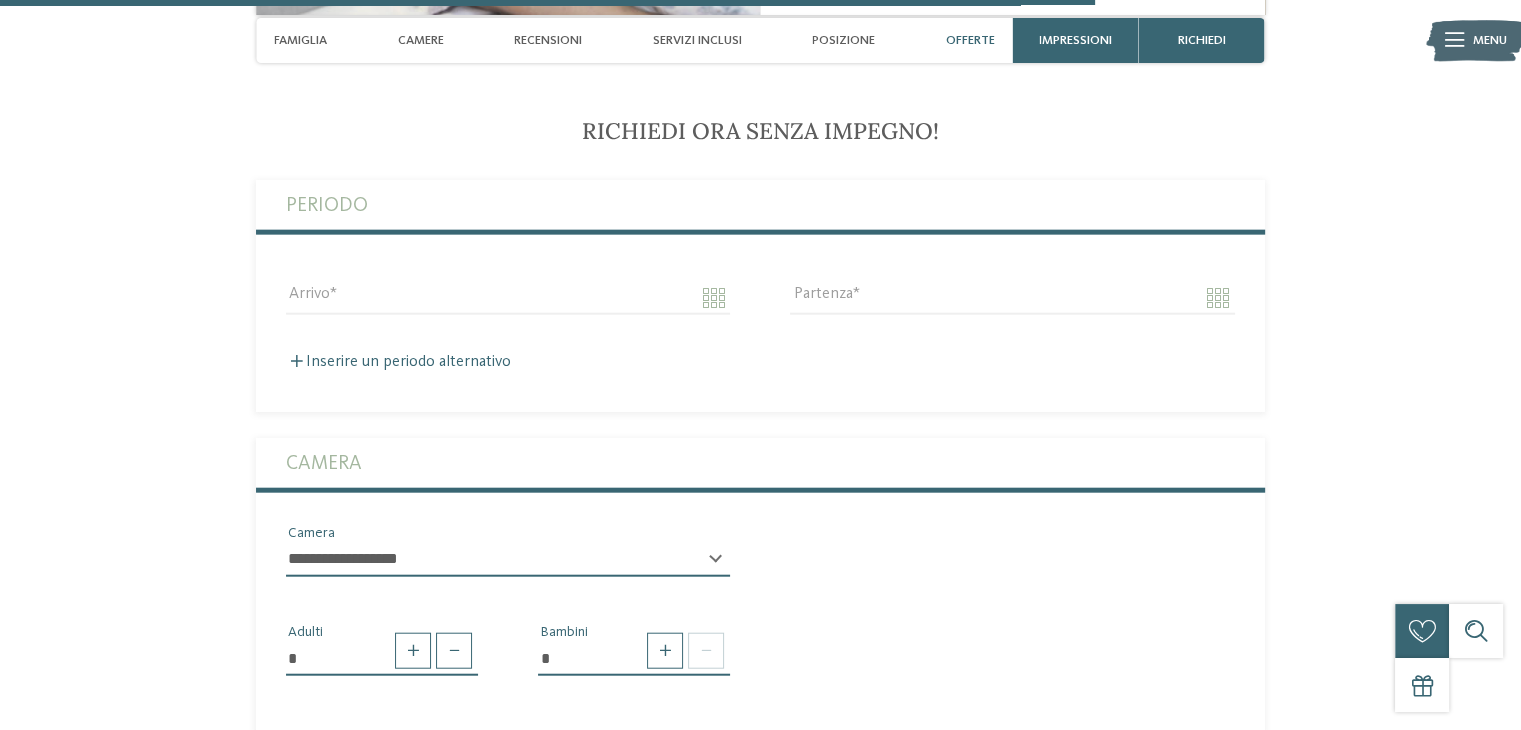 scroll, scrollTop: 4680, scrollLeft: 0, axis: vertical 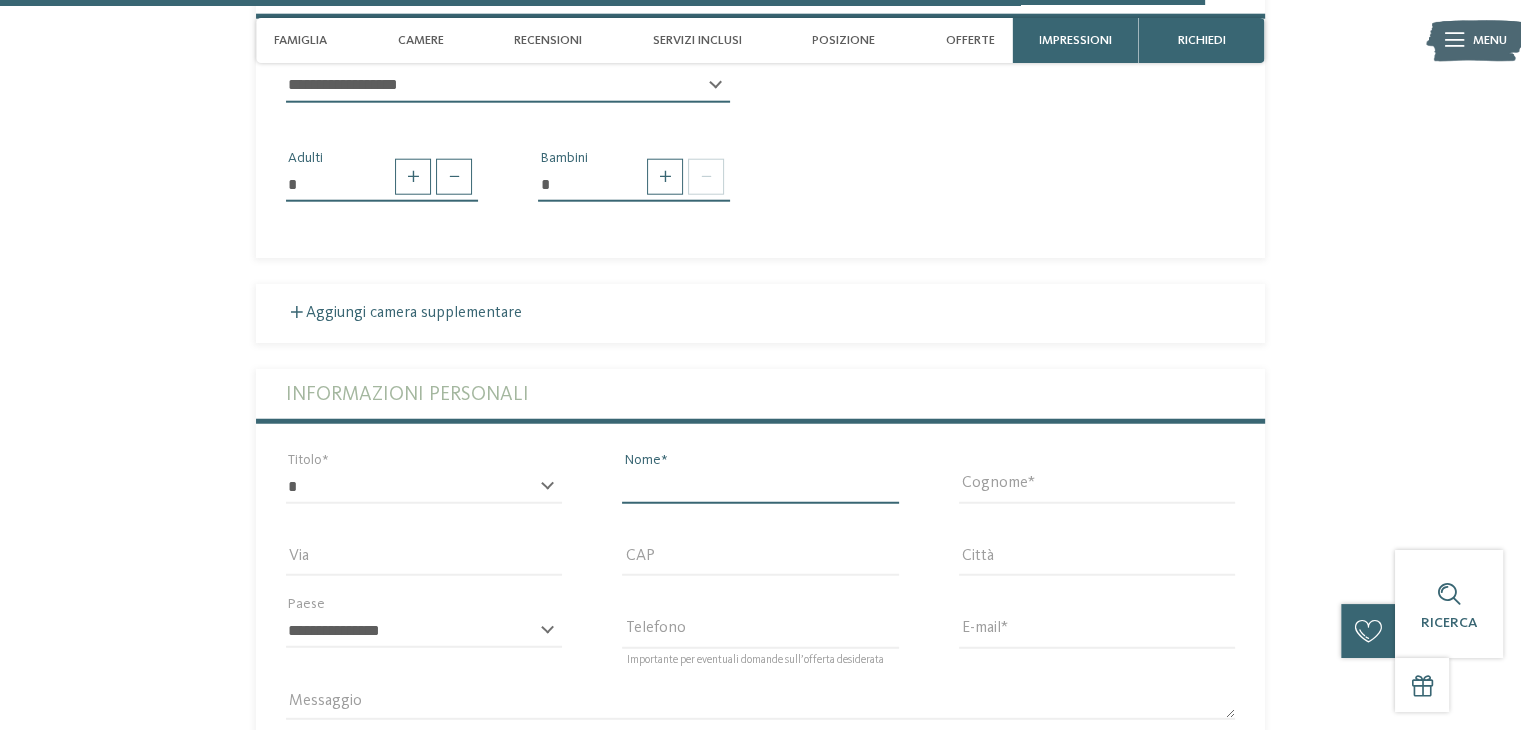 click on "Nome" at bounding box center [760, 487] 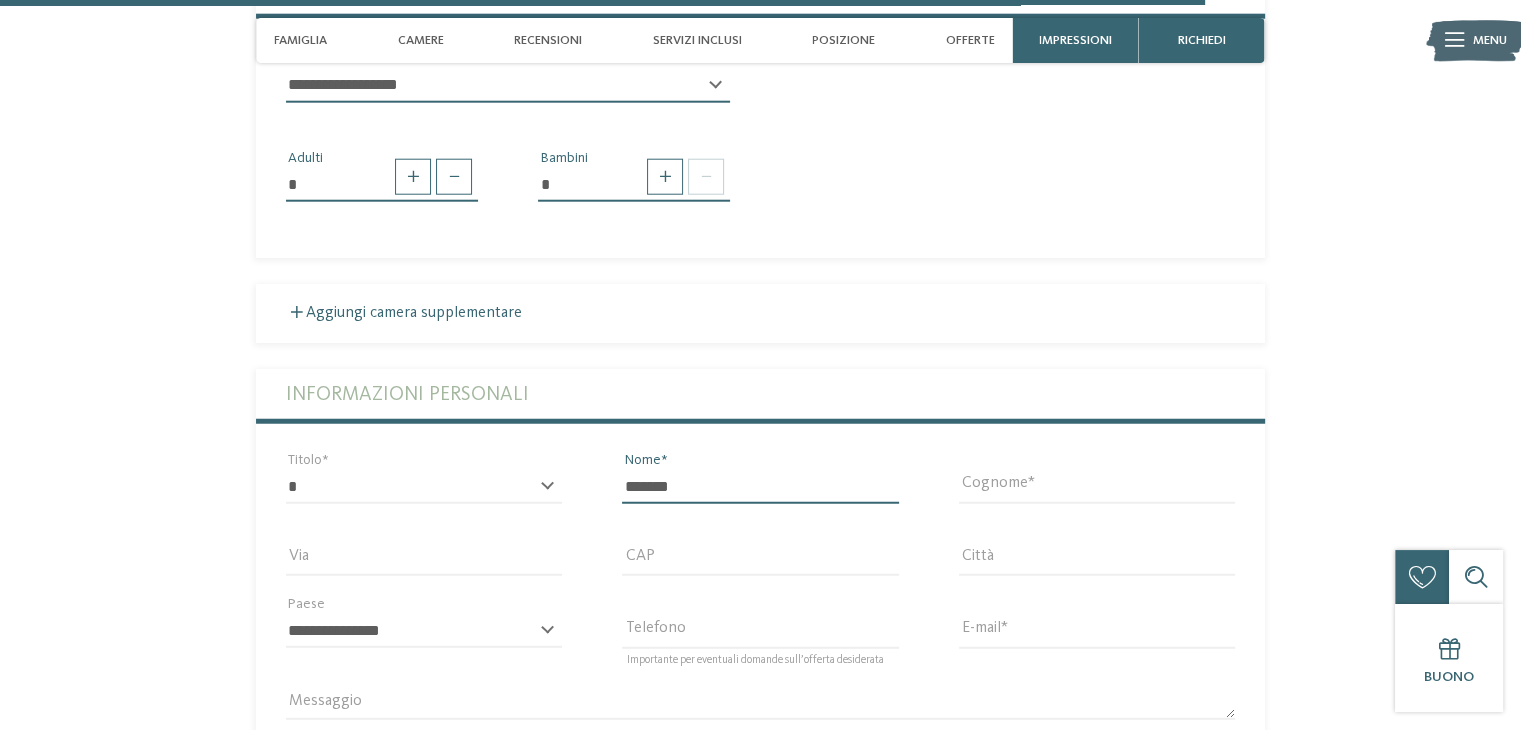 type on "*******" 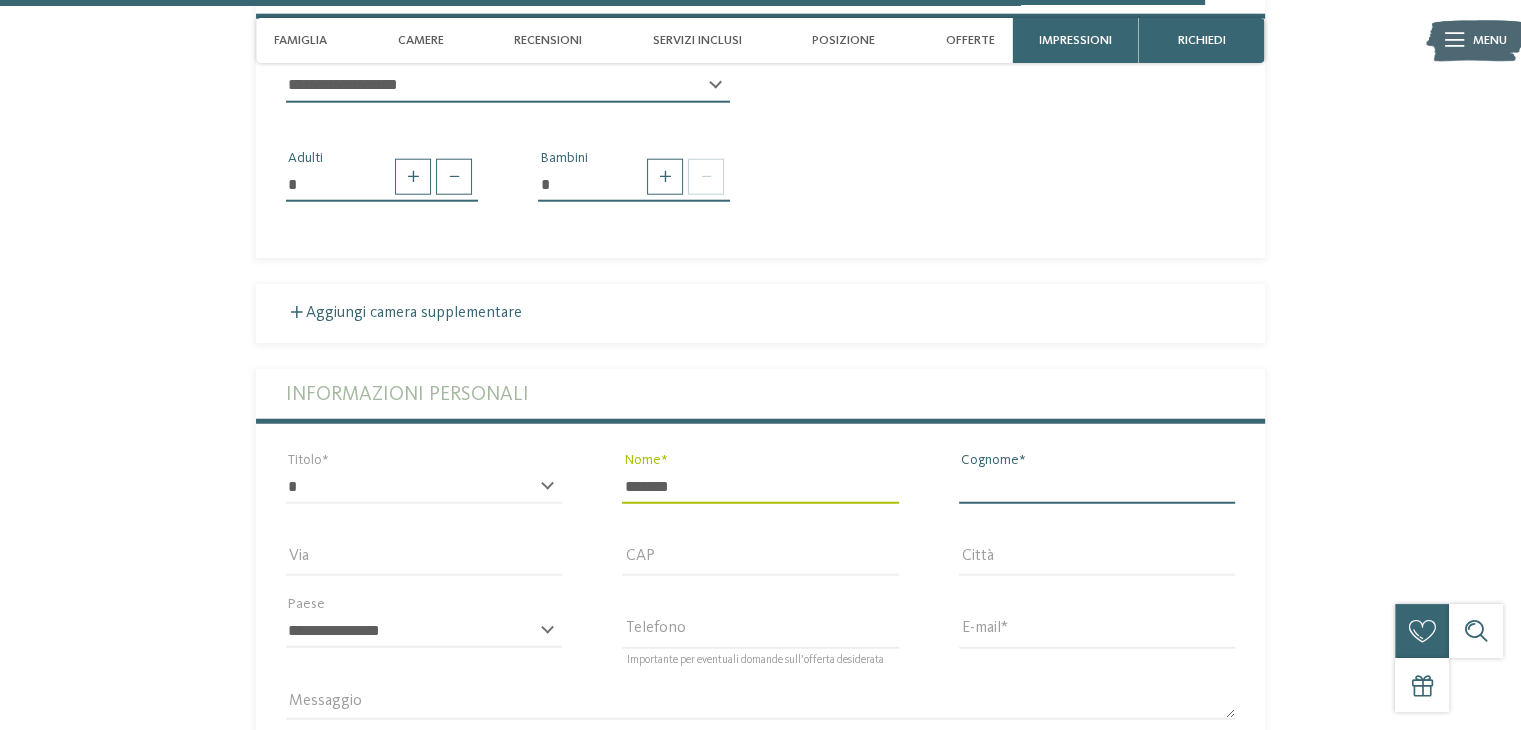 click on "Cognome" at bounding box center [1097, 487] 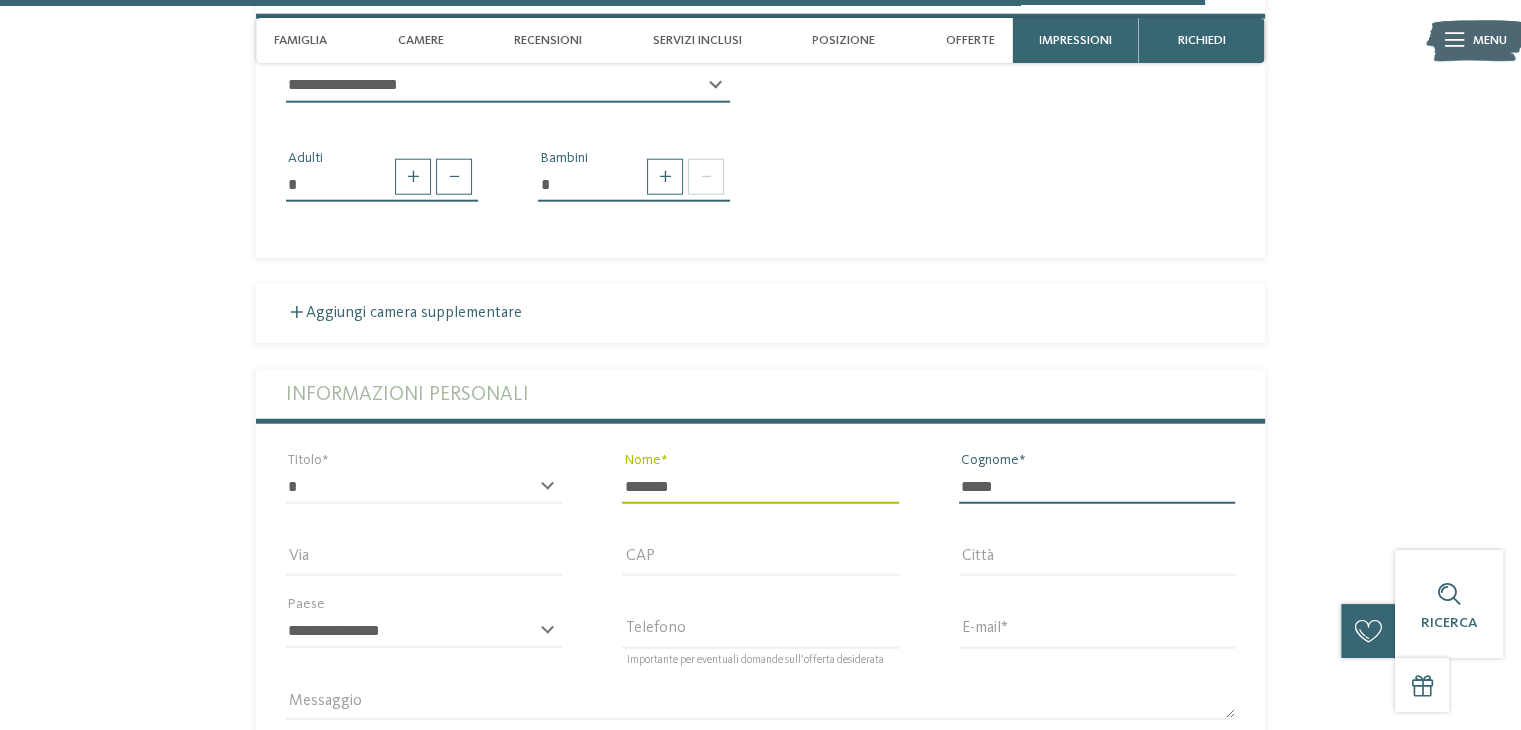 type on "*****" 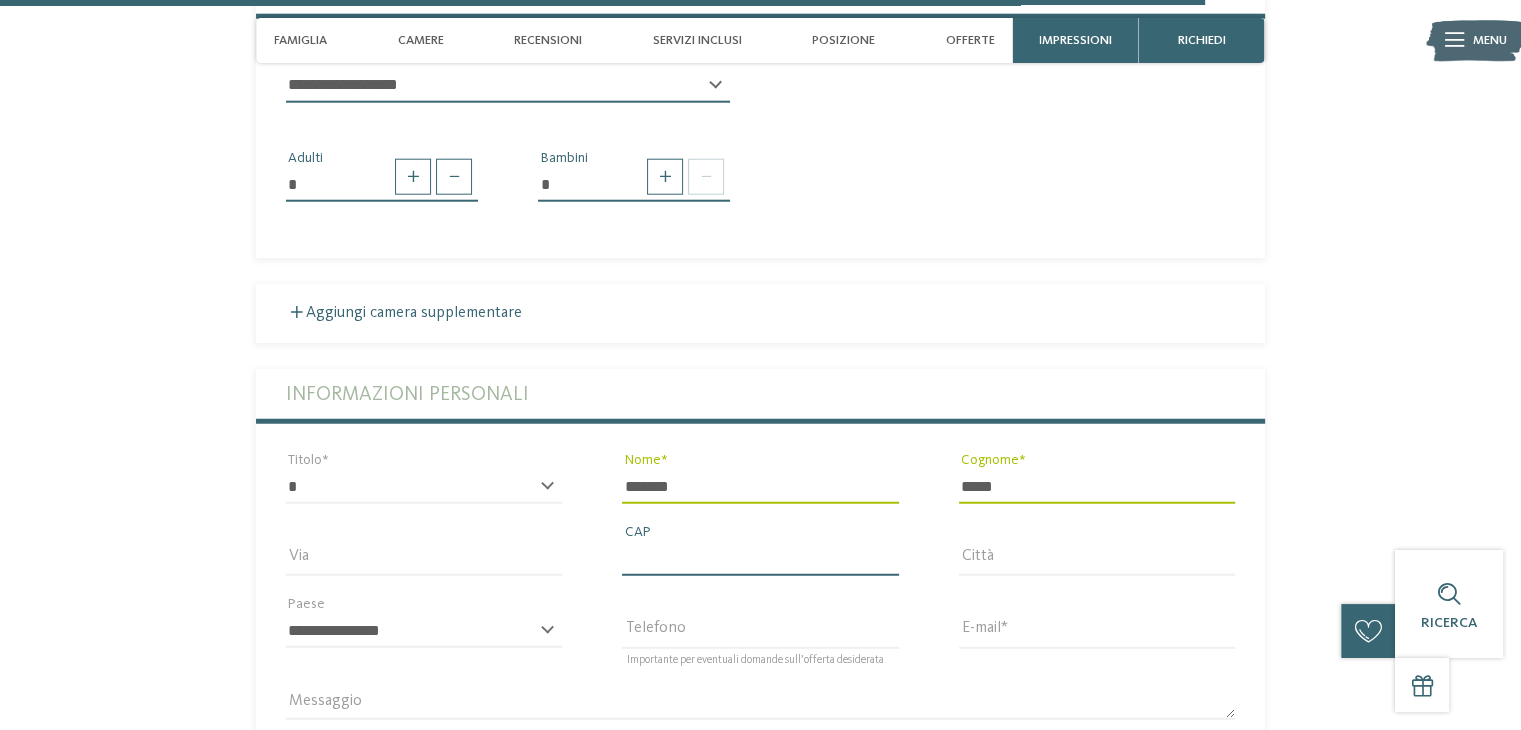 click on "CAP" at bounding box center [760, 559] 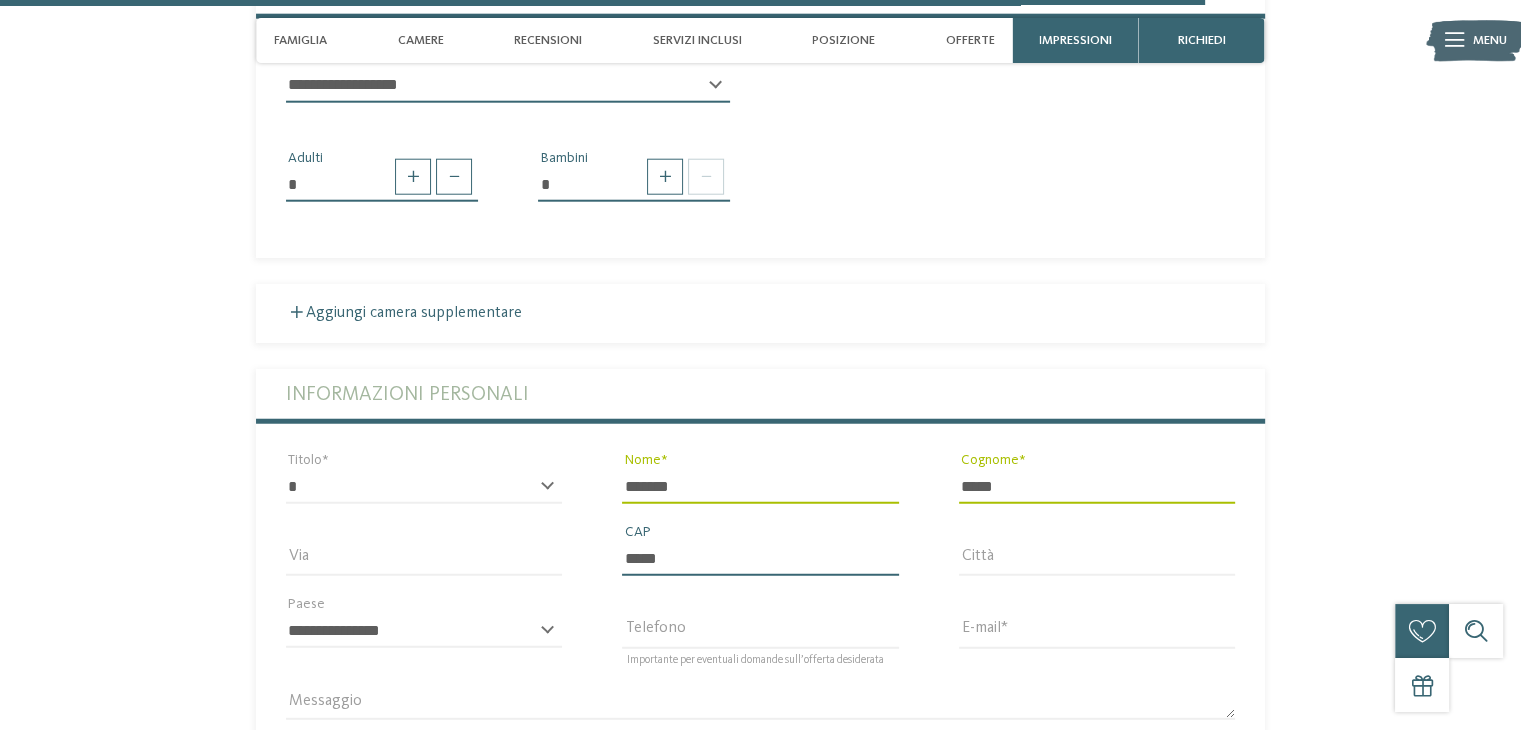 type on "*****" 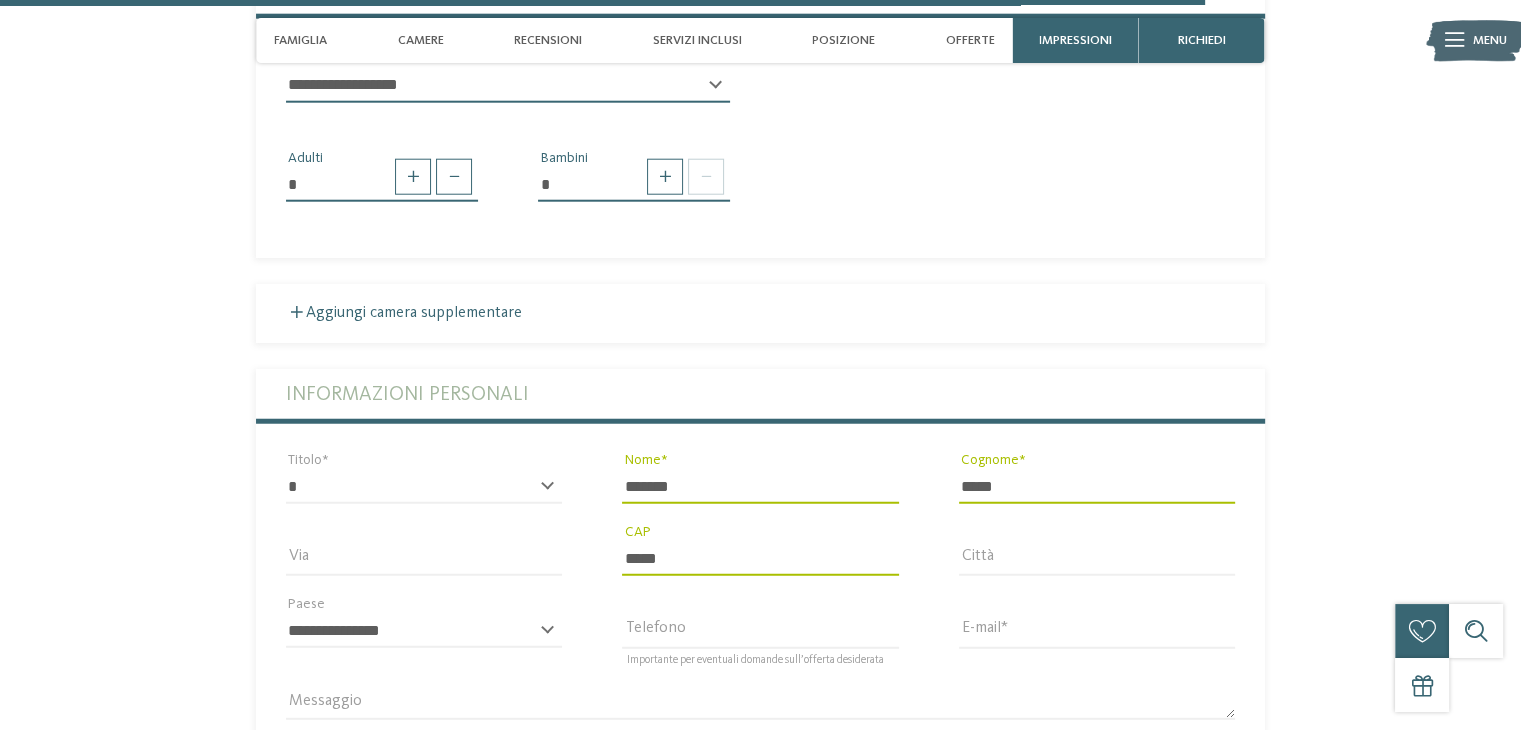 click on "*****" at bounding box center (1097, 487) 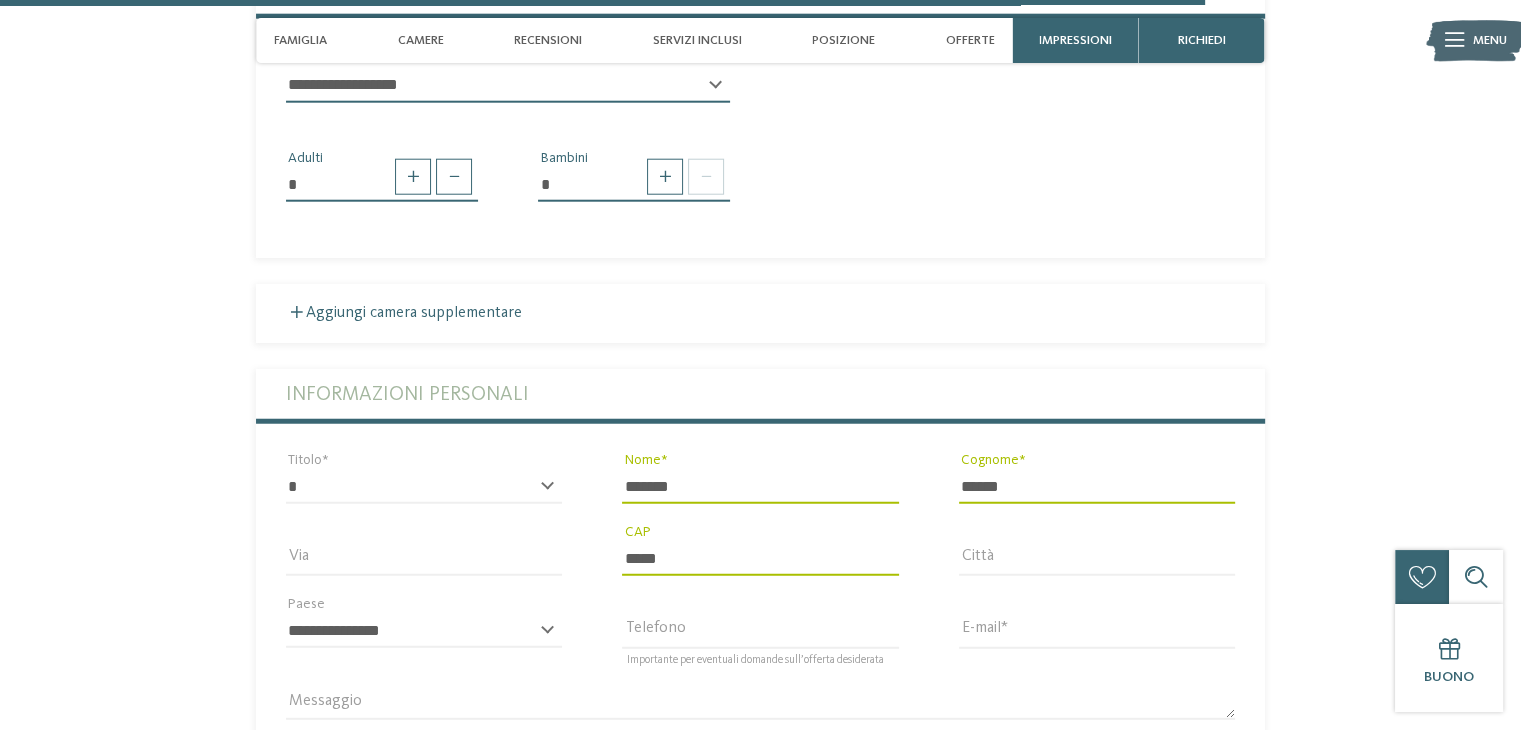 type on "******" 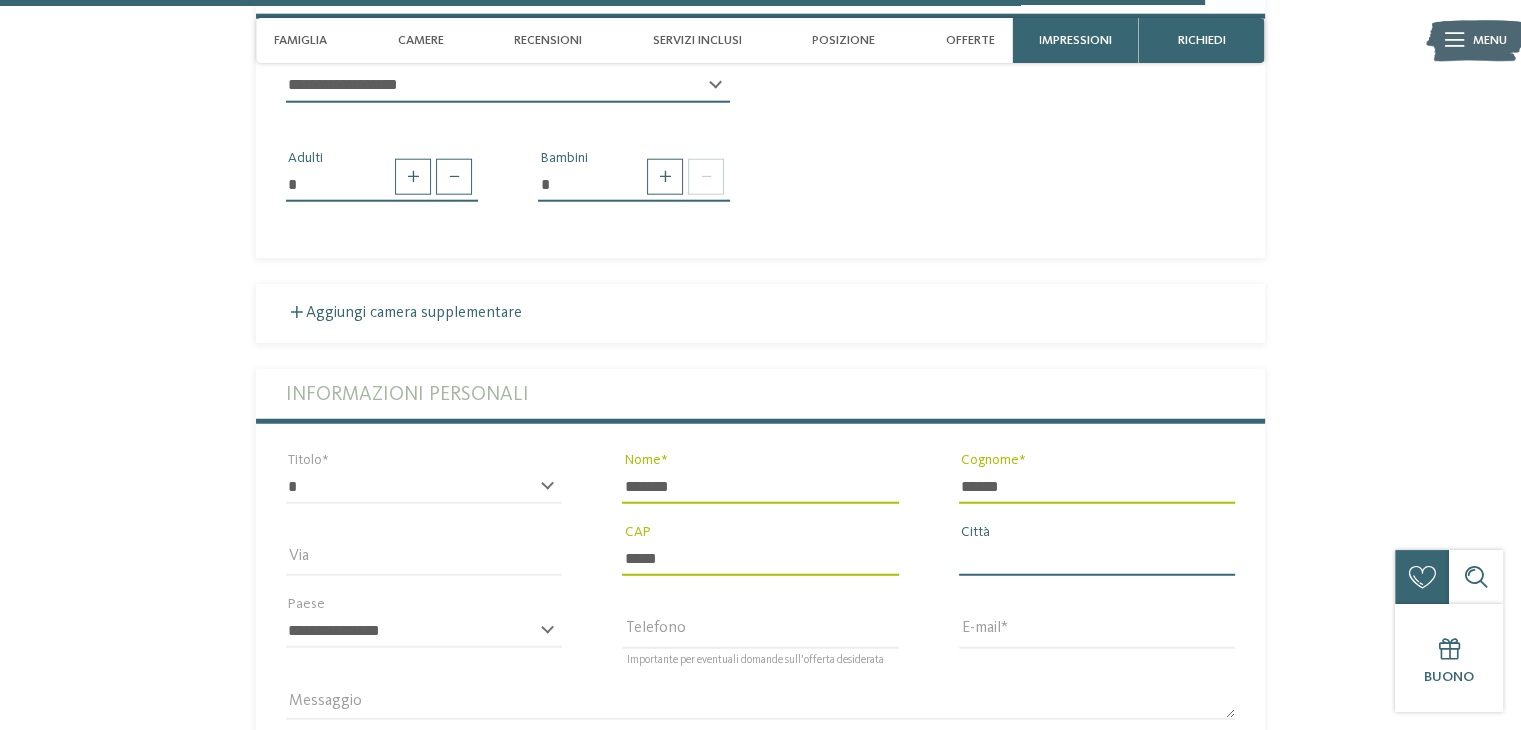 click on "Città" at bounding box center [1097, 559] 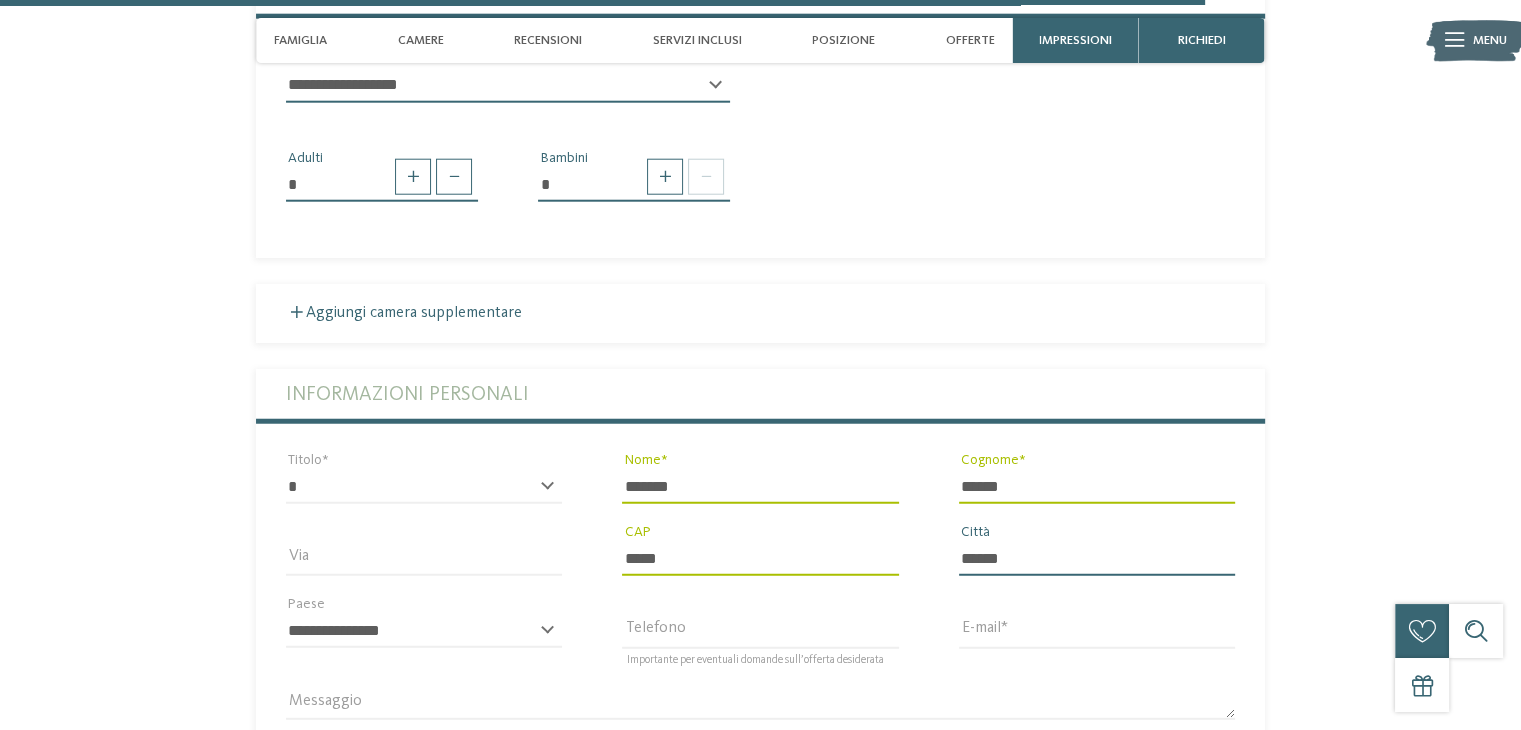 type on "******" 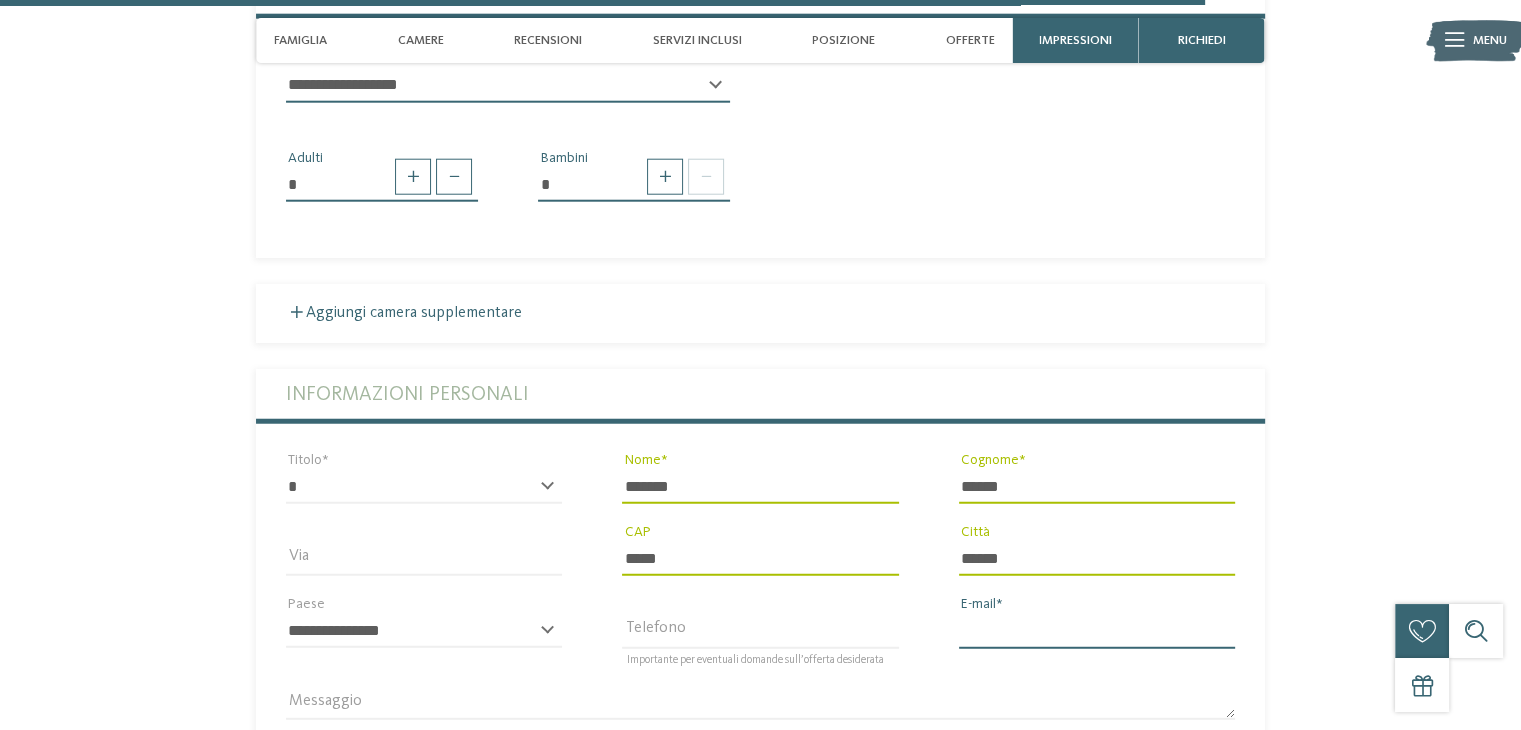 click on "E-mail" at bounding box center (1097, 631) 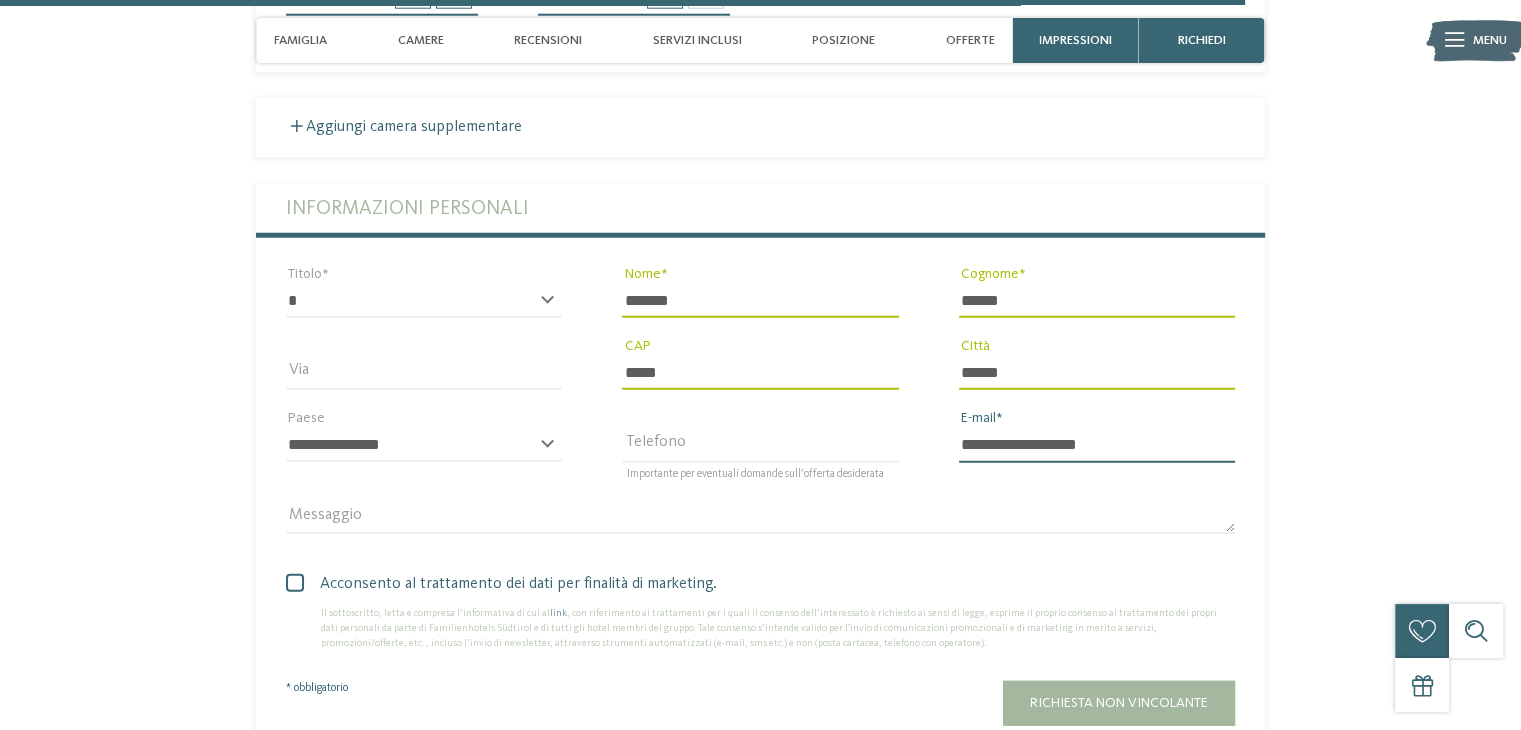 scroll, scrollTop: 5346, scrollLeft: 0, axis: vertical 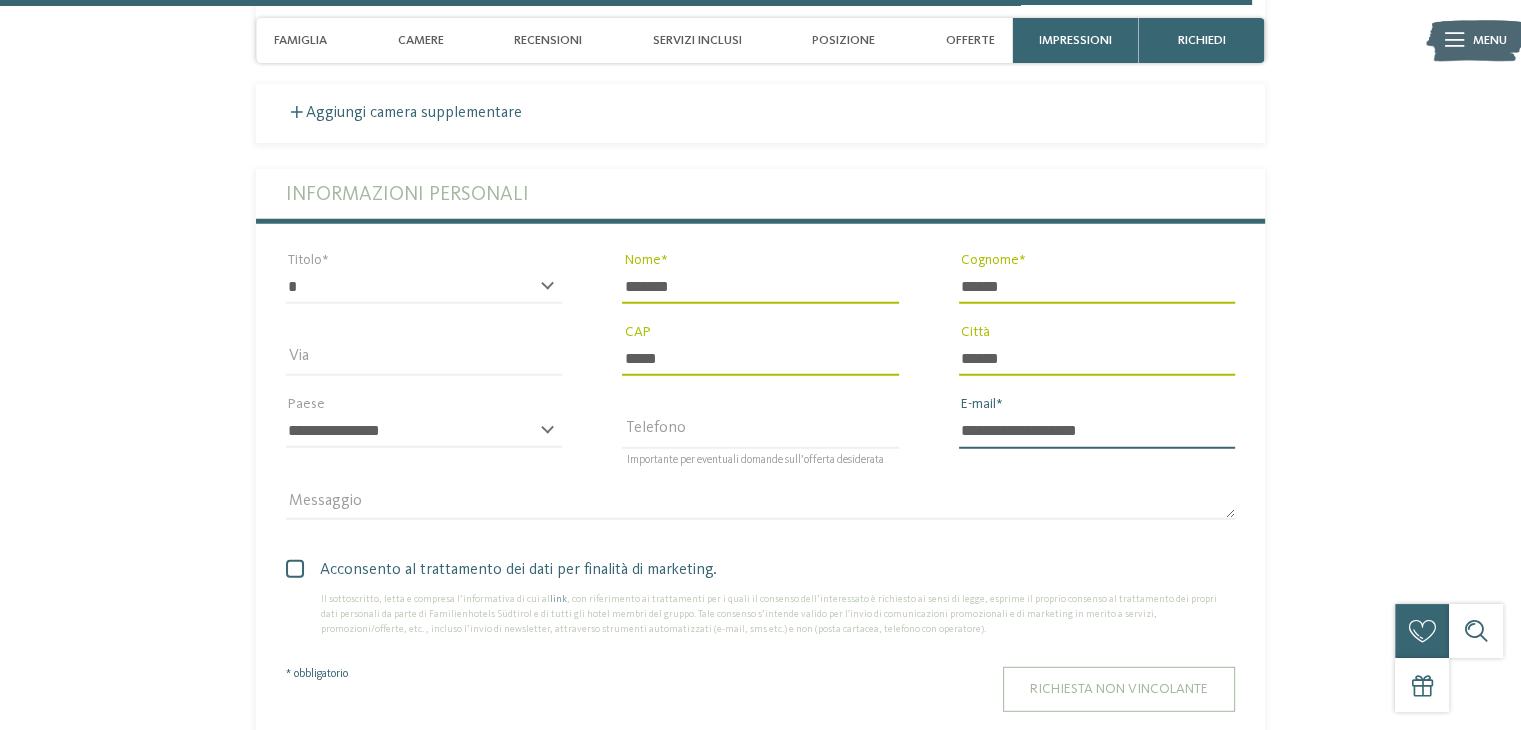 type on "**********" 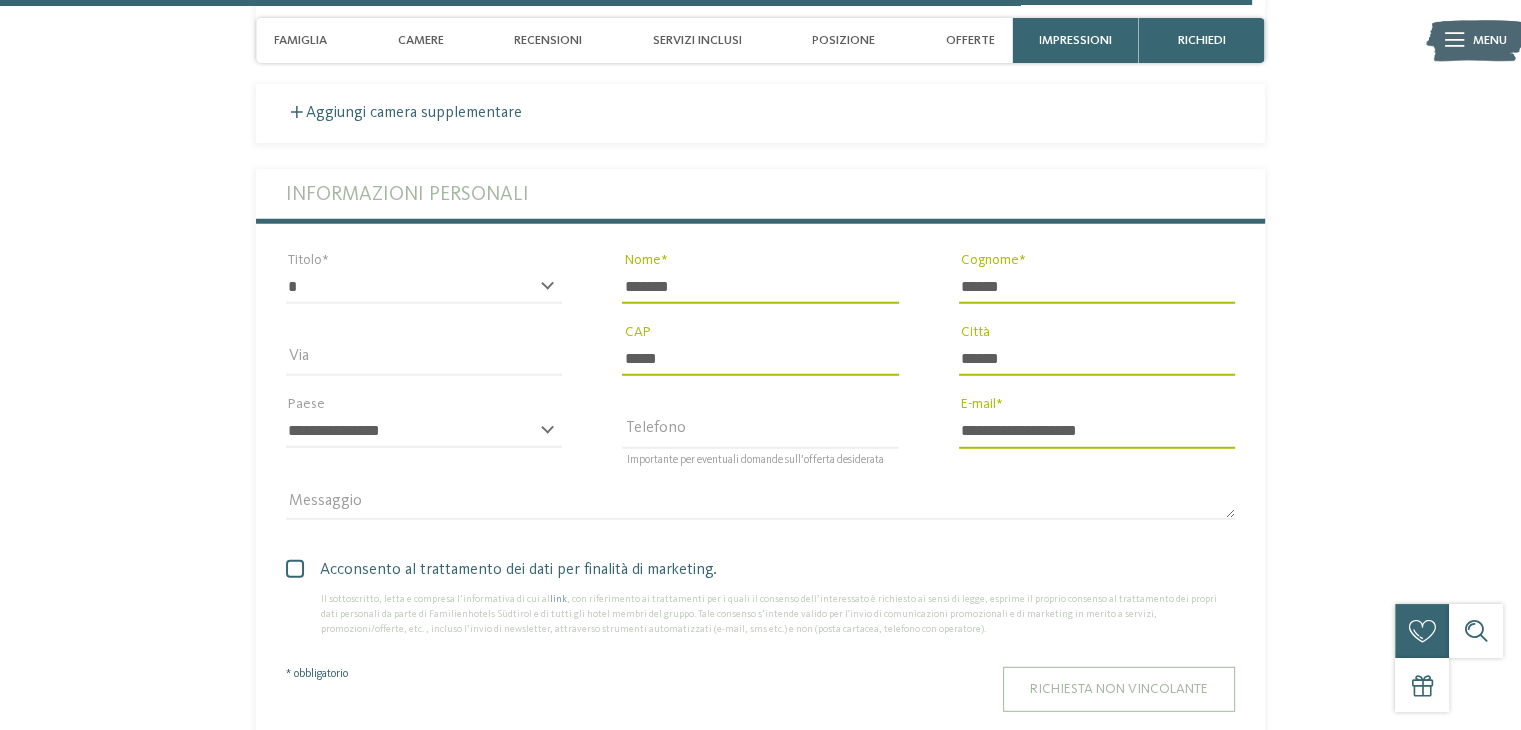 click on "Richiesta non vincolante" at bounding box center (1119, 689) 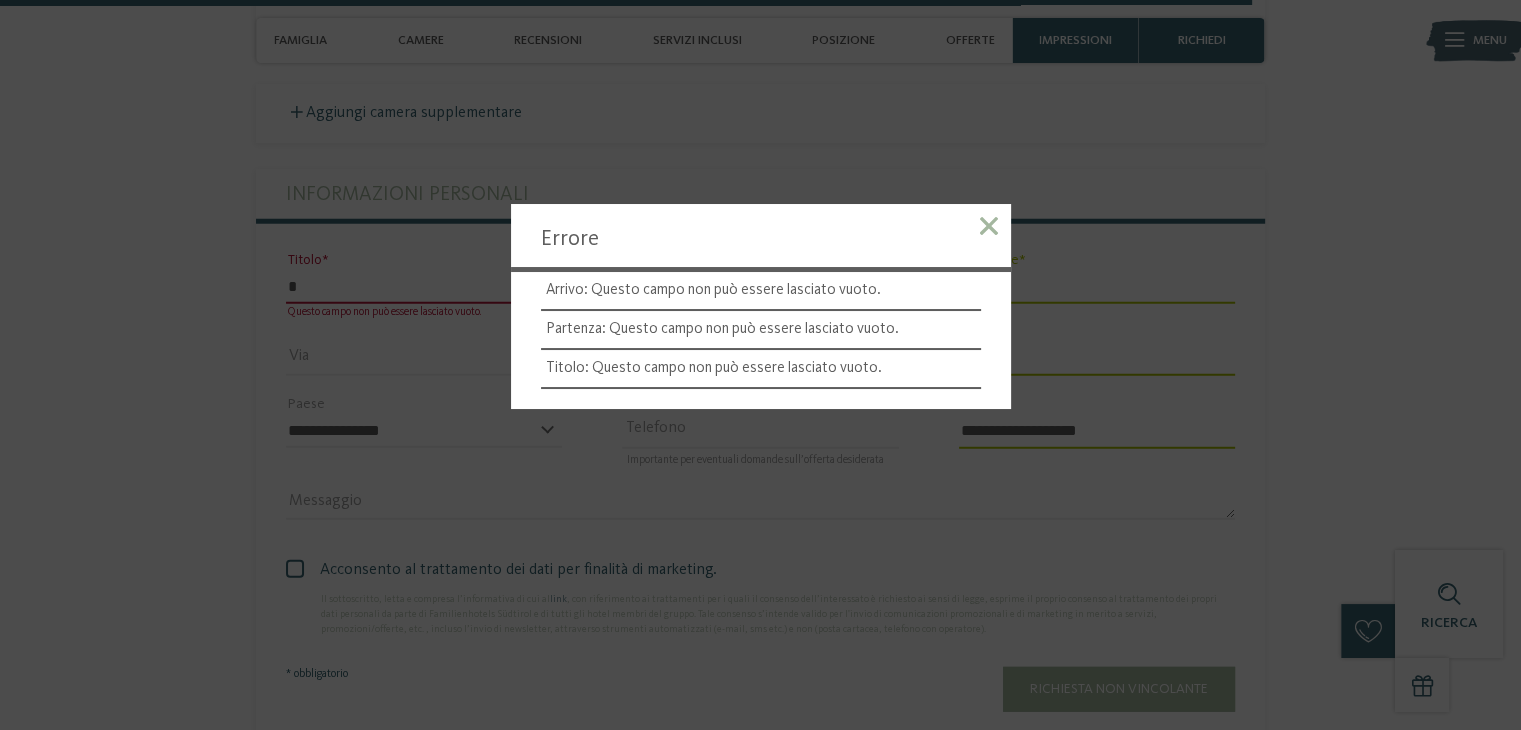 click at bounding box center (989, 226) 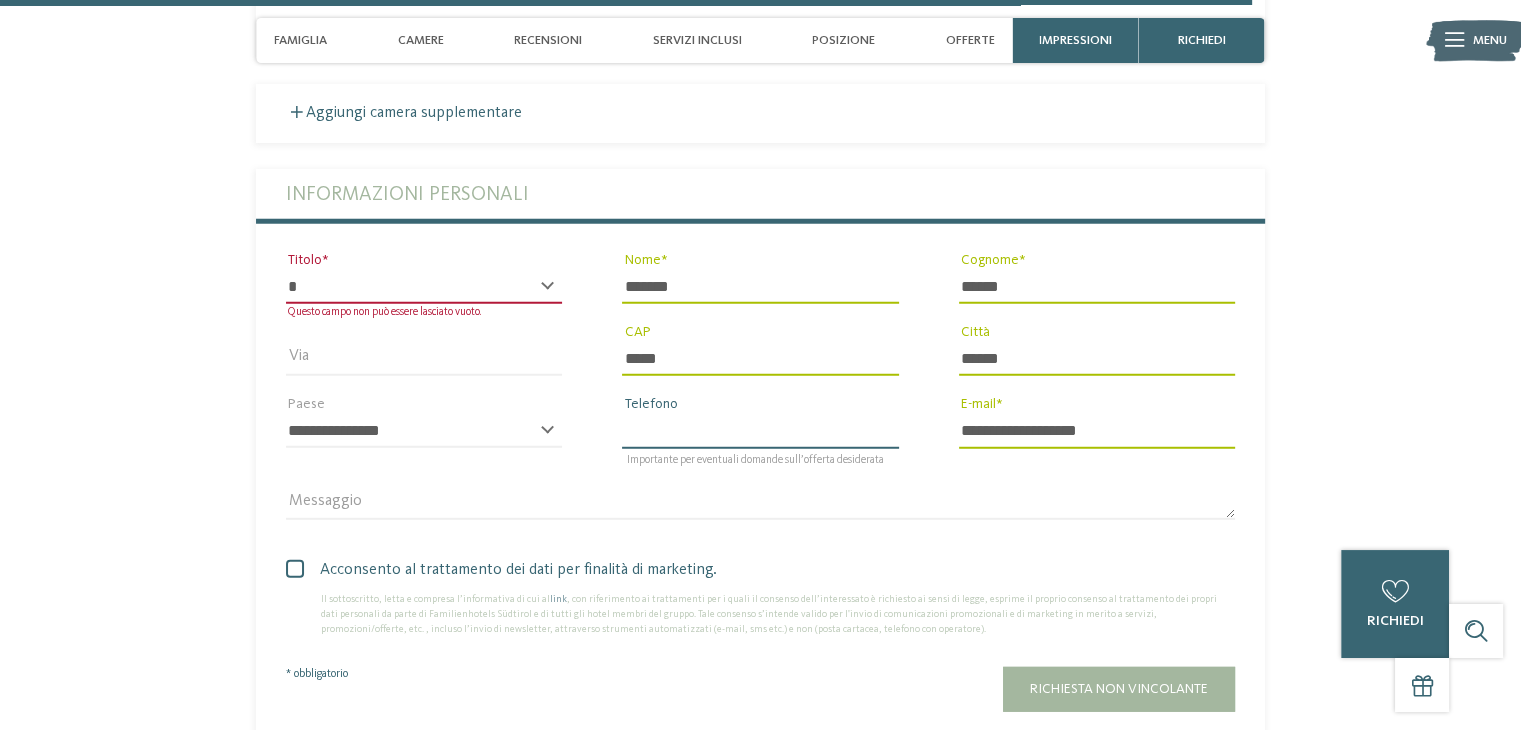 click on "Telefono" at bounding box center (760, 431) 